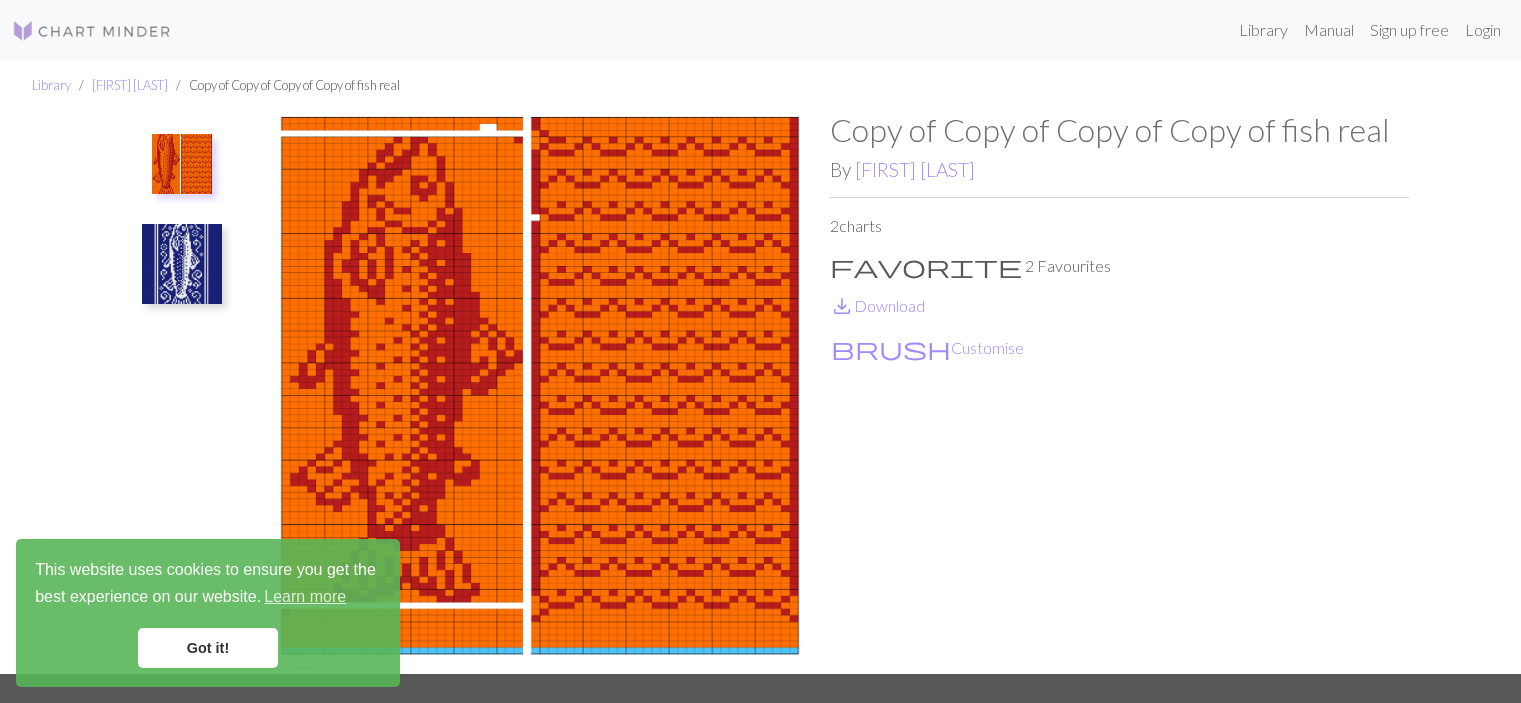 scroll, scrollTop: 0, scrollLeft: 0, axis: both 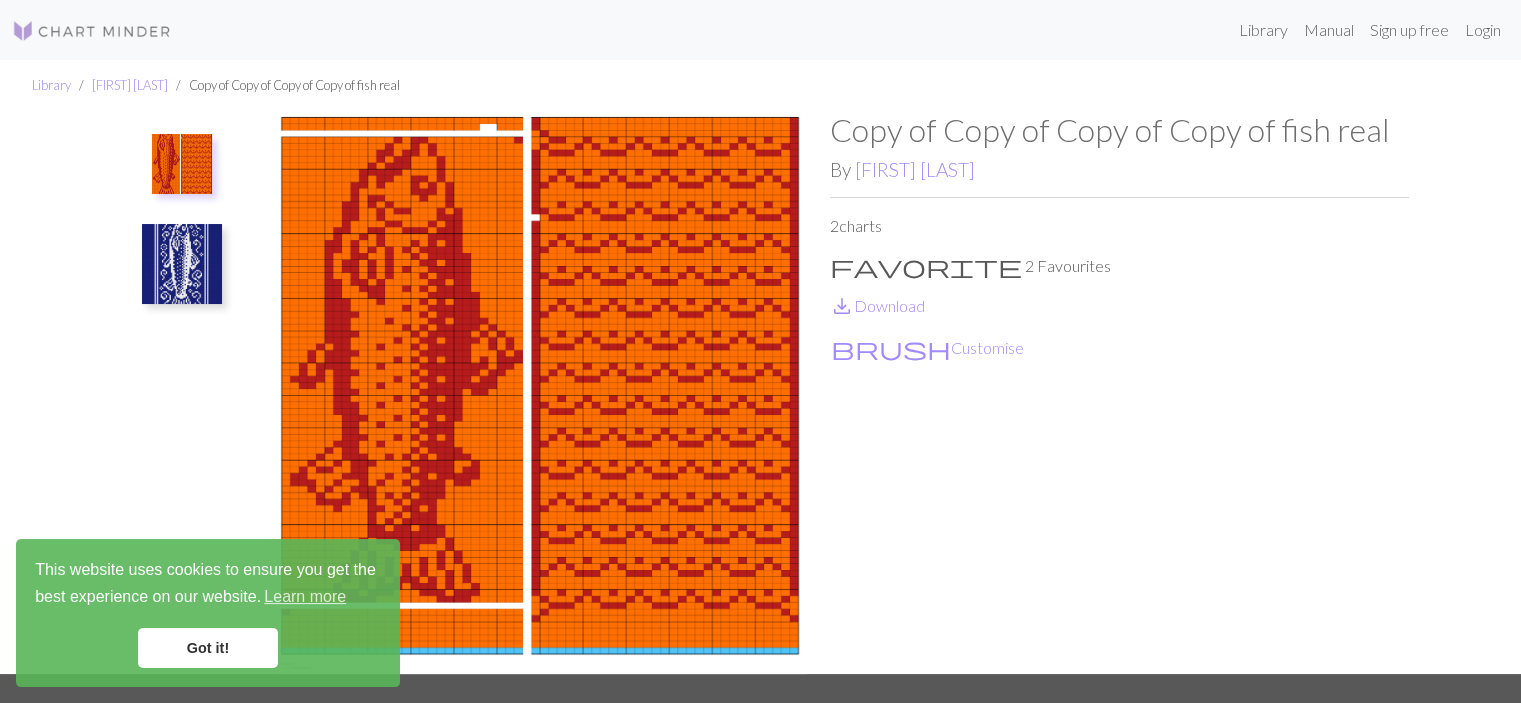 click on "Got it!" at bounding box center (208, 648) 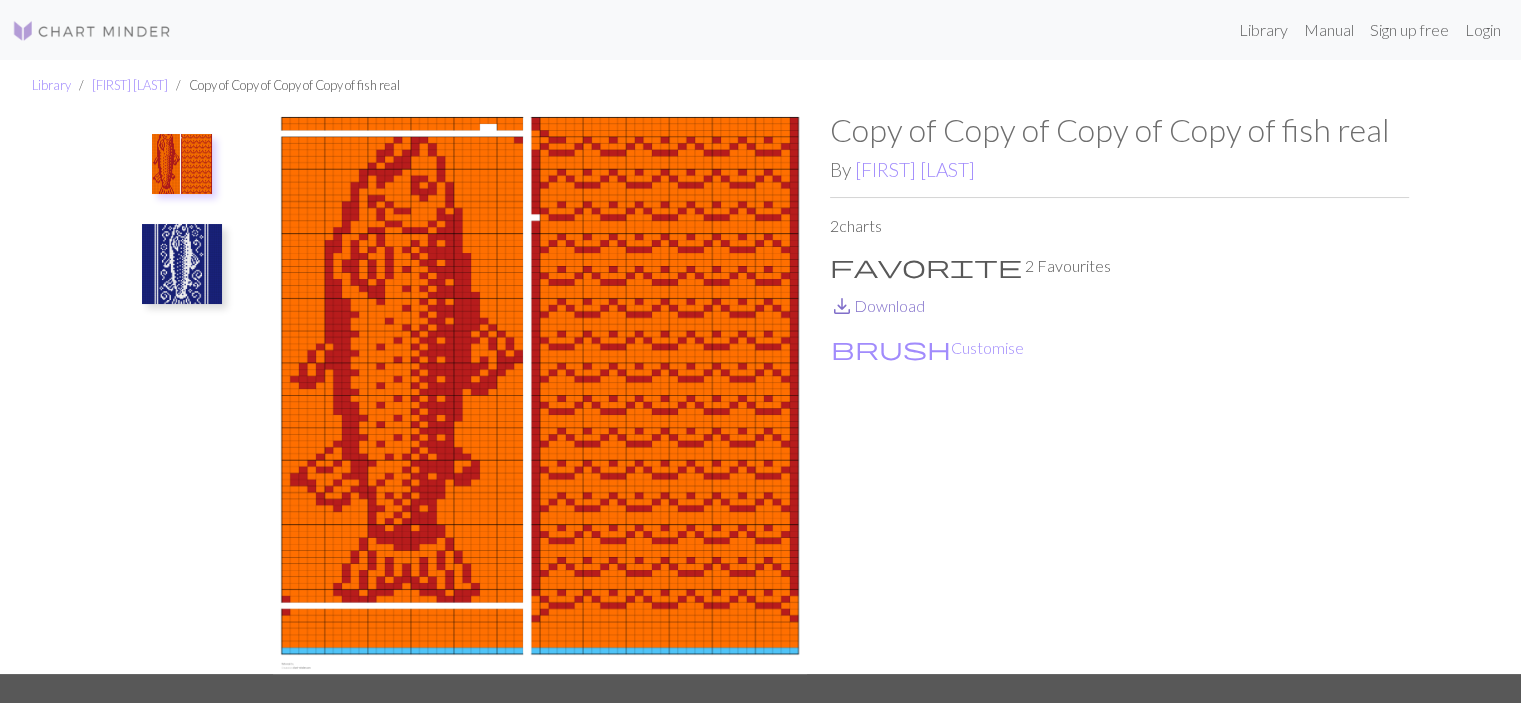 click on "save_alt  Download" at bounding box center (877, 305) 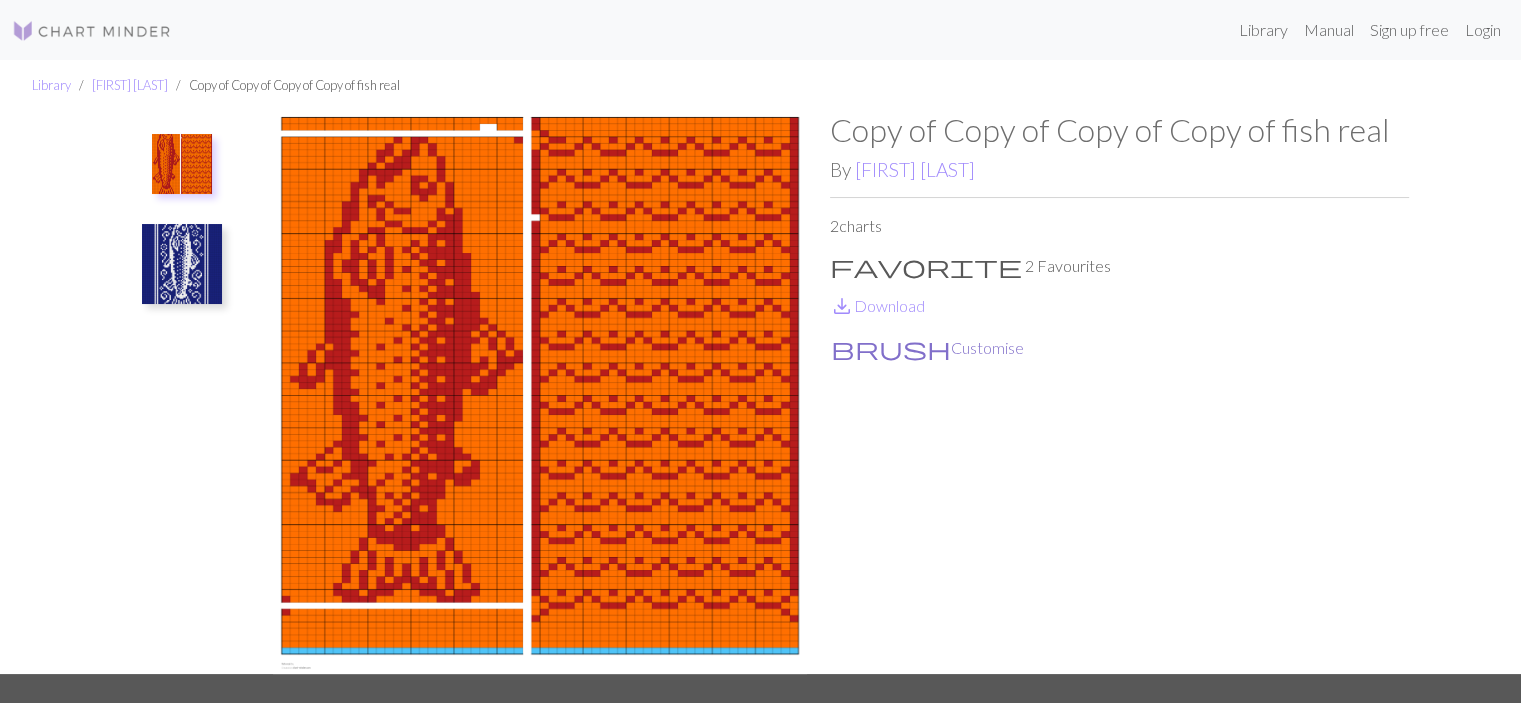 click on "brush Customise" at bounding box center (927, 348) 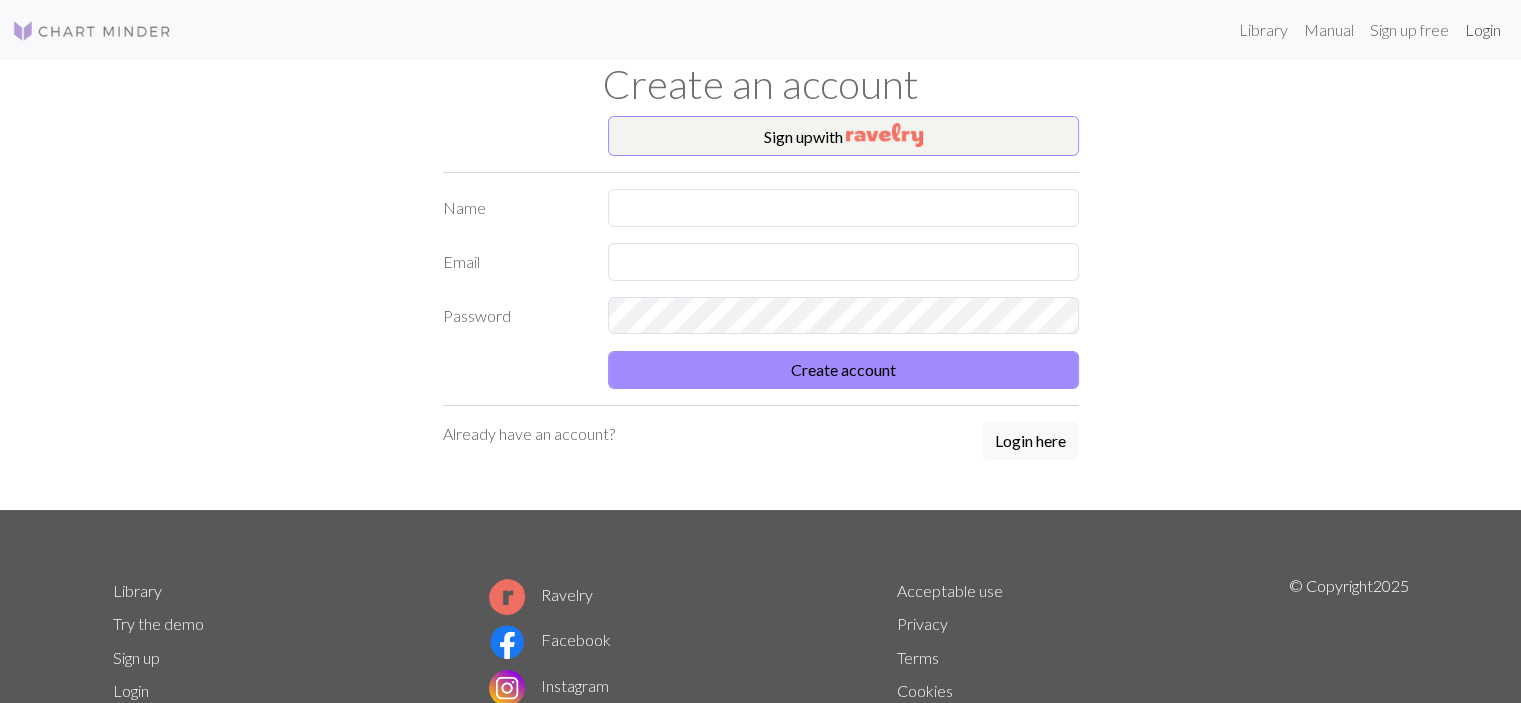 click on "Login" at bounding box center [1483, 30] 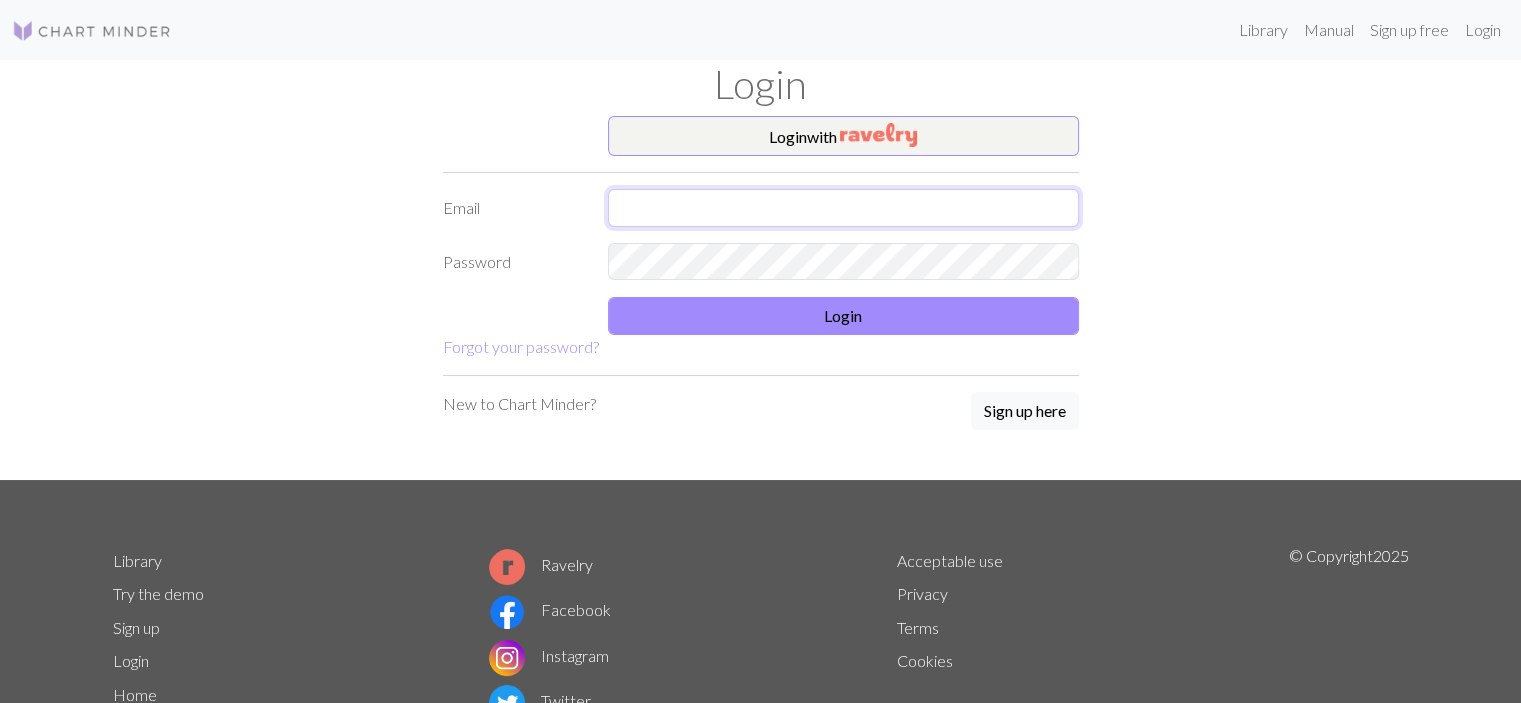 click at bounding box center (843, 208) 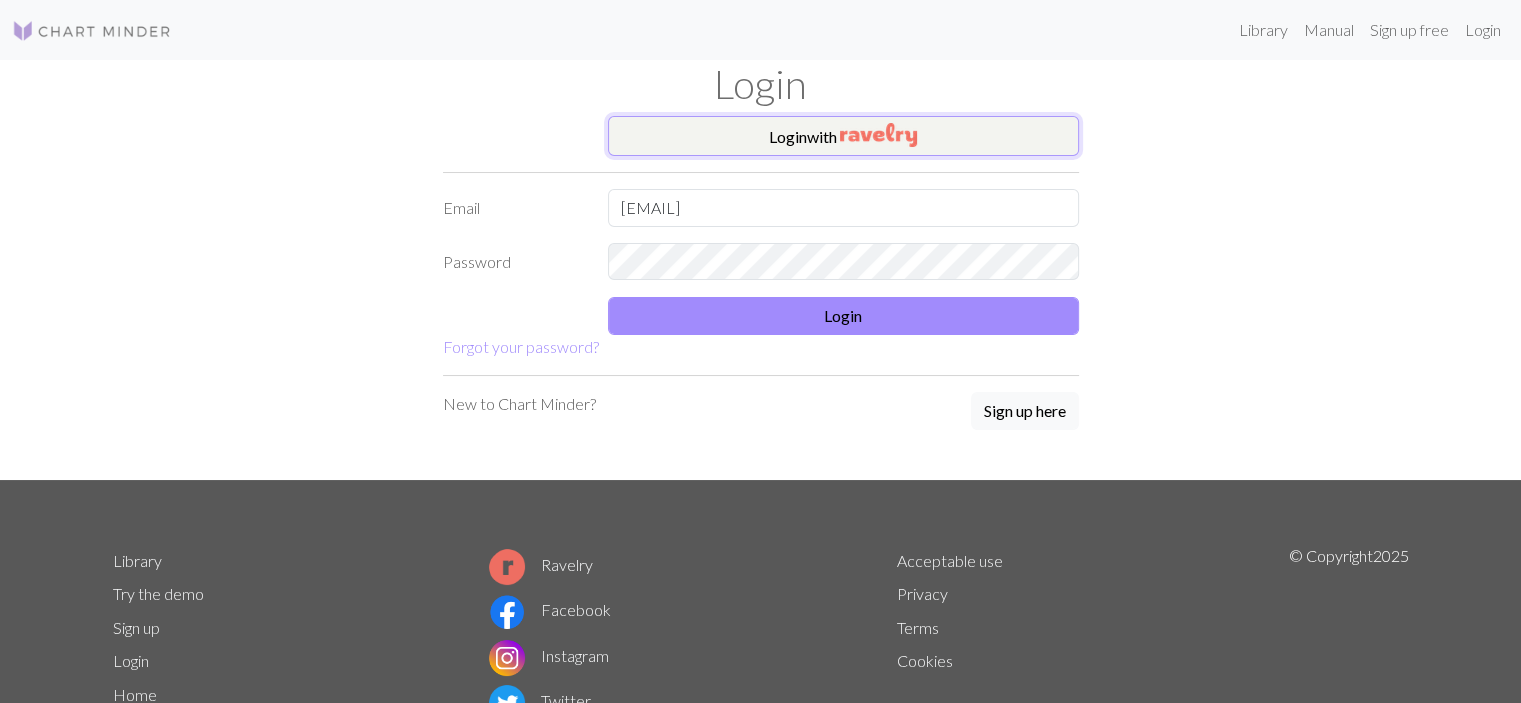 click at bounding box center (878, 135) 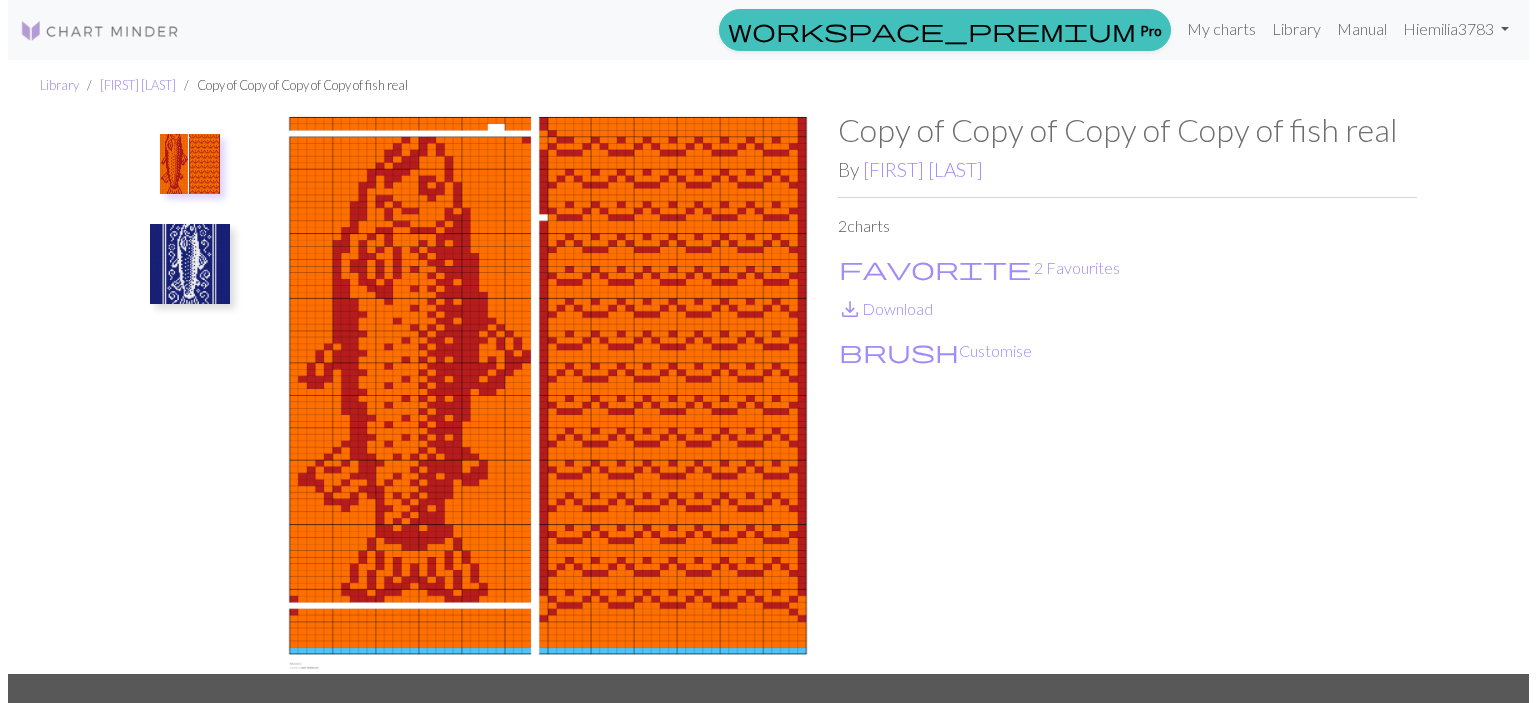 scroll, scrollTop: 0, scrollLeft: 0, axis: both 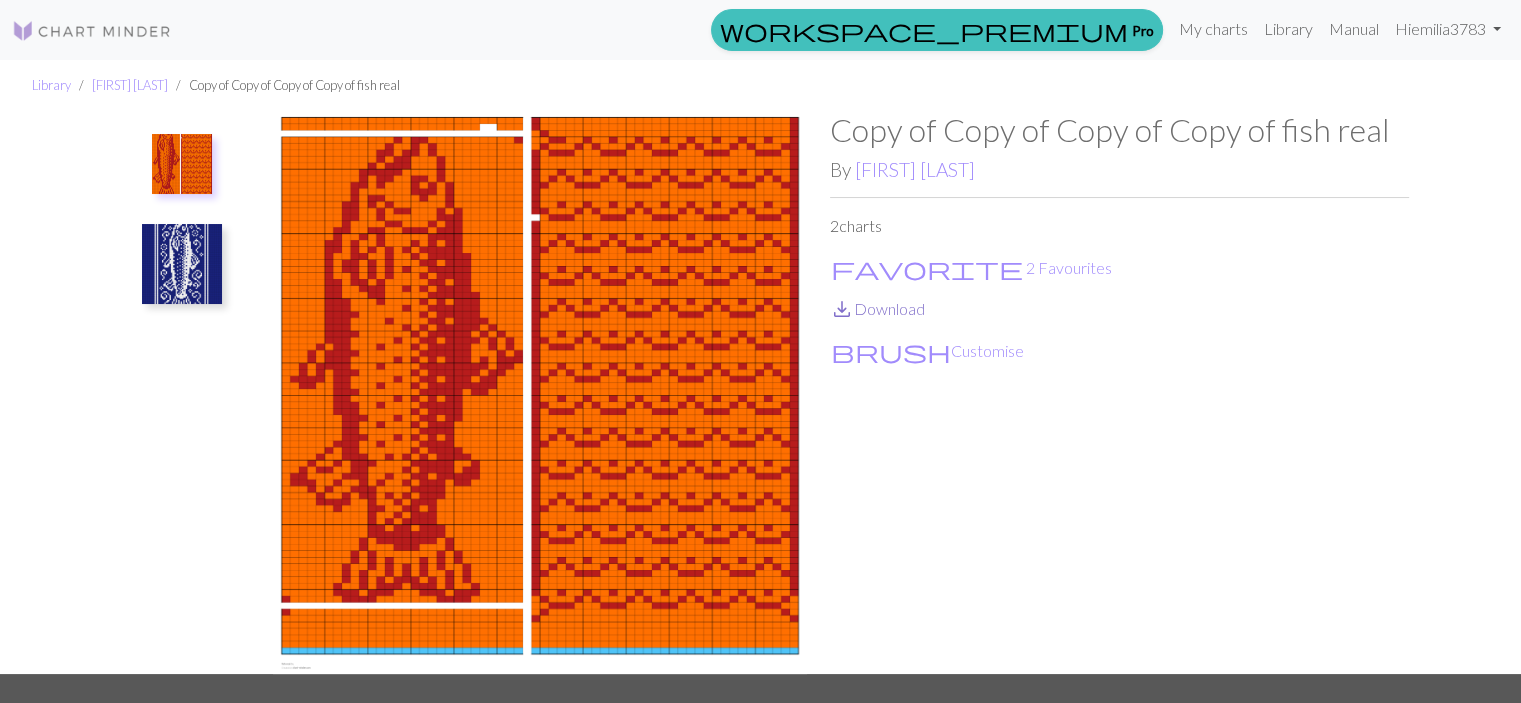 click on "save_alt  Download" at bounding box center [877, 308] 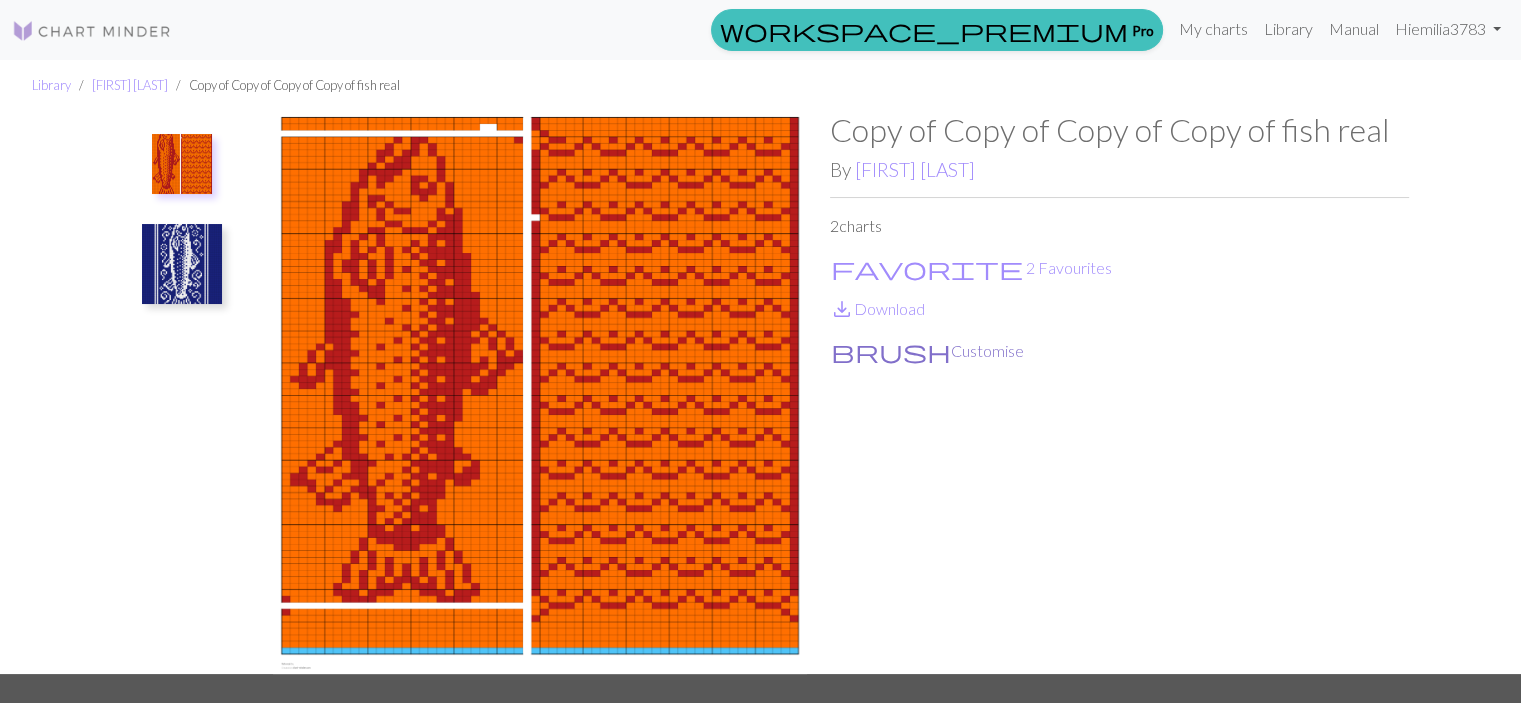 click on "brush Customise" at bounding box center (927, 351) 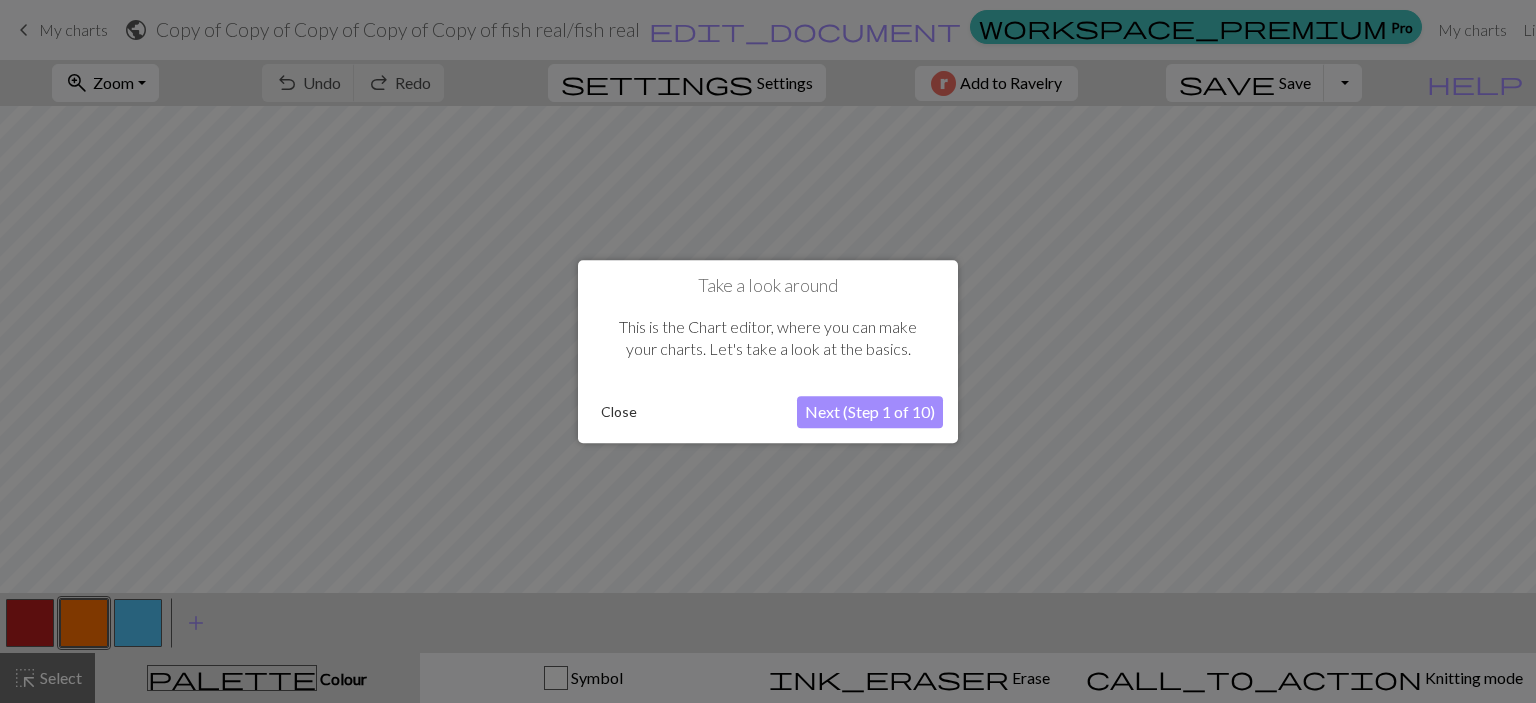 click on "Next (Step 1 of 10)" at bounding box center (870, 412) 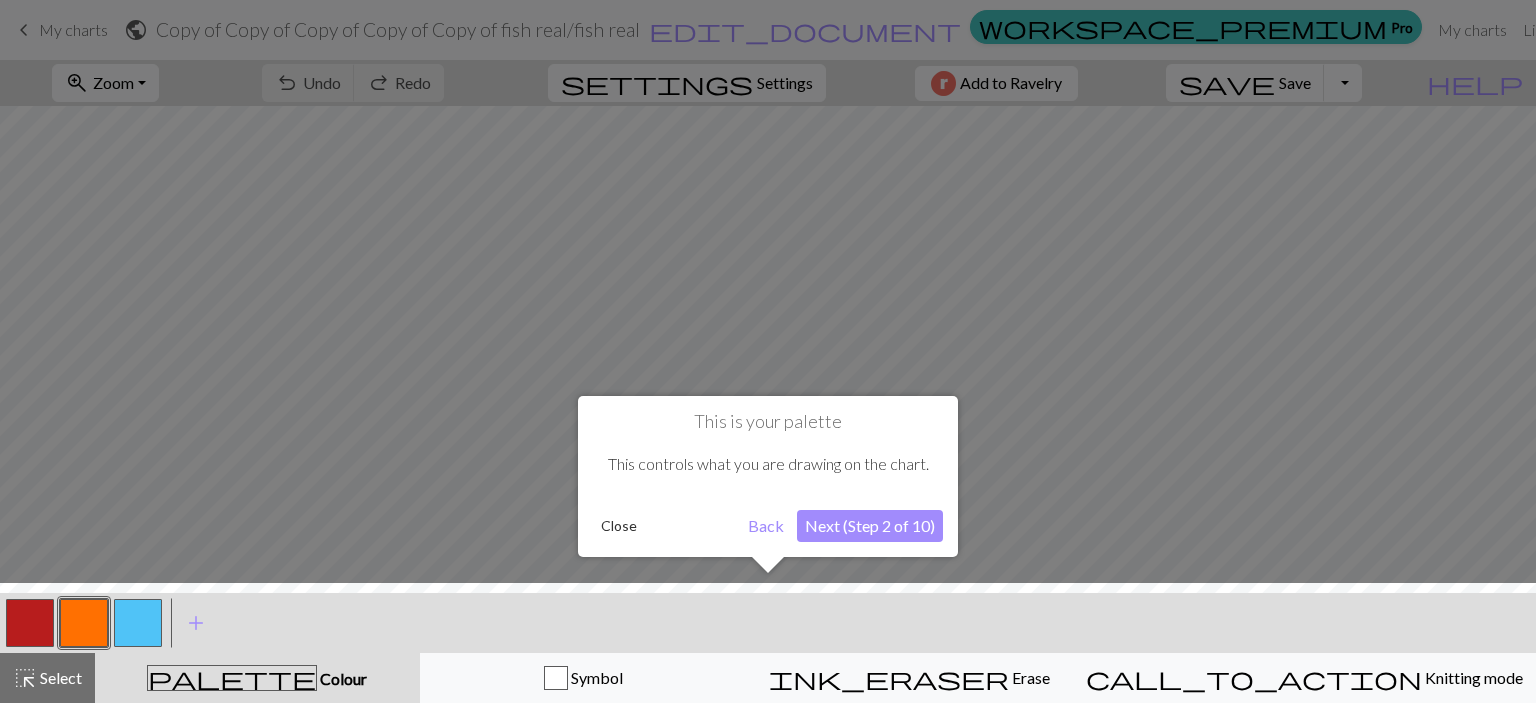click on "Next (Step 2 of 10)" at bounding box center [870, 526] 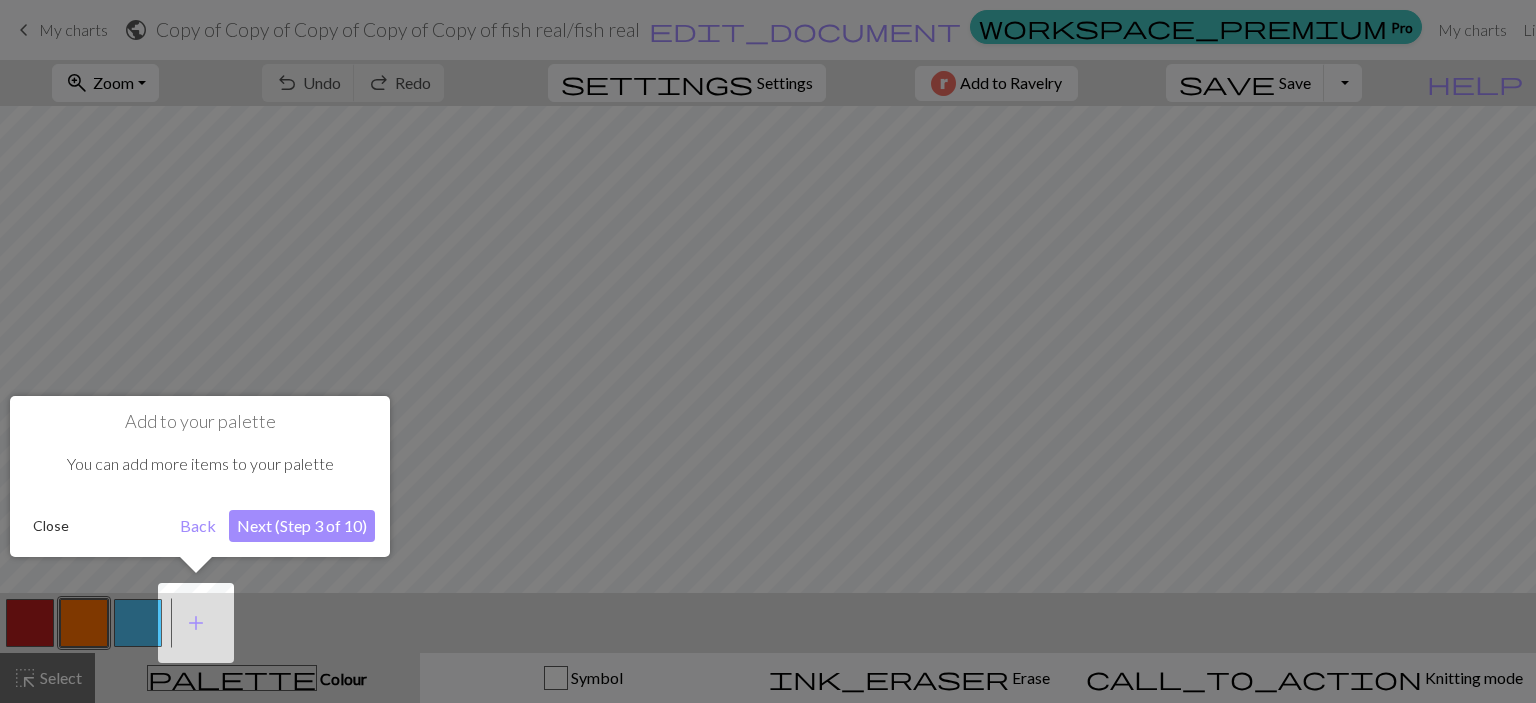 click on "Next (Step 3 of 10)" at bounding box center (302, 526) 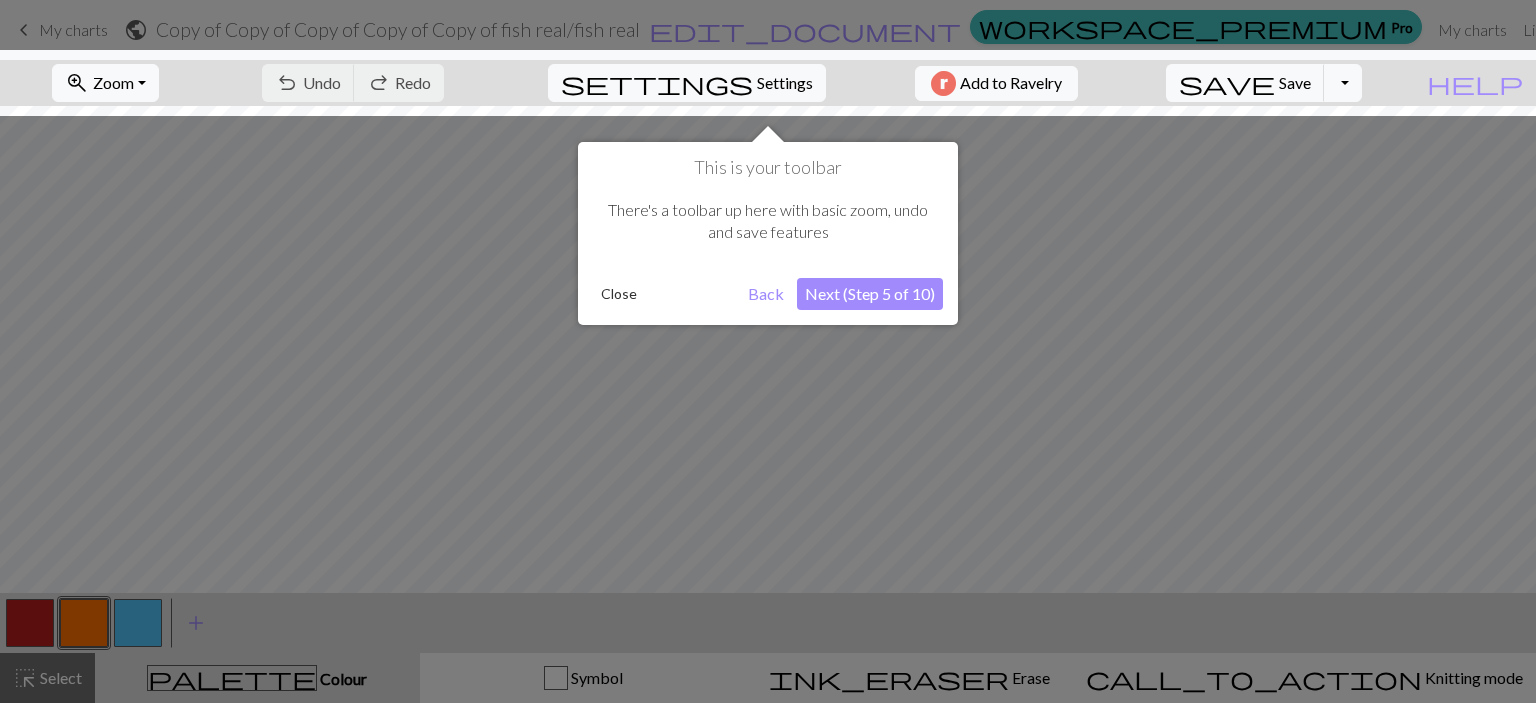 click on "Next (Step 5 of 10)" at bounding box center [870, 294] 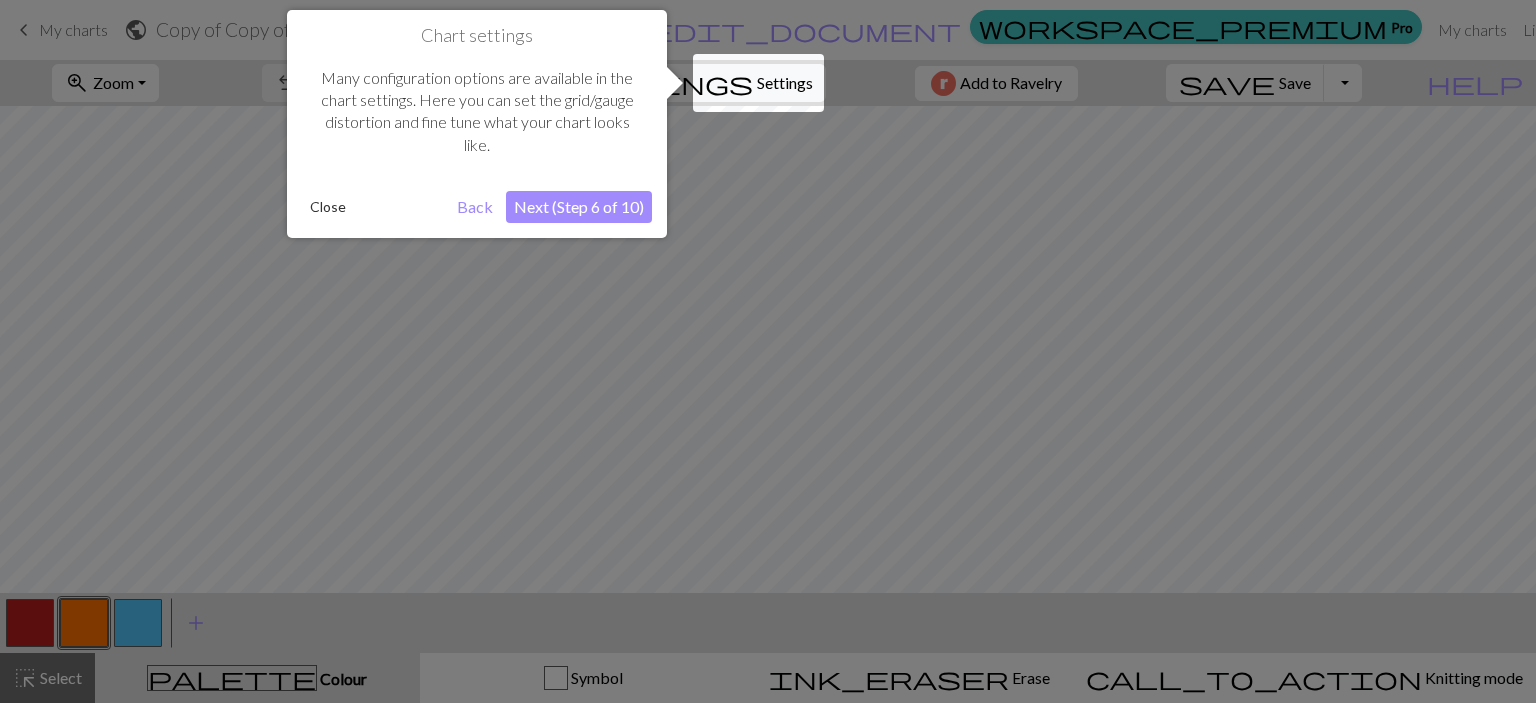 click on "Next (Step 6 of 10)" at bounding box center [579, 207] 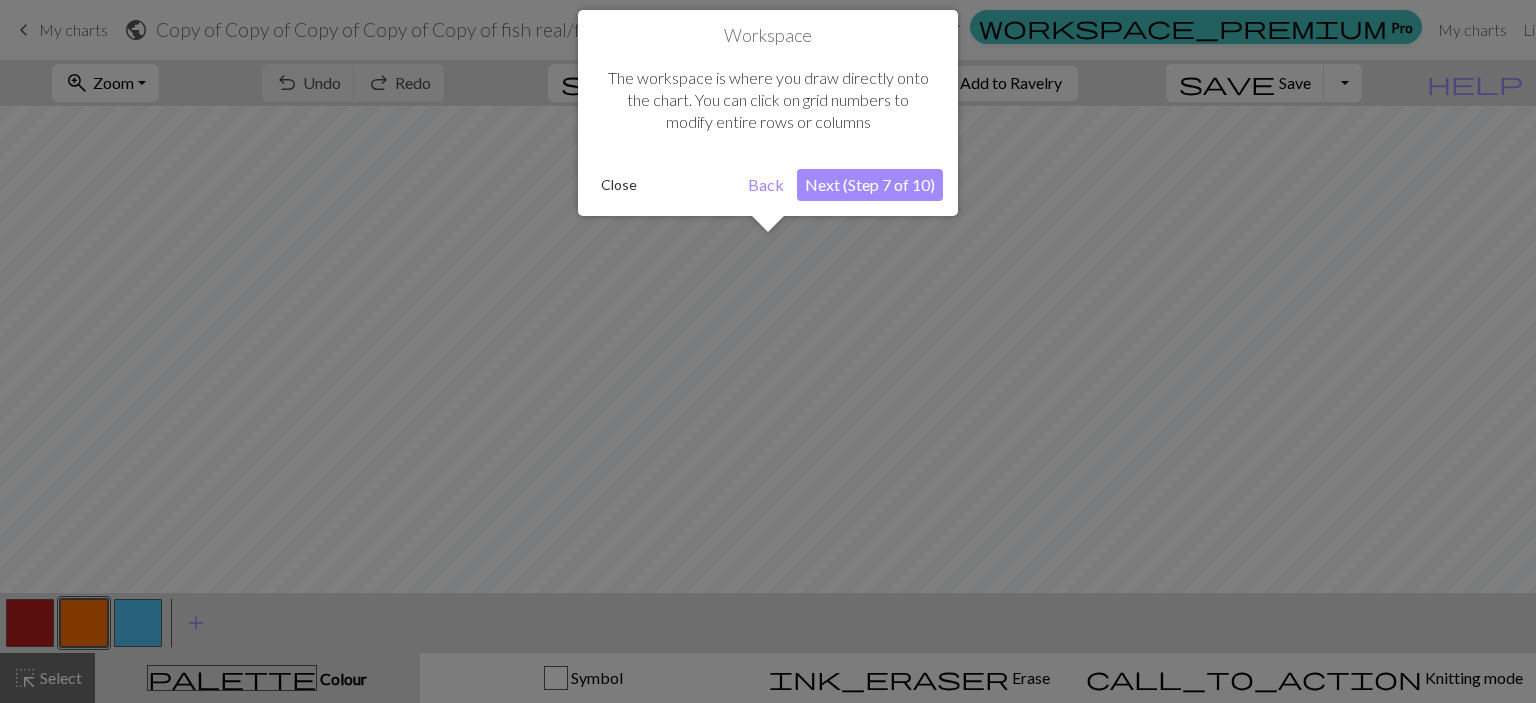scroll, scrollTop: 75, scrollLeft: 0, axis: vertical 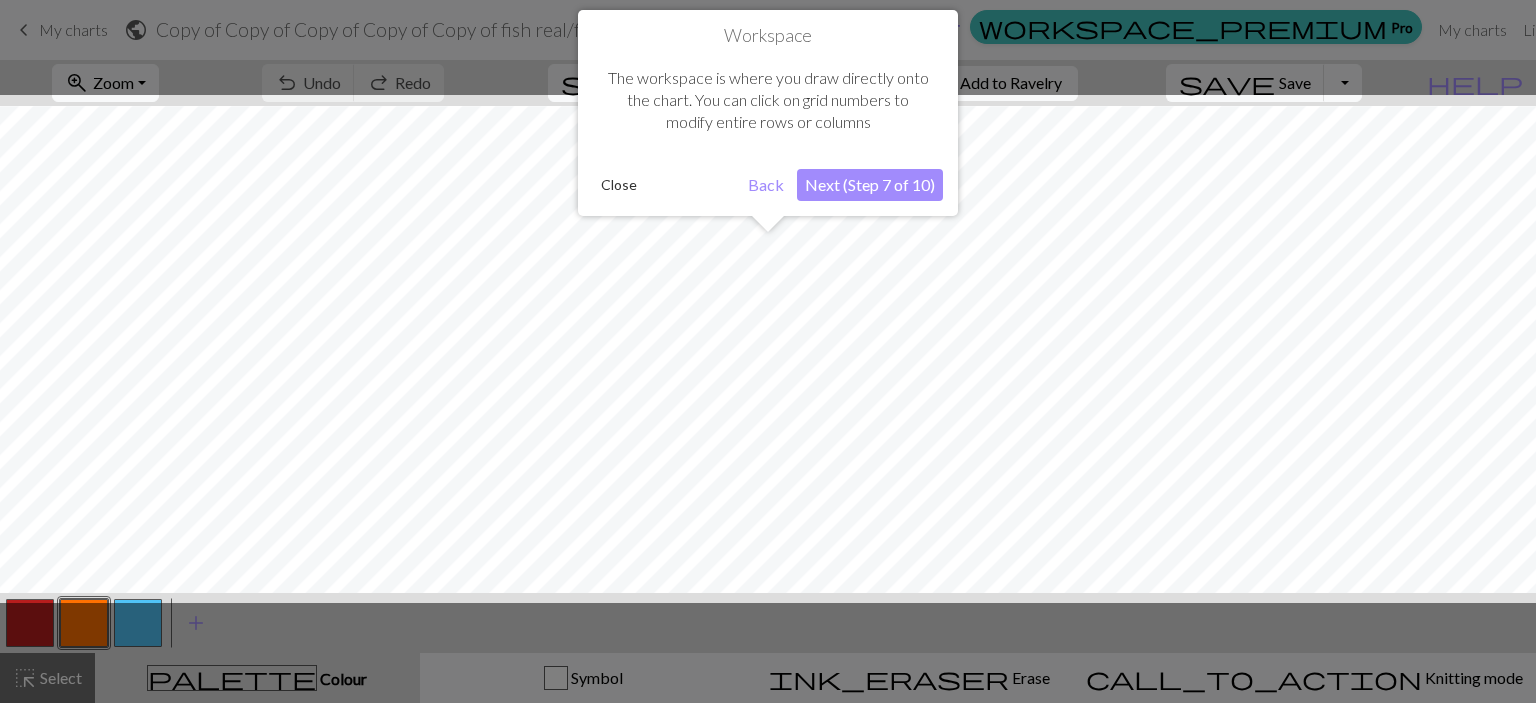 click on "Next (Step 7 of 10)" at bounding box center (870, 185) 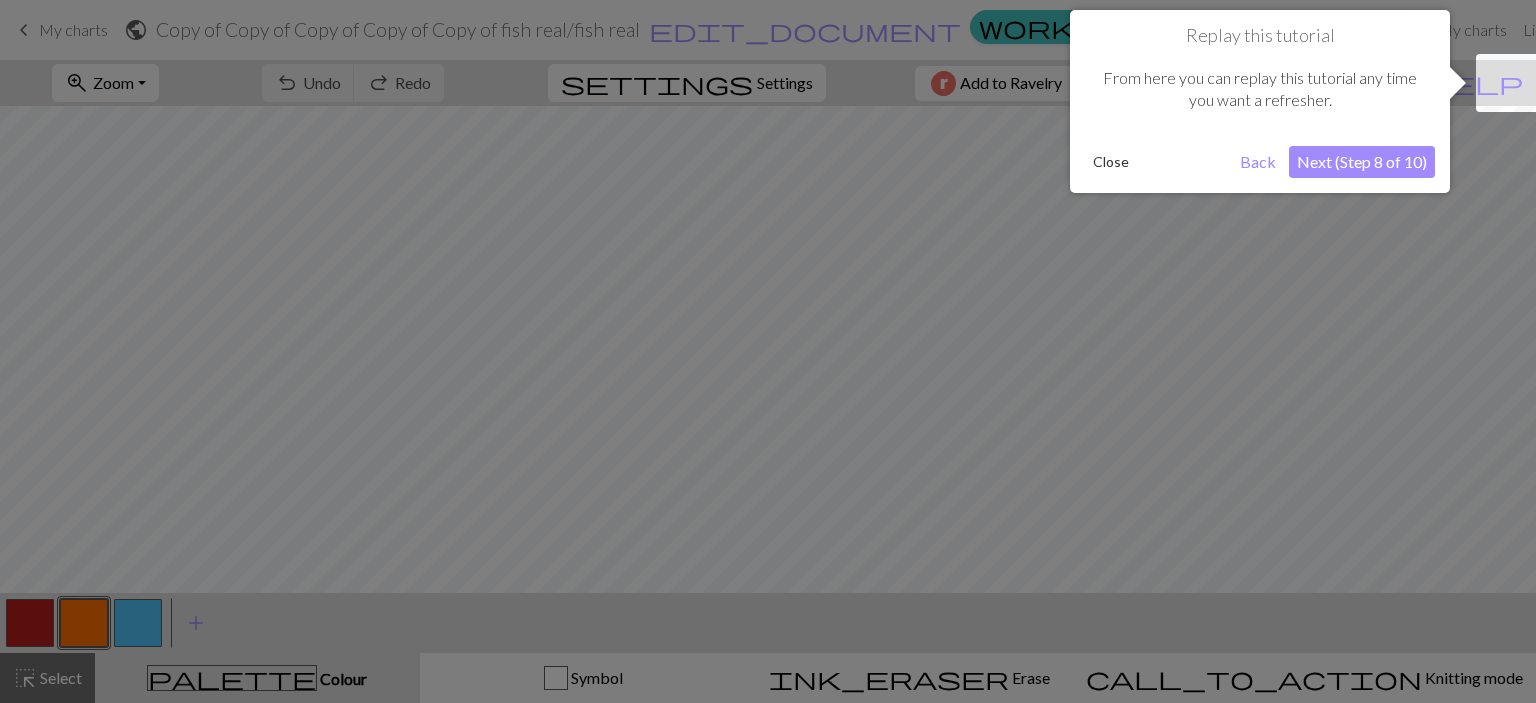 click on "Next (Step 8 of 10)" at bounding box center [1362, 162] 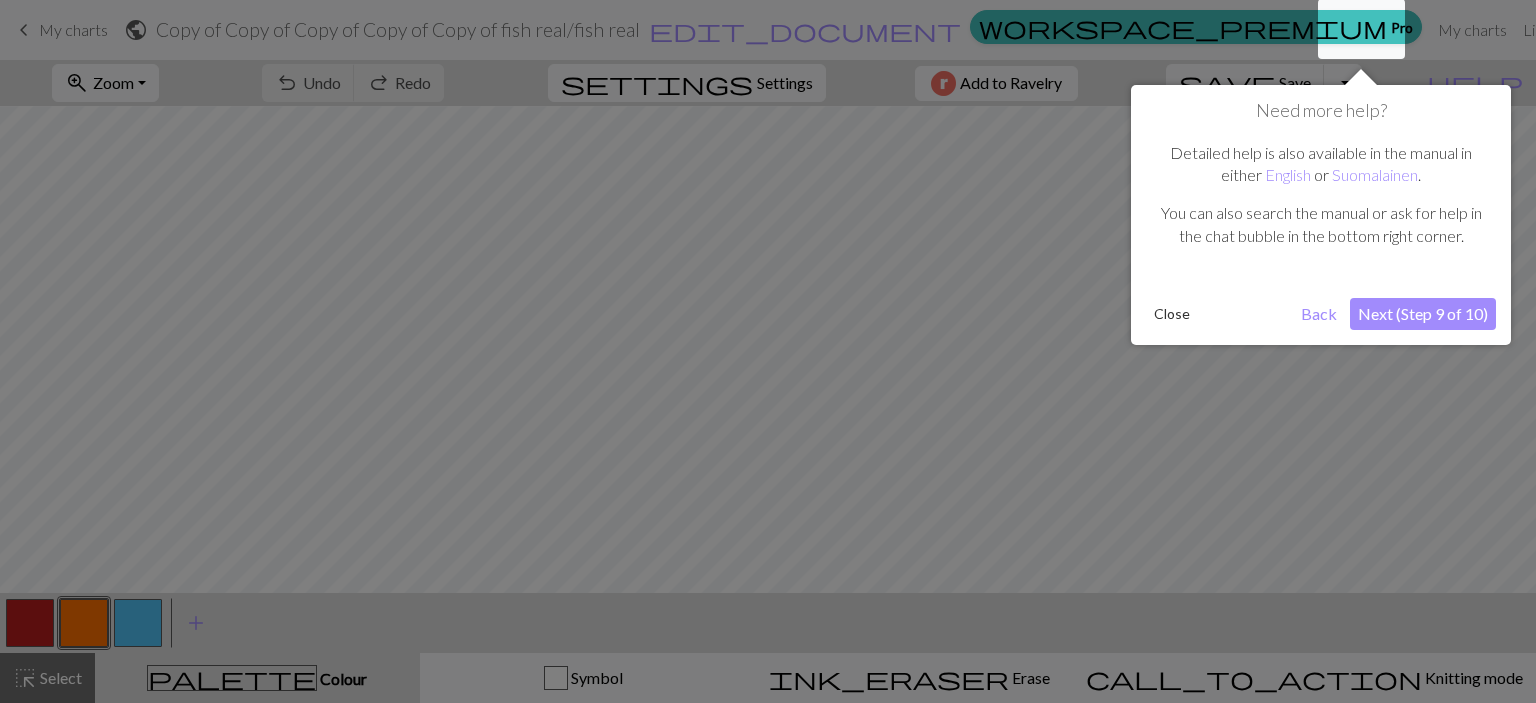 click on "Next (Step 9 of 10)" at bounding box center [1423, 314] 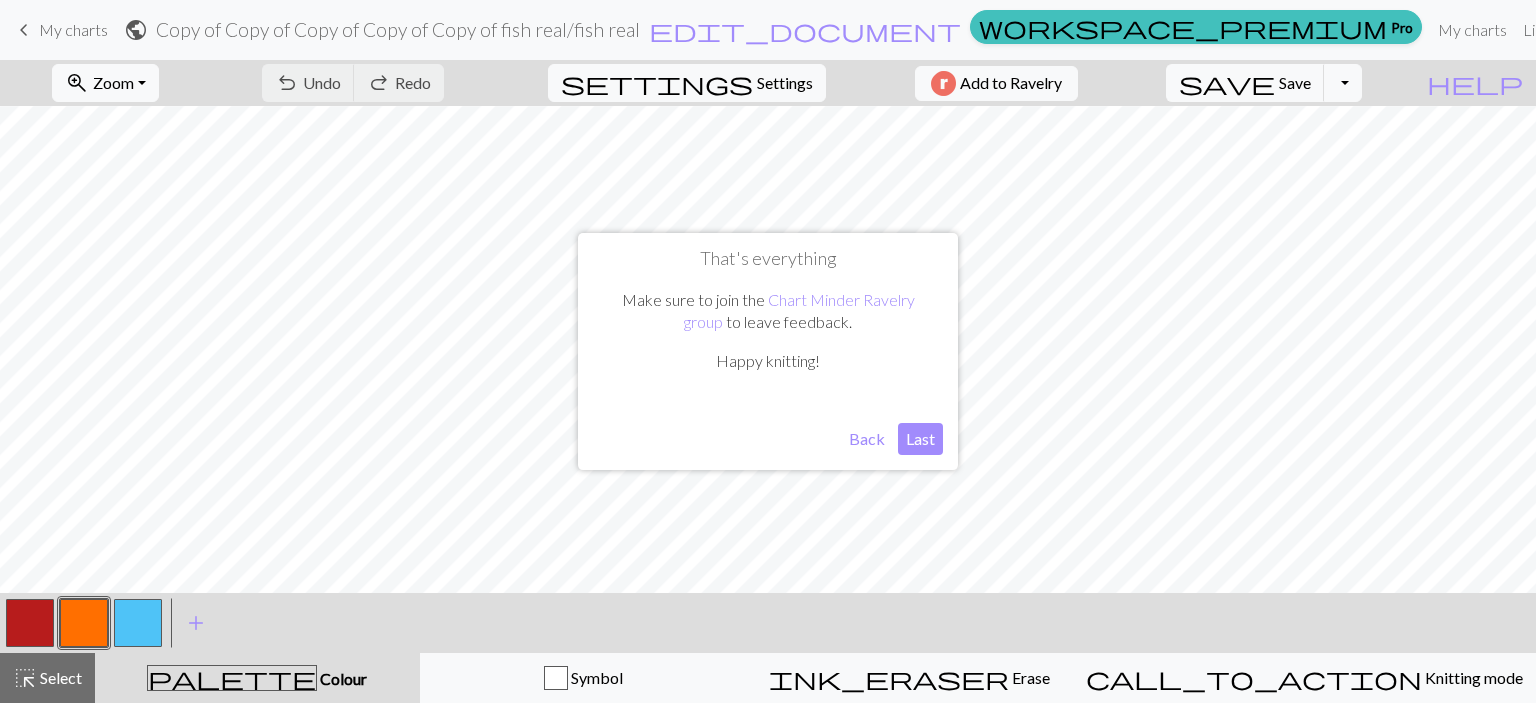click on "Last" at bounding box center [920, 439] 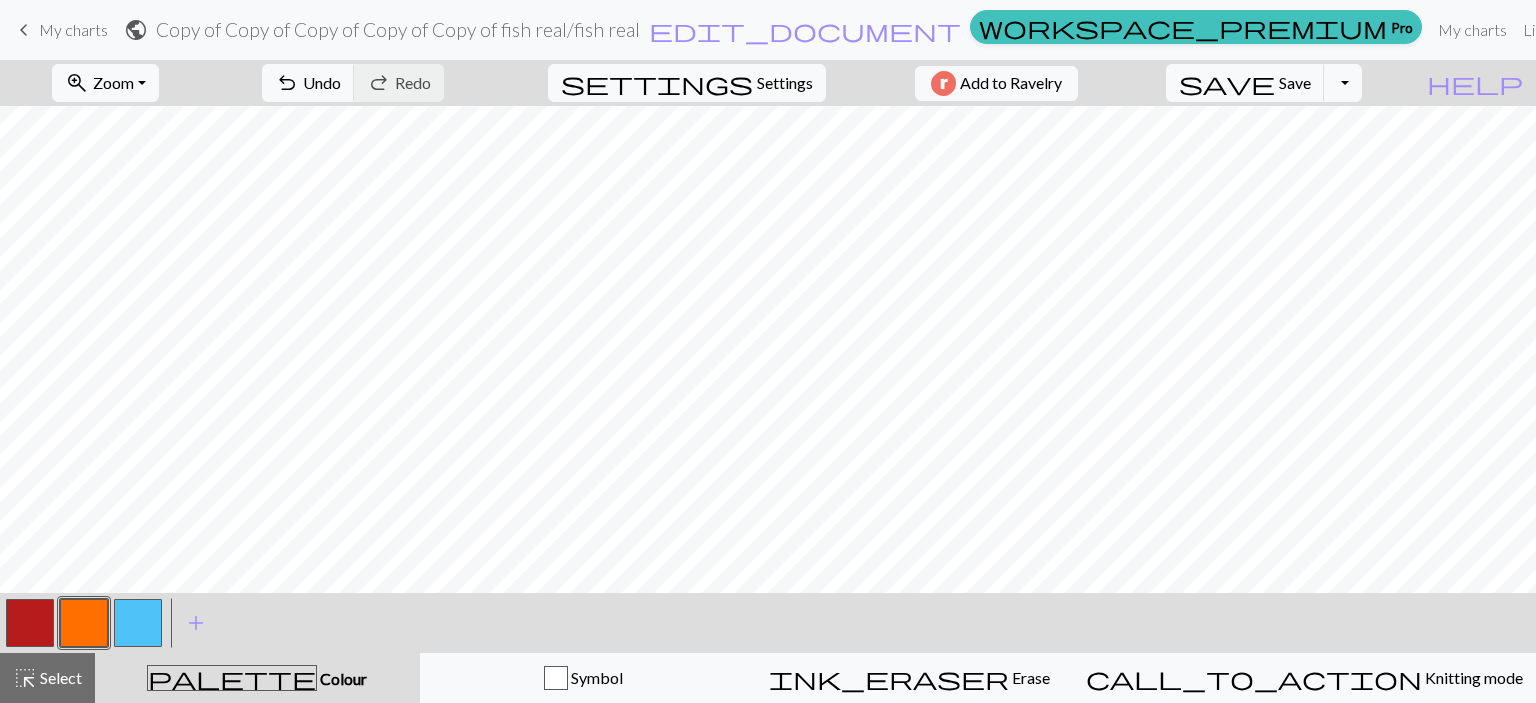 click at bounding box center (138, 623) 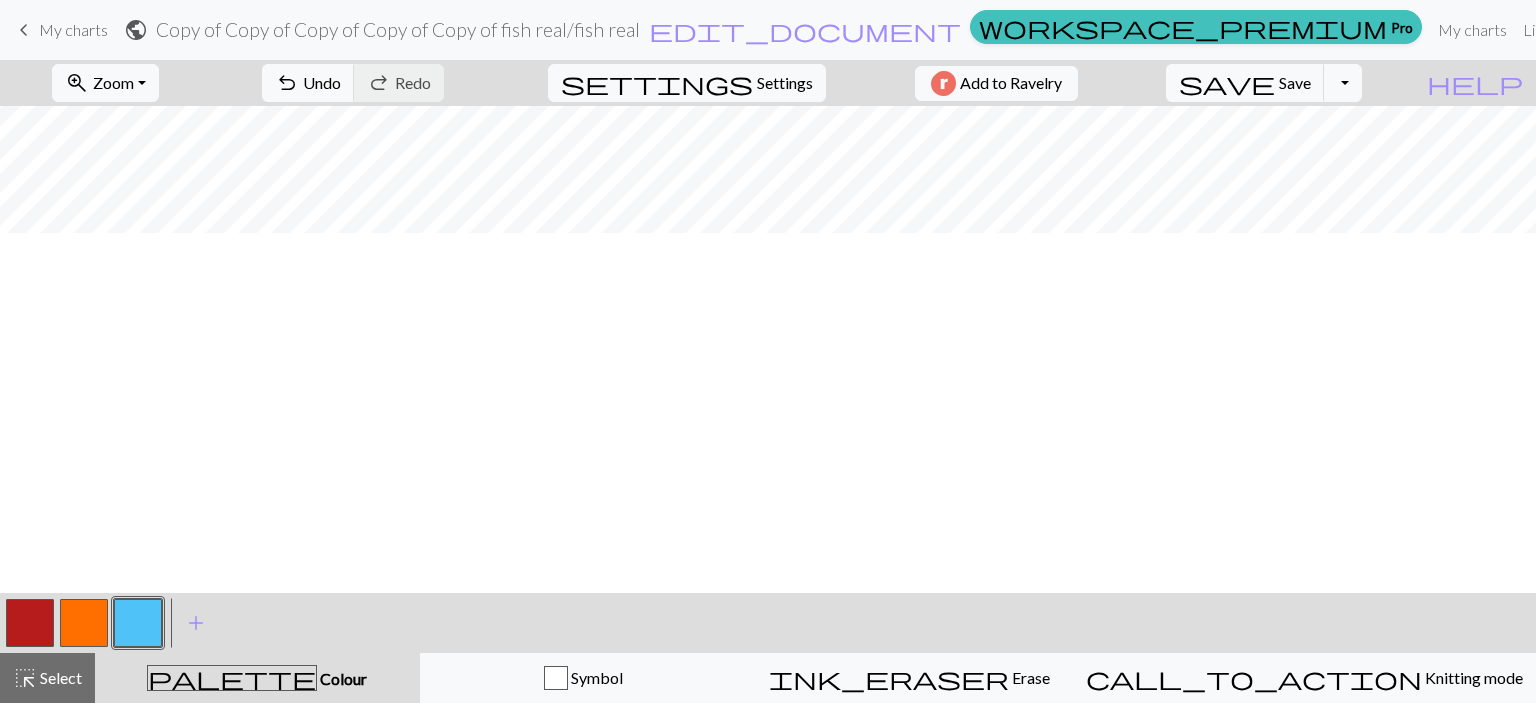 scroll, scrollTop: 0, scrollLeft: 0, axis: both 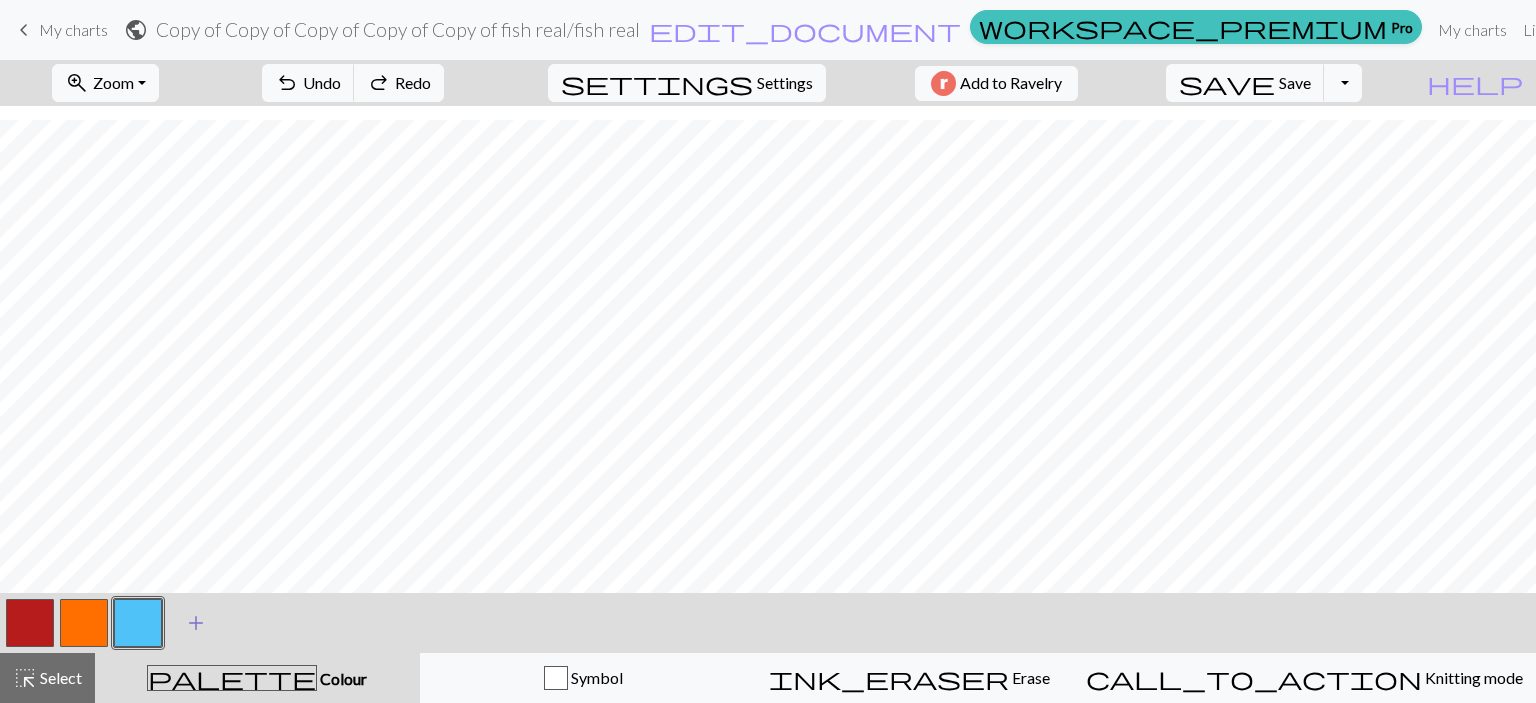 click on "add" at bounding box center (196, 623) 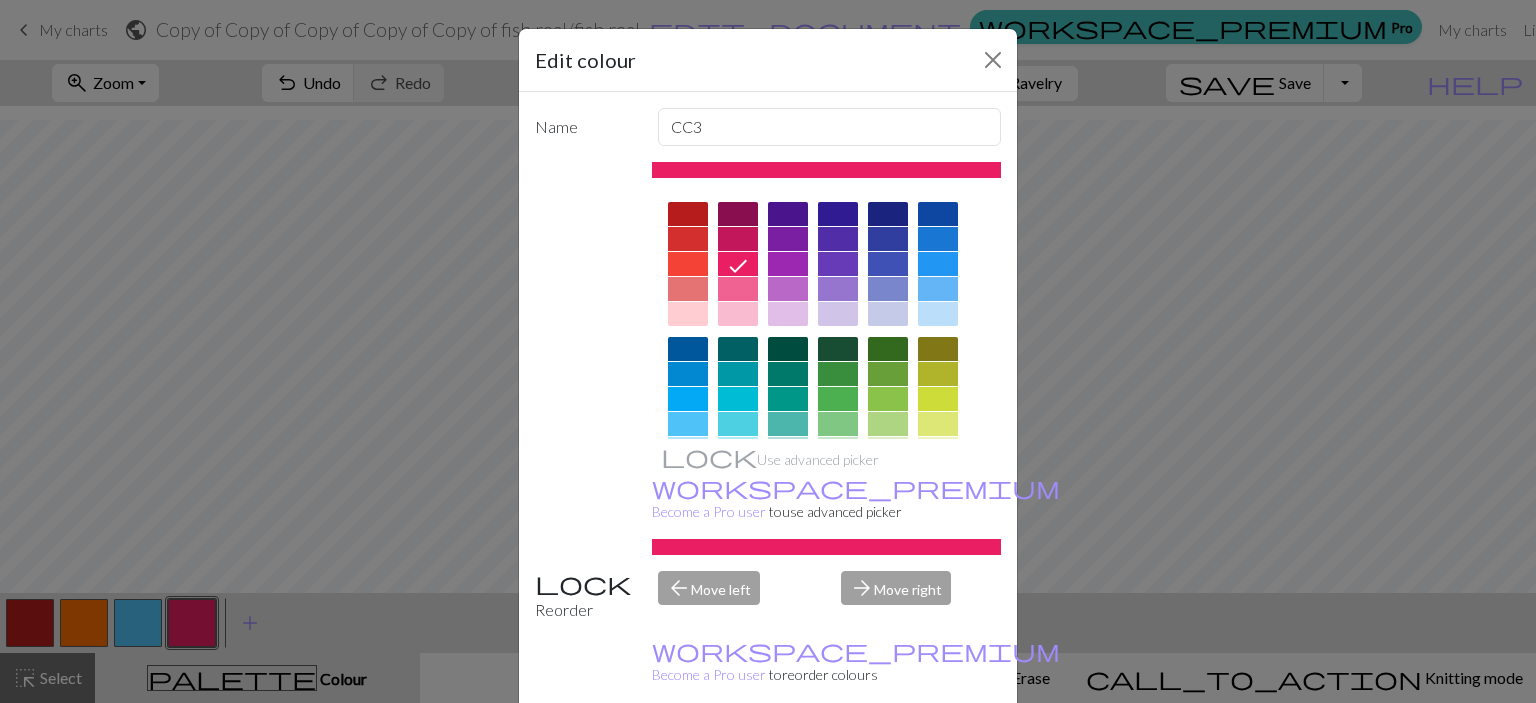 click at bounding box center (888, 214) 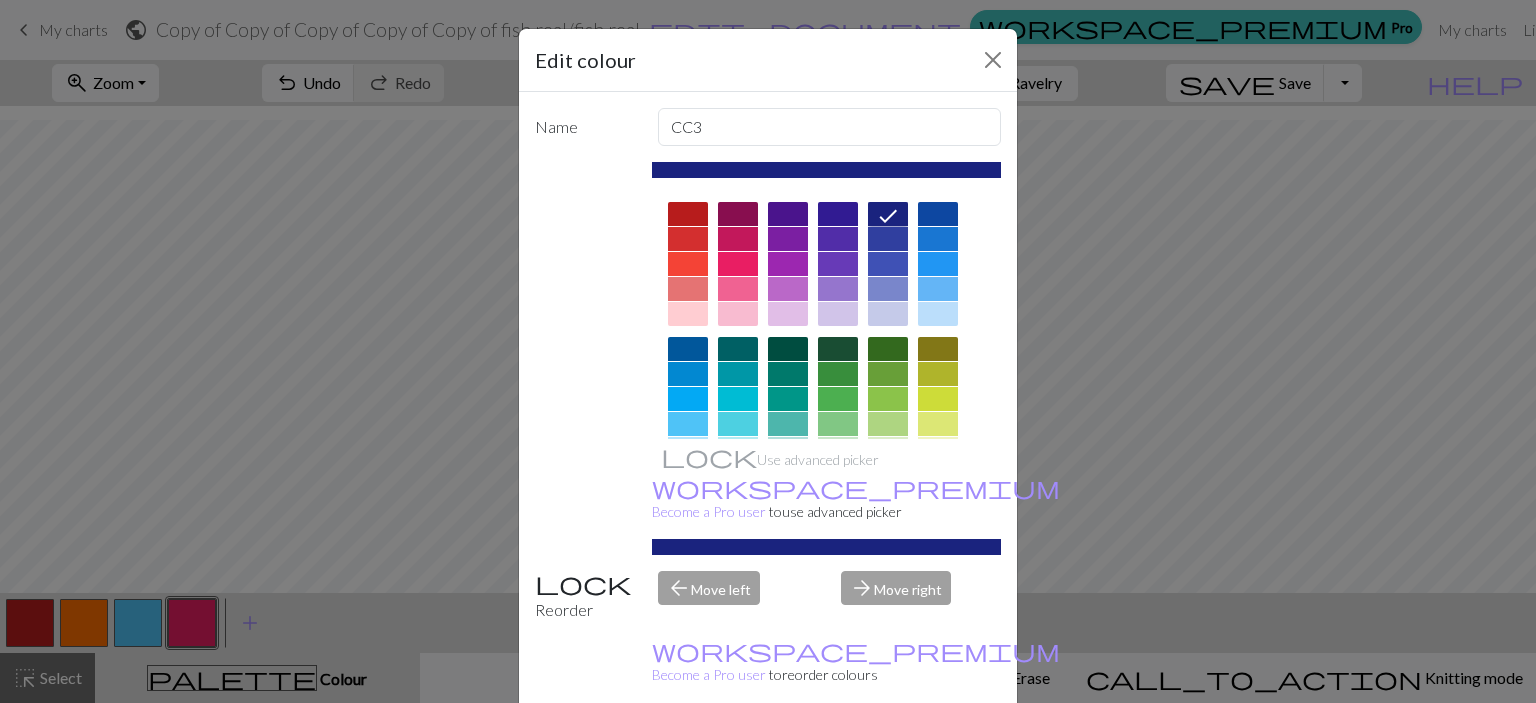 click on "Done" at bounding box center [888, 754] 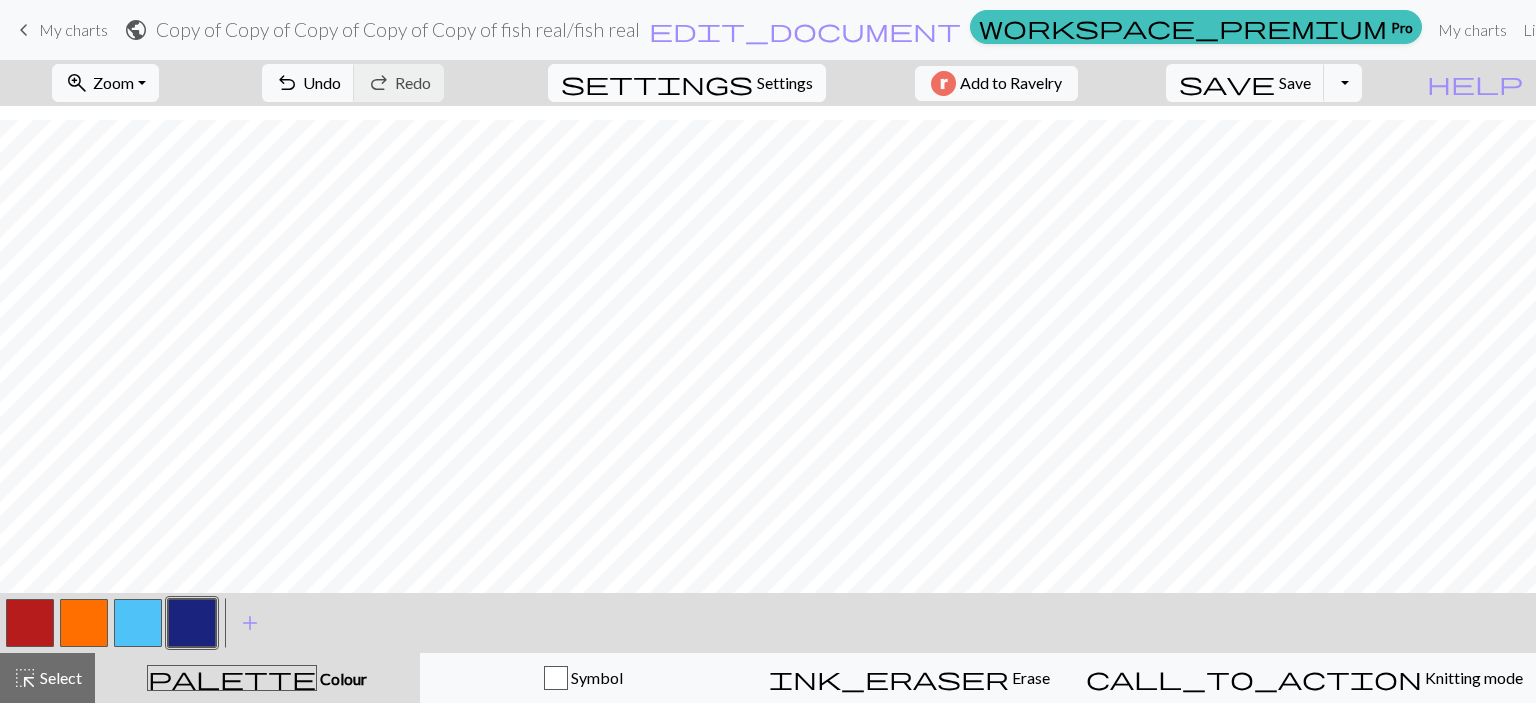 click on "settings" at bounding box center [657, 83] 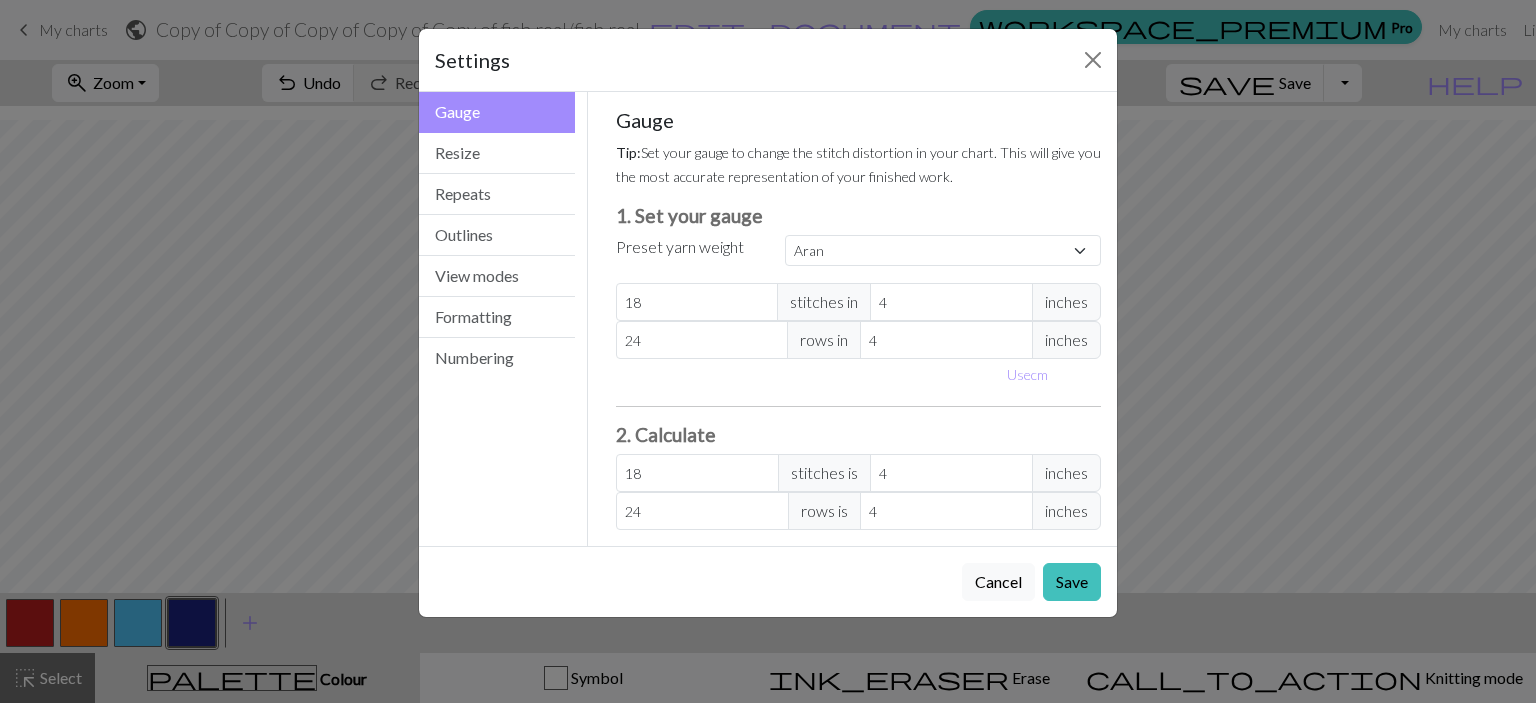 click on "Settings Gauge Gauge Resize Repeats Outlines View modes Formatting Numbering Gauge Resize Repeats Outlines View modes Formatting Numbering Gauge Tip:  Set your gauge to change the stitch distortion in your chart. This will give you the most accurate representation of your finished work. 1. Set your gauge Preset yarn weight Custom Square Lace Light Fingering Fingering Sport Double knit Worsted Aran Bulky Super Bulky [NUMBER] stitches in  [NUMBER] inches [NUMBER] rows in  [NUMBER] inches Use  cm 2. Calculate [NUMBER] stitches is [NUMBER] inches [NUMBER] rows is [NUMBER] inches Resize your chart Tip:  Changes will be applied from the bottom right. To change rows and columns in other areas (e.g. within the chart or at the top), use the select tool or click the grid numbers to select then insert or remove from the top toolbar. Width [NUMBER] Height [NUMBER] Repeats workspace_premium Become a Pro user   to  visualise repeats Tip:   This will show your entire chart repeated, so you can preview what joining panels look like together. arrow_forward  Horizontal 1 arrow_downward 1" at bounding box center [768, 351] 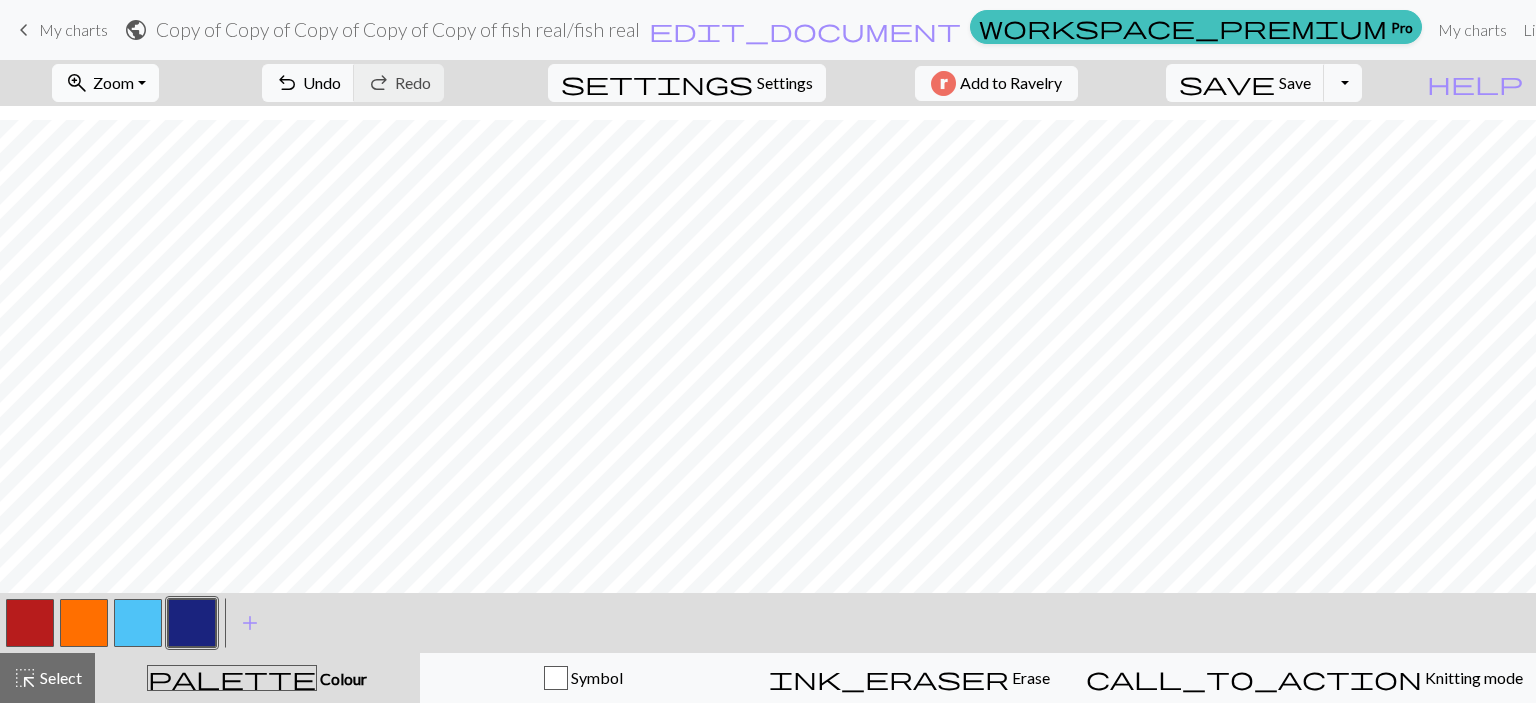 click on "zoom_in Zoom Zoom" at bounding box center [105, 83] 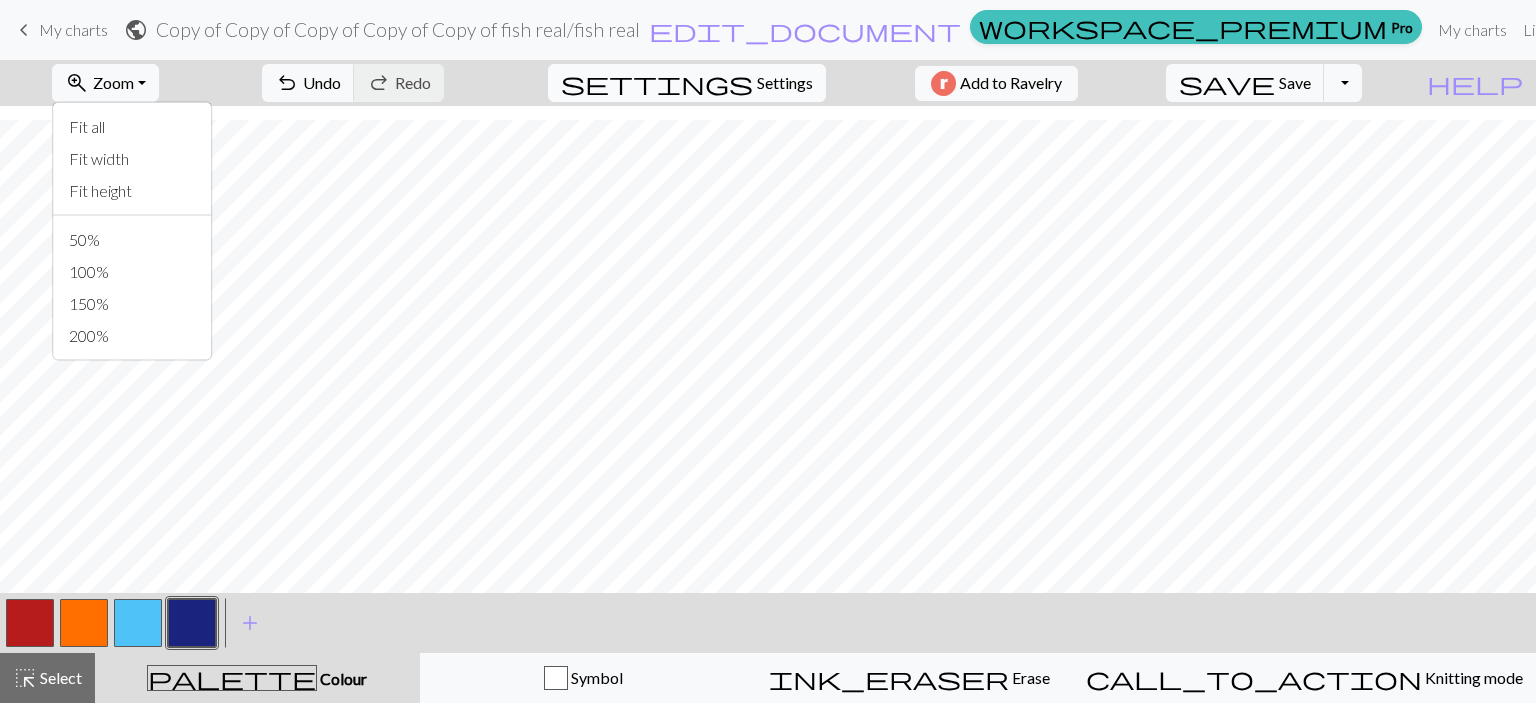 click on "settings" at bounding box center (657, 83) 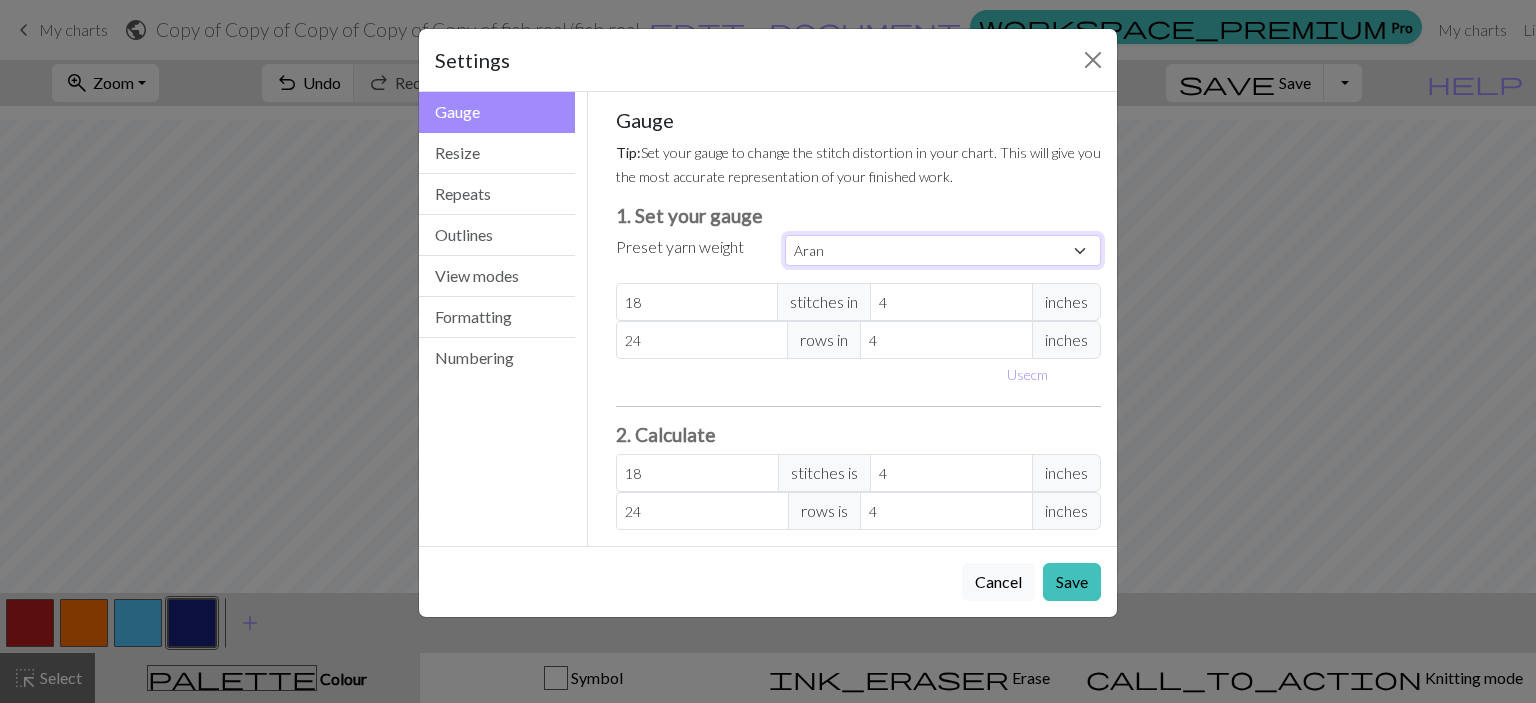 click on "Custom Square Lace Light Fingering Fingering Sport Double knit Worsted Aran Bulky Super Bulky" at bounding box center (943, 250) 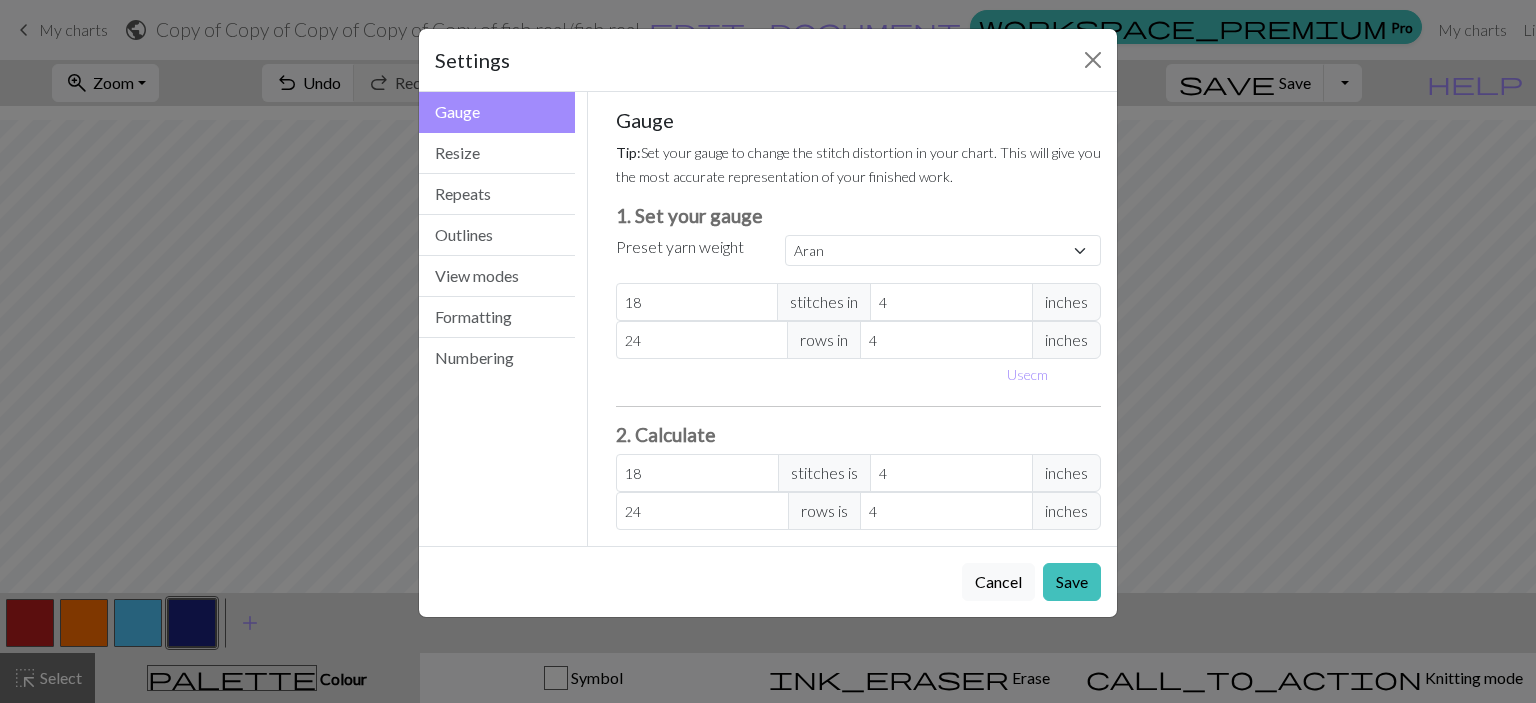 click on "1. Set your gauge" at bounding box center [859, 215] 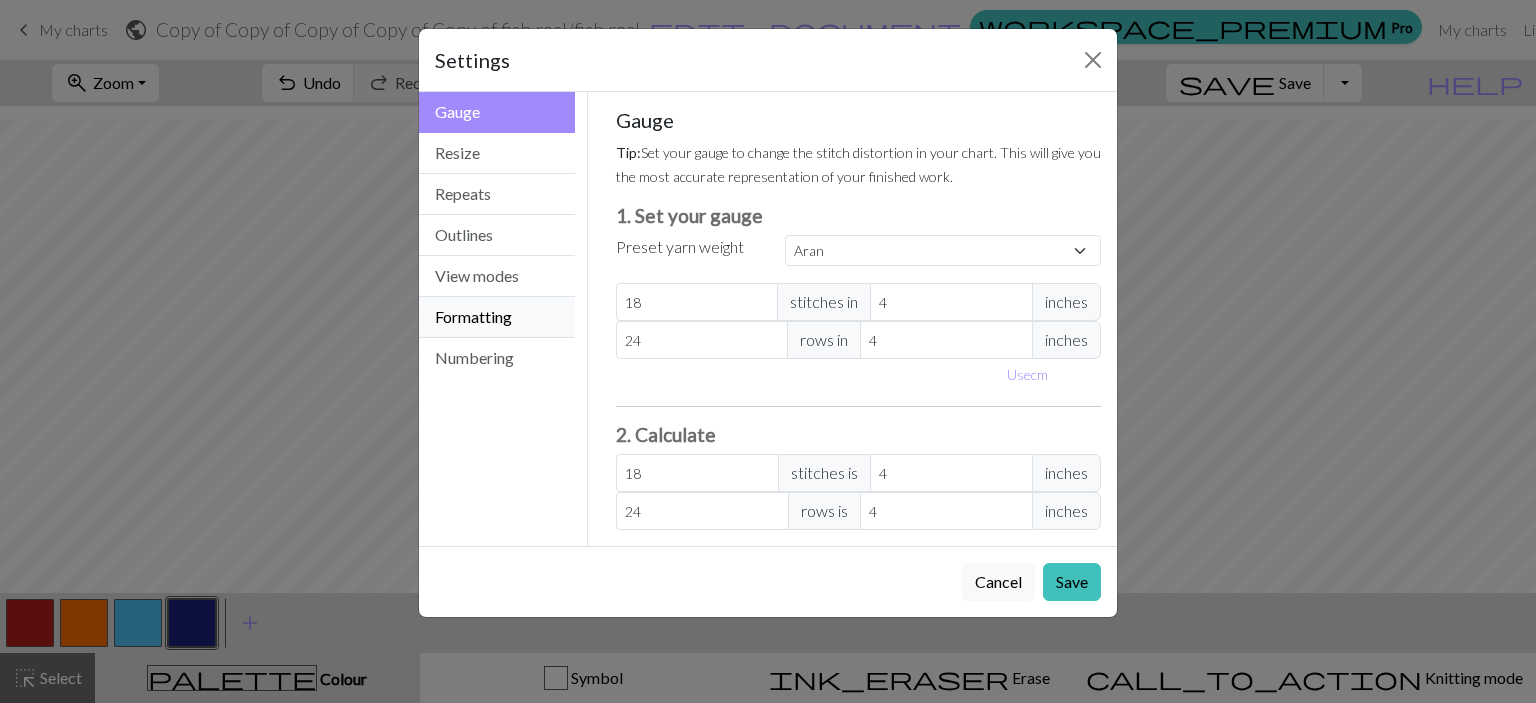 click on "Formatting" at bounding box center (497, 317) 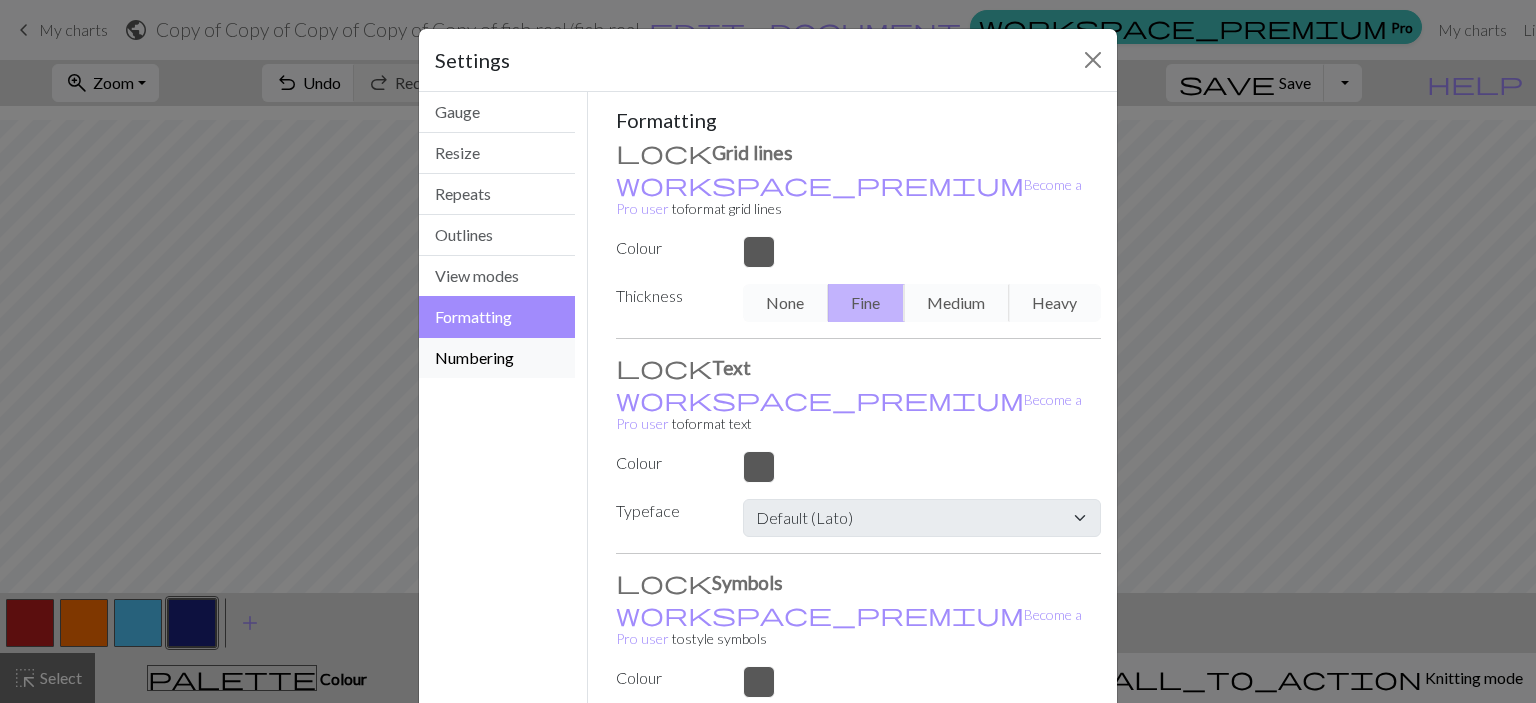 click on "Numbering" at bounding box center (497, 358) 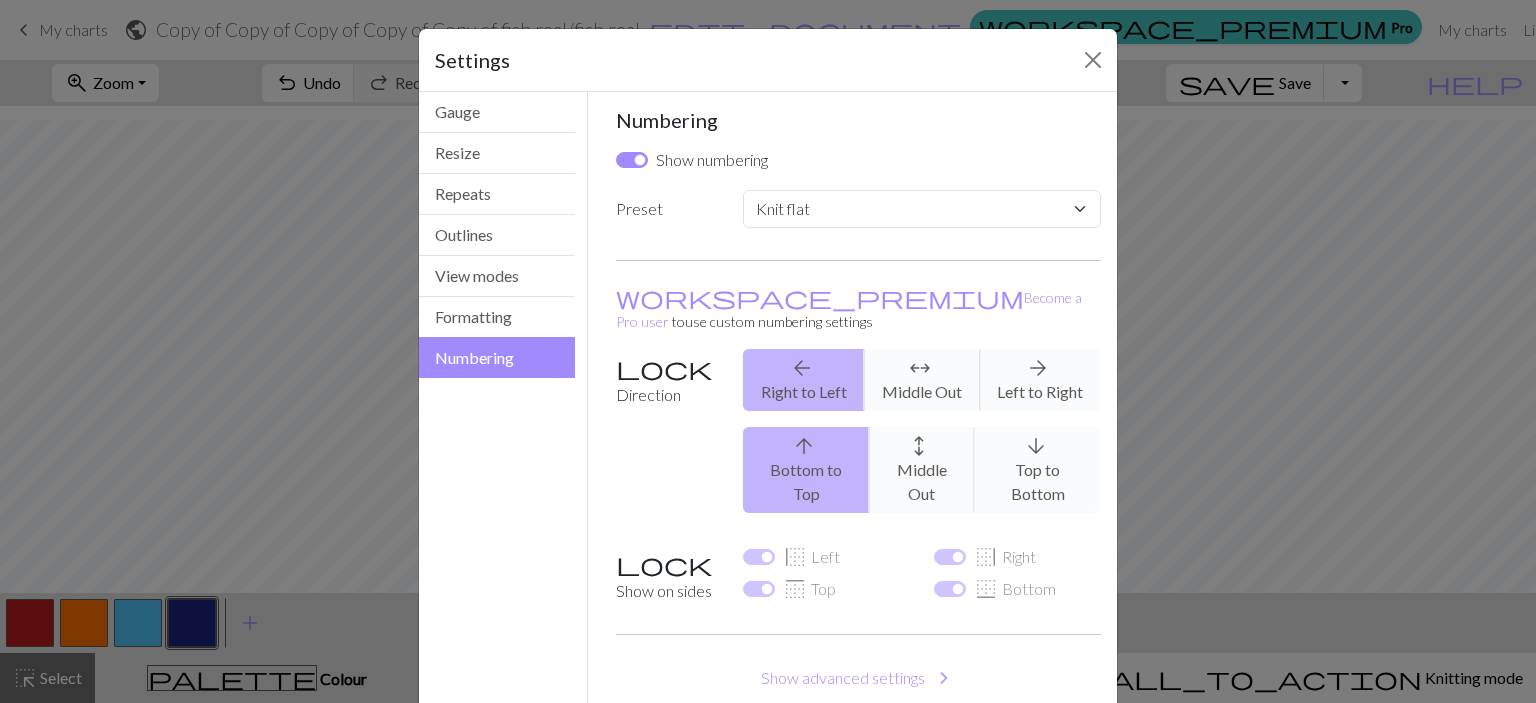 scroll, scrollTop: 74, scrollLeft: 0, axis: vertical 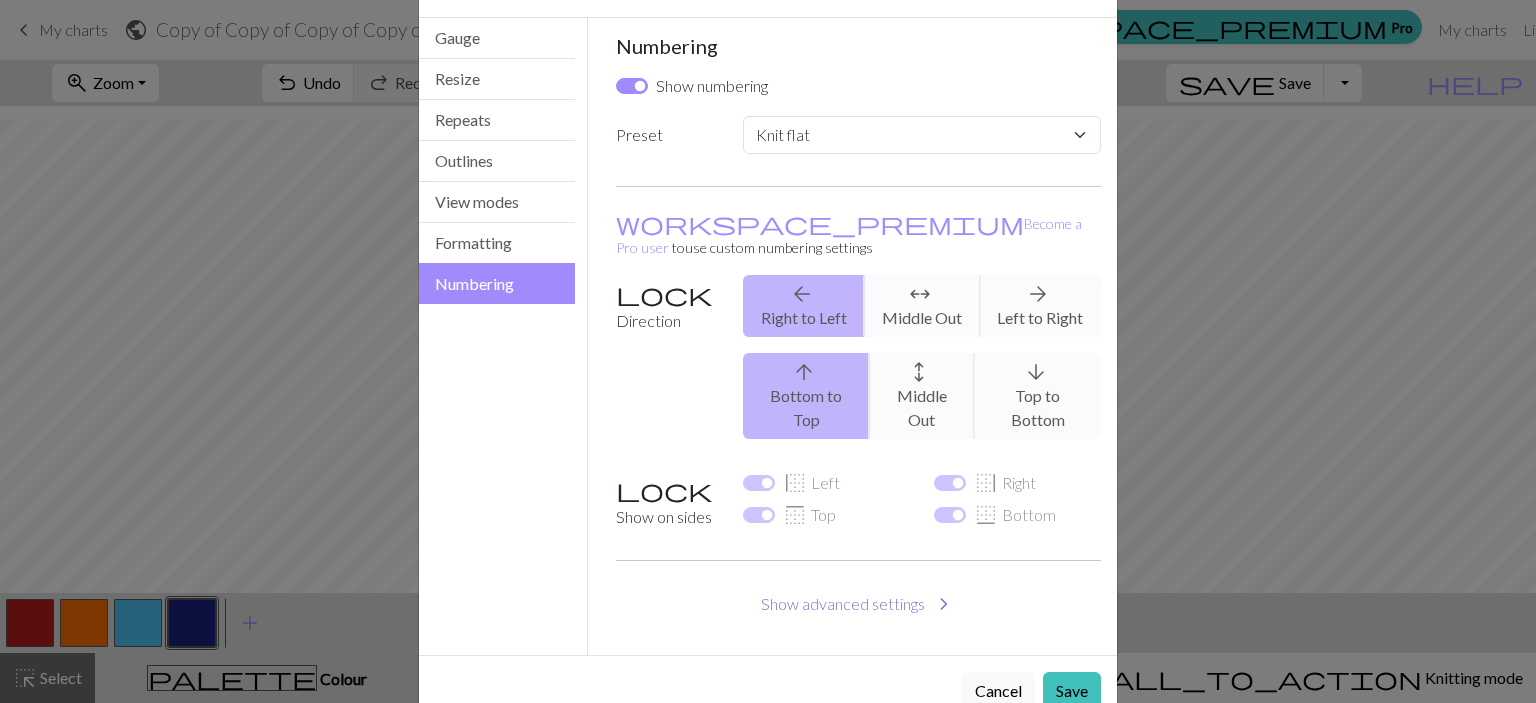 click on "Show advanced settings   chevron_right" at bounding box center (859, 604) 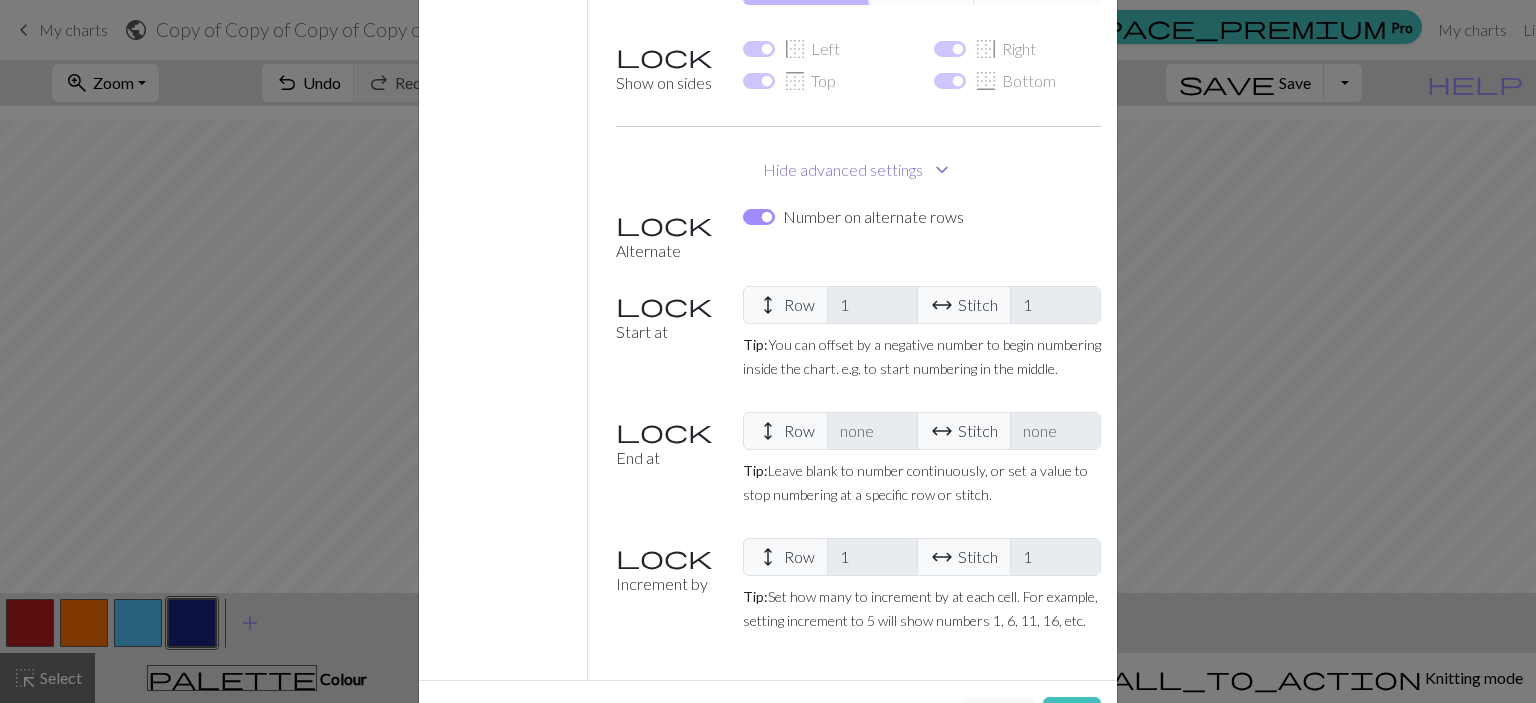 scroll, scrollTop: 0, scrollLeft: 0, axis: both 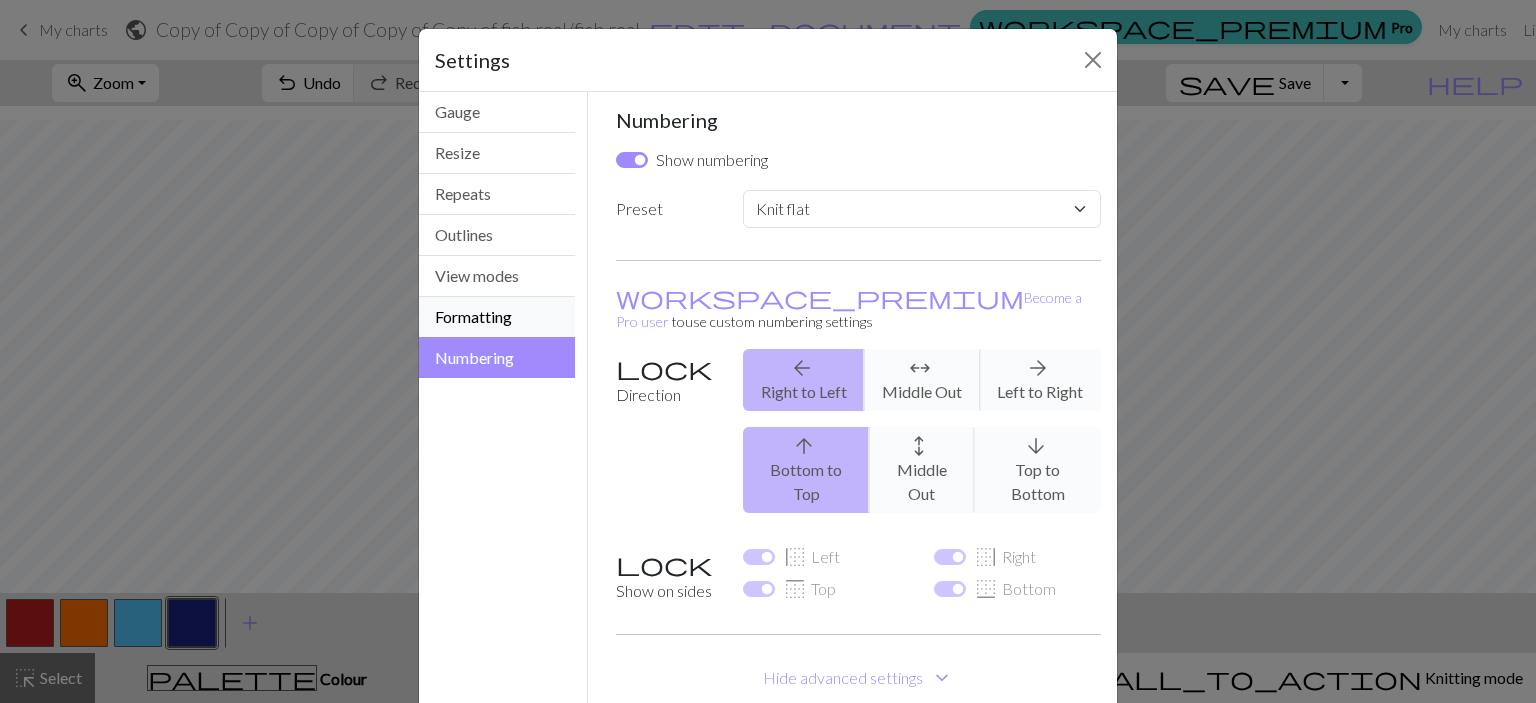 click on "Formatting" at bounding box center (497, 317) 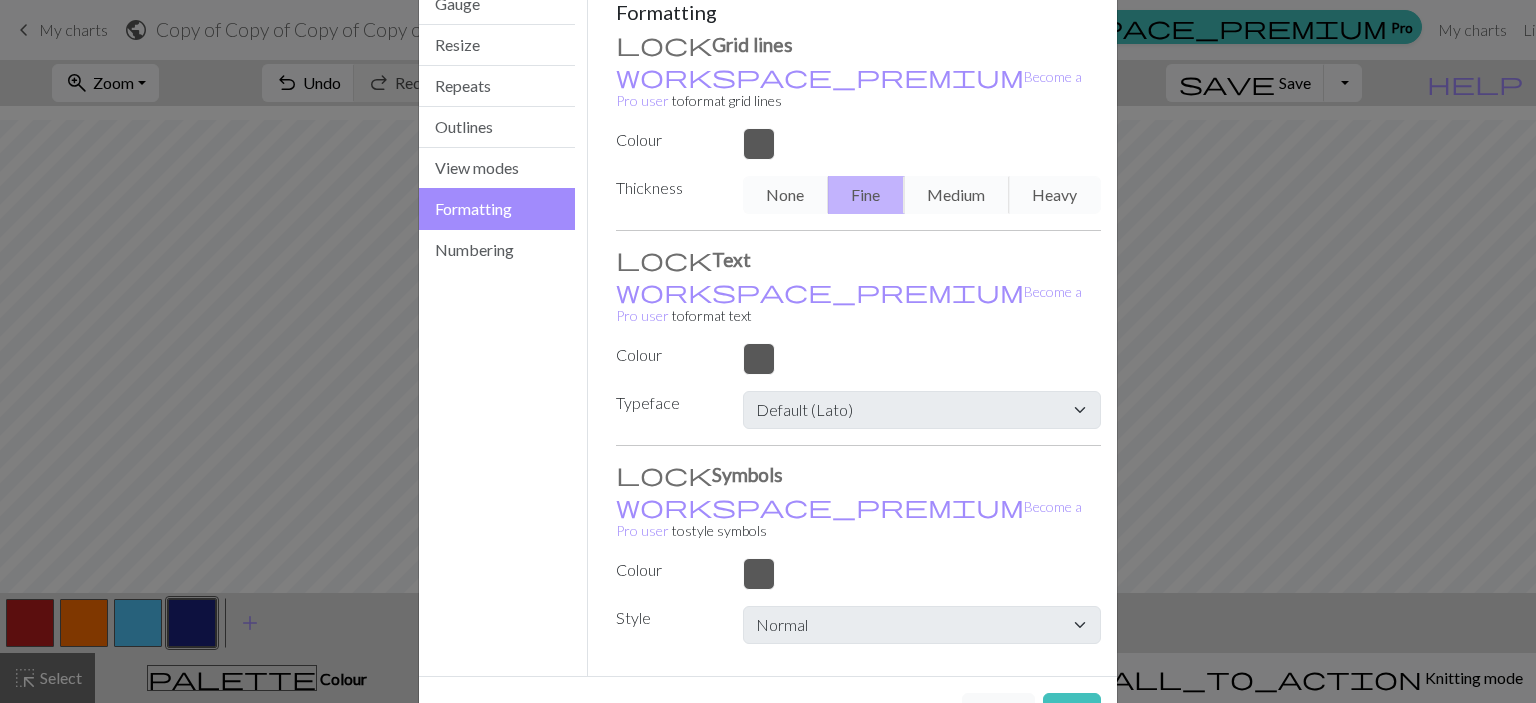 scroll, scrollTop: 0, scrollLeft: 0, axis: both 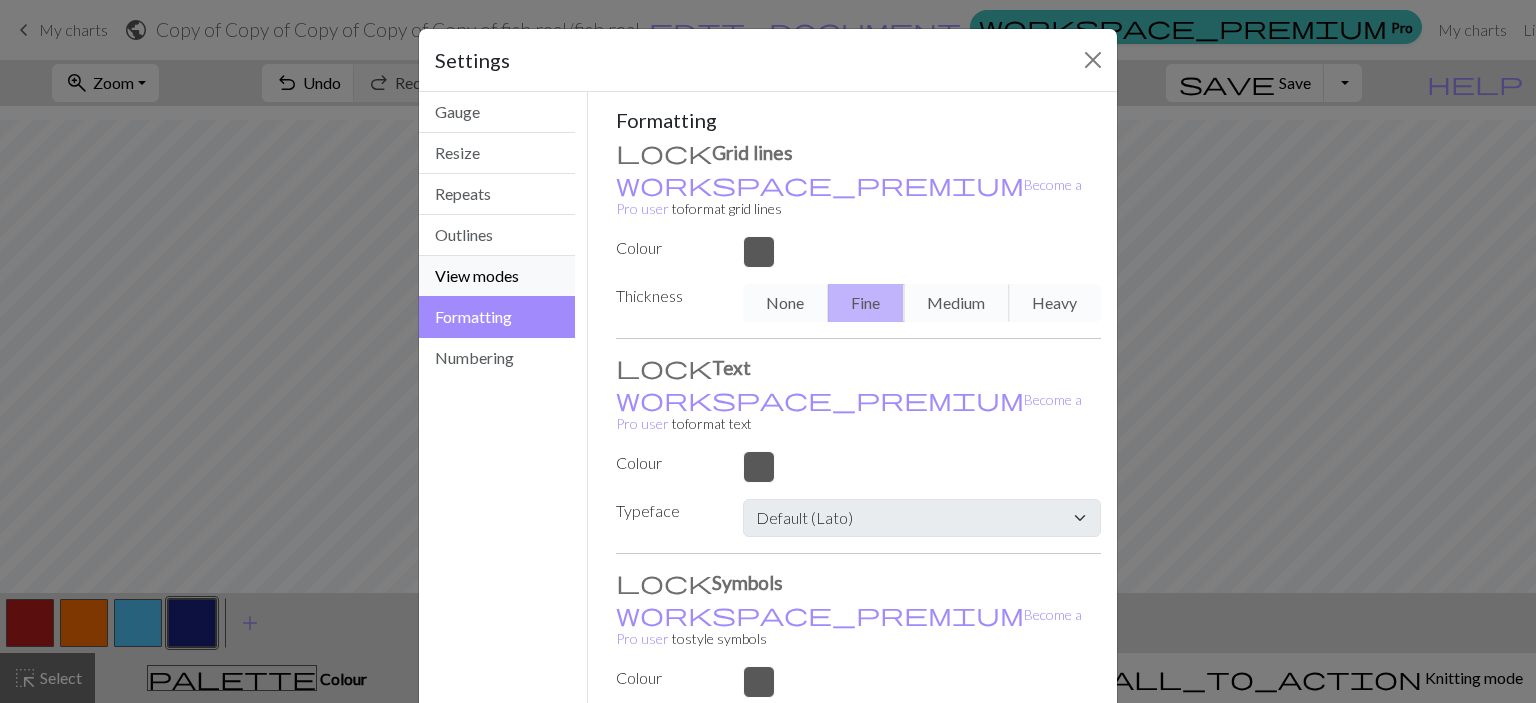 click on "View modes" at bounding box center [497, 276] 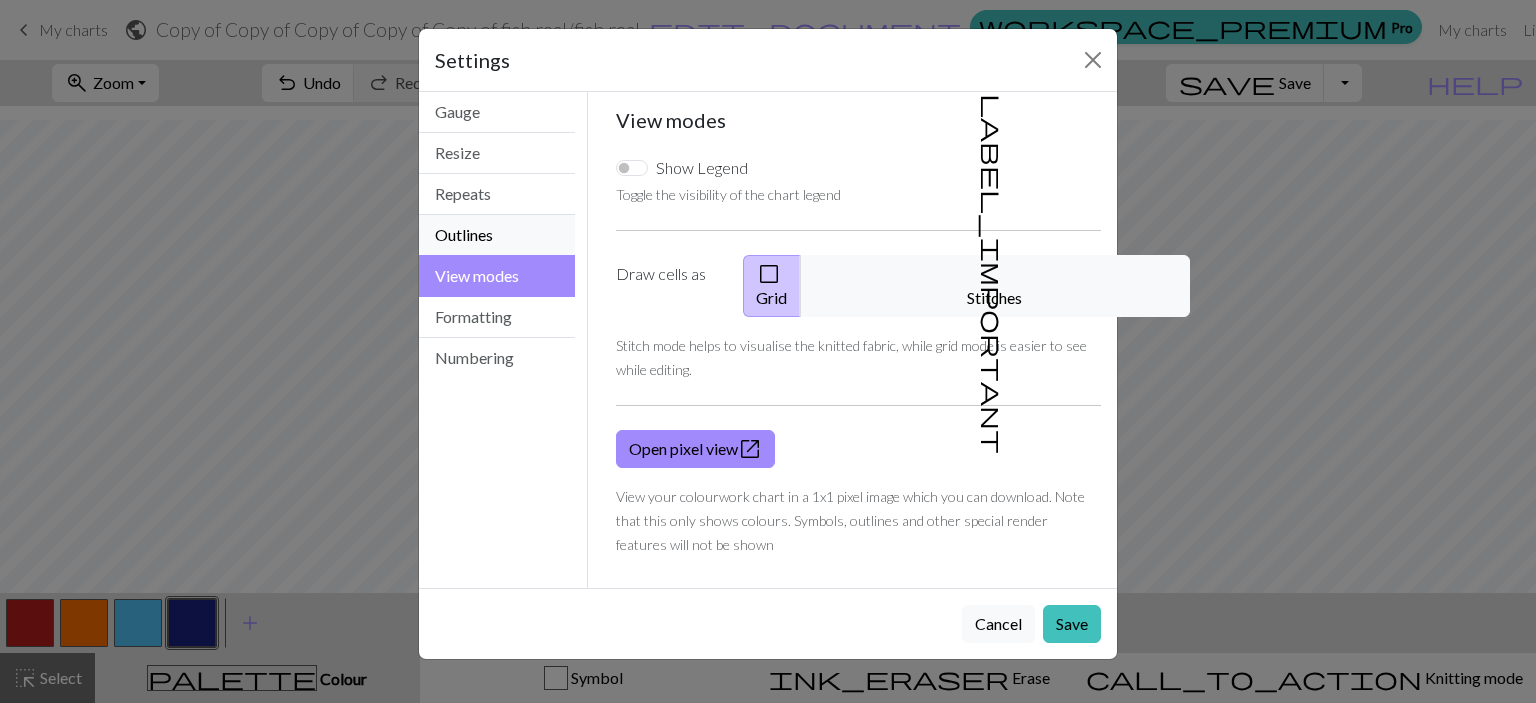 click on "Outlines" at bounding box center (497, 235) 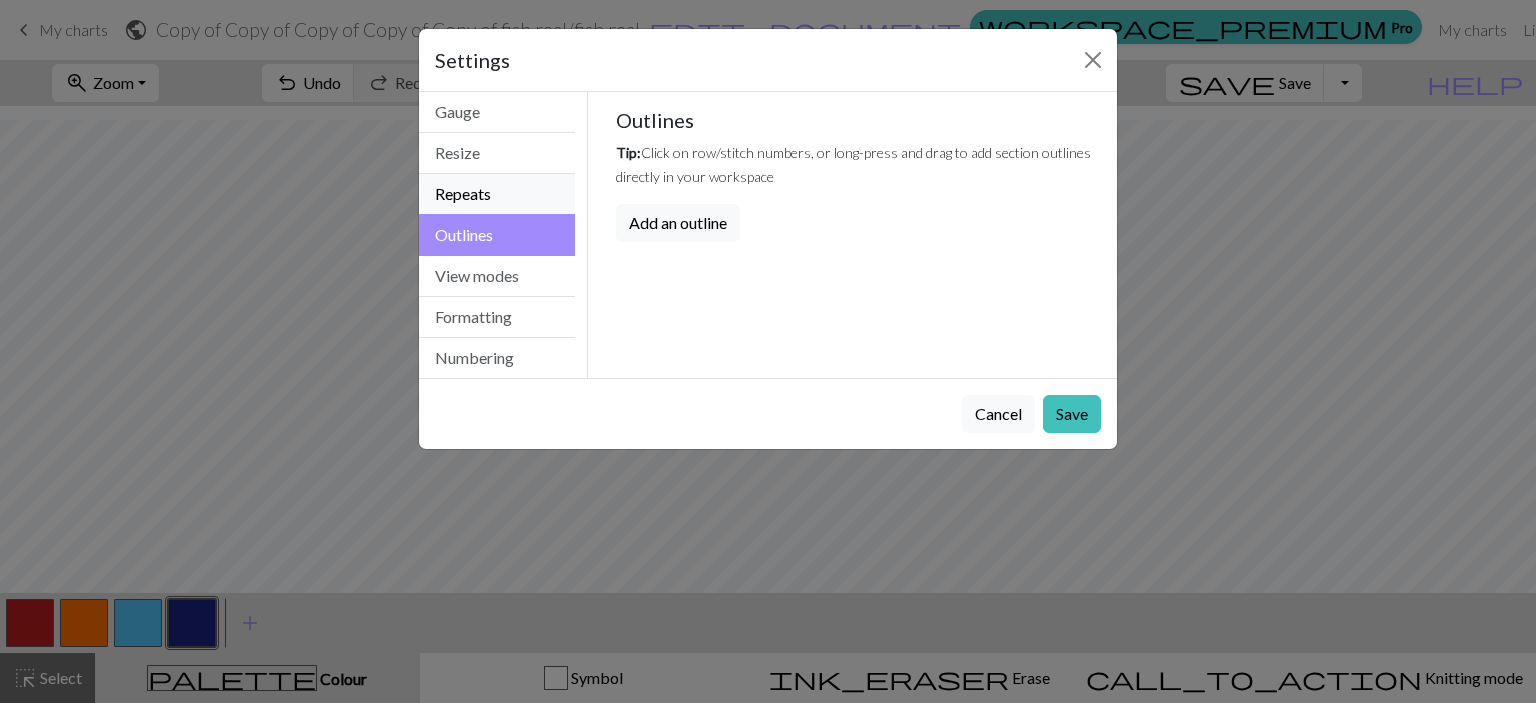 click on "Repeats" at bounding box center (497, 194) 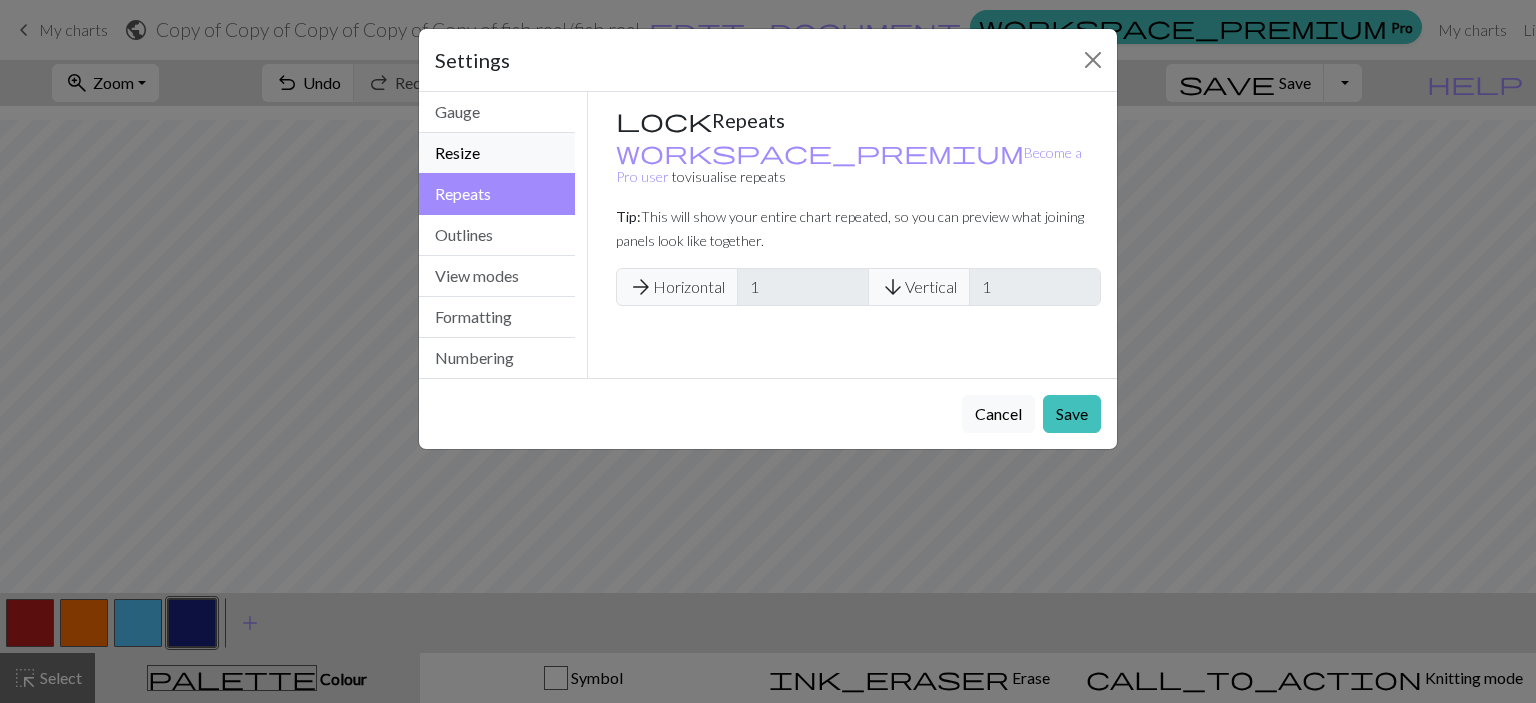 click on "Resize" at bounding box center [497, 153] 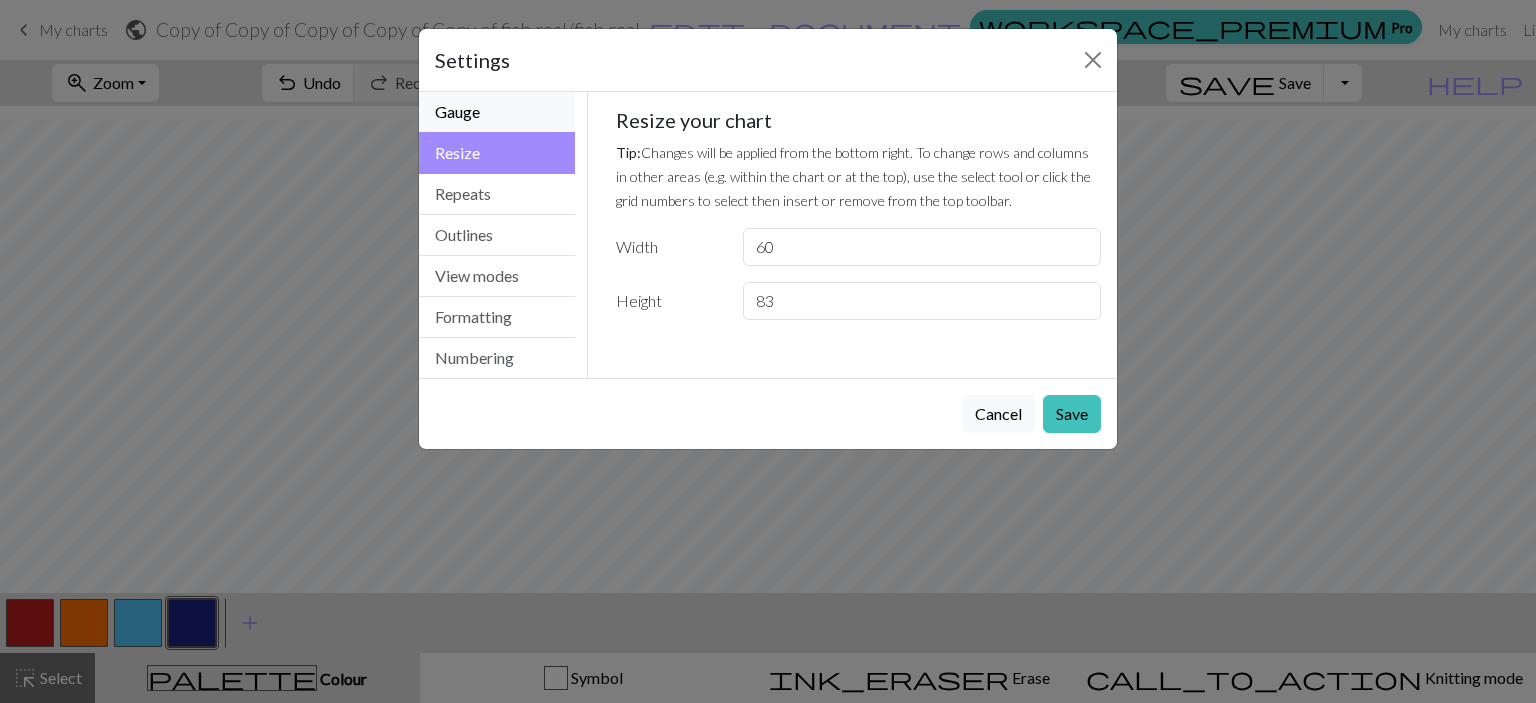 click on "Gauge" at bounding box center (497, 112) 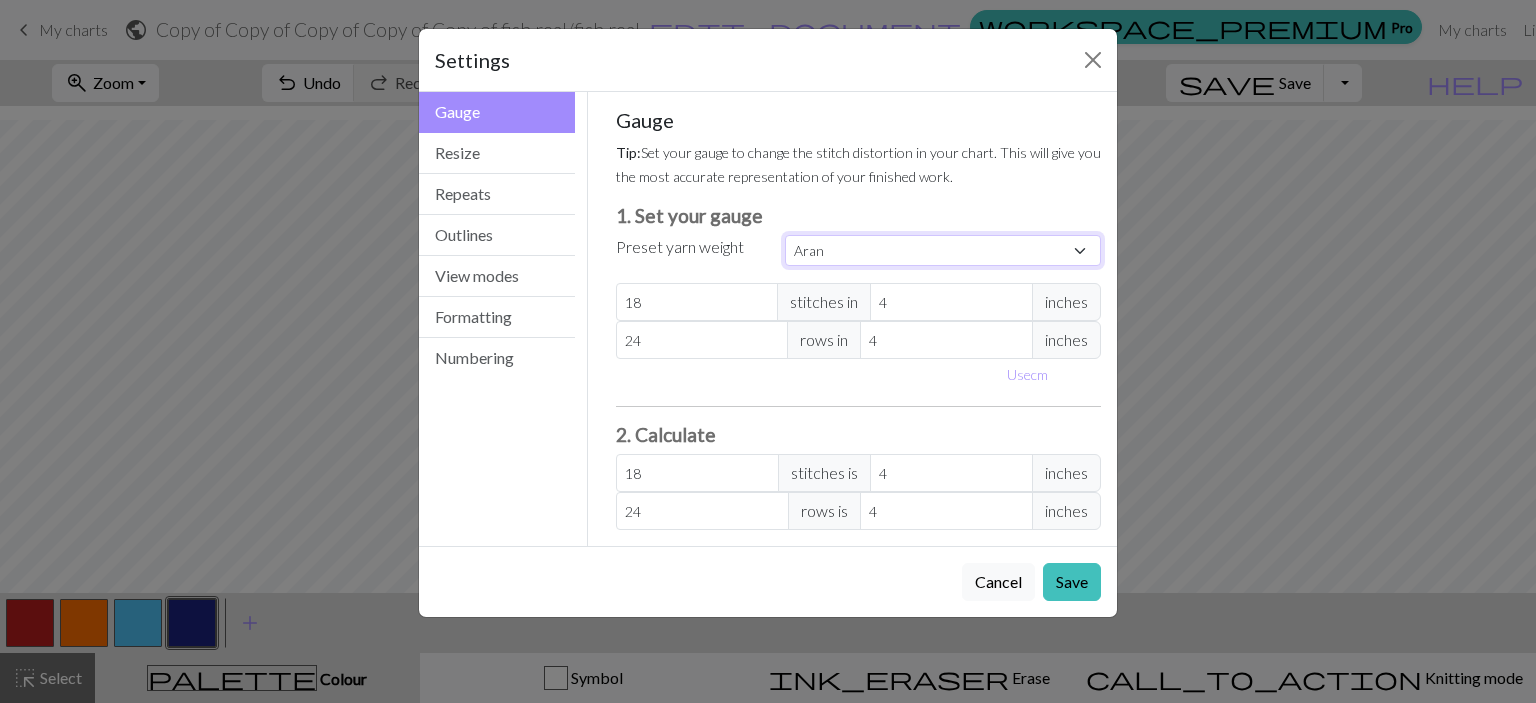 click on "Custom Square Lace Light Fingering Fingering Sport Double knit Worsted Aran Bulky Super Bulky" at bounding box center (943, 250) 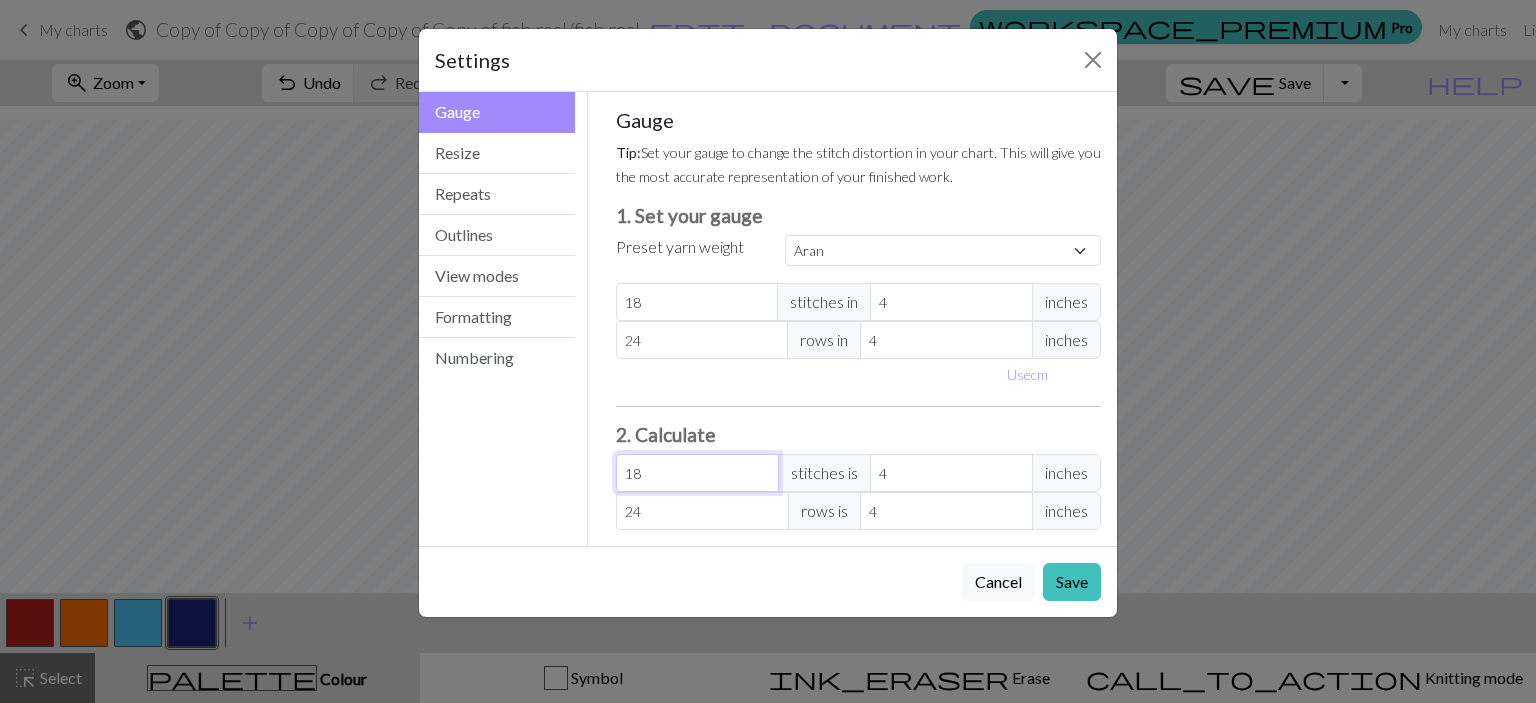 click on "18" at bounding box center (697, 473) 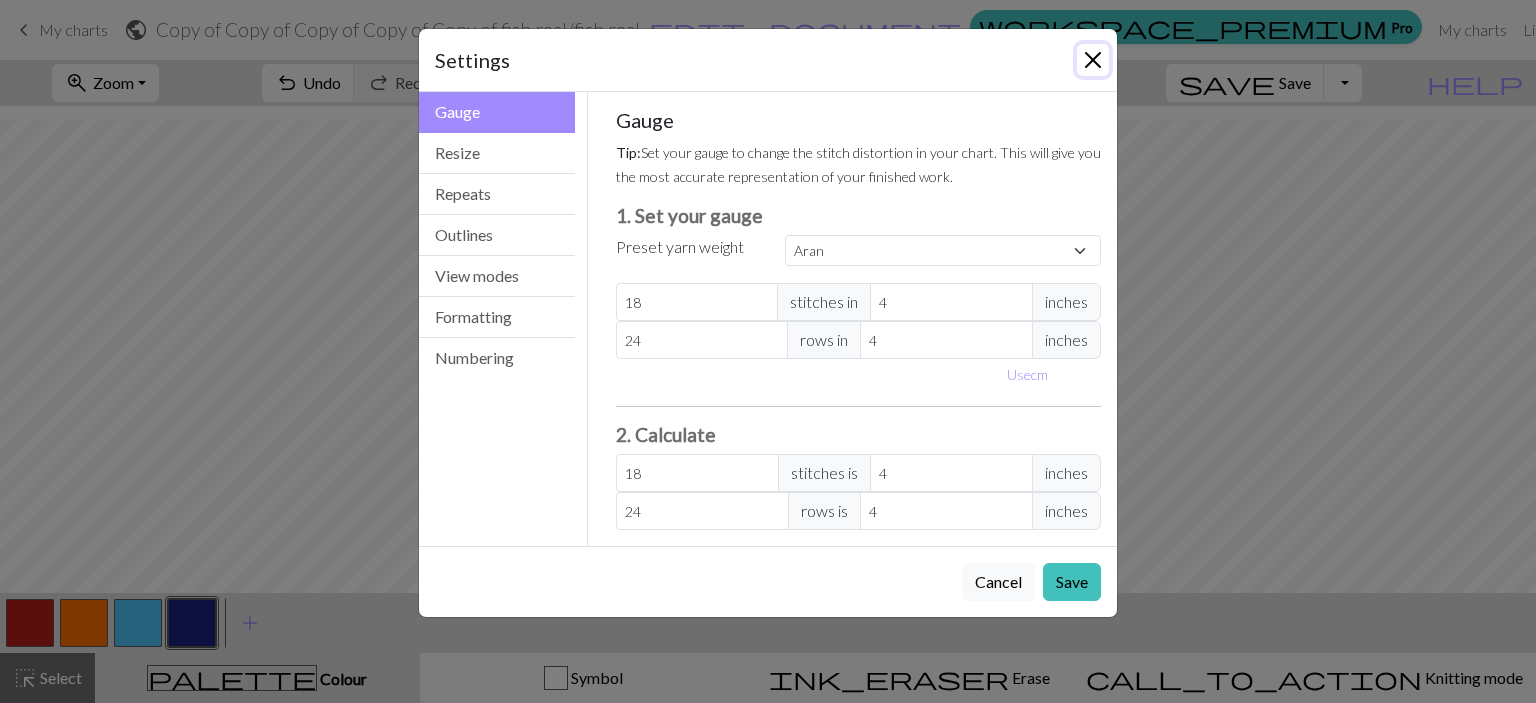 click at bounding box center (1093, 60) 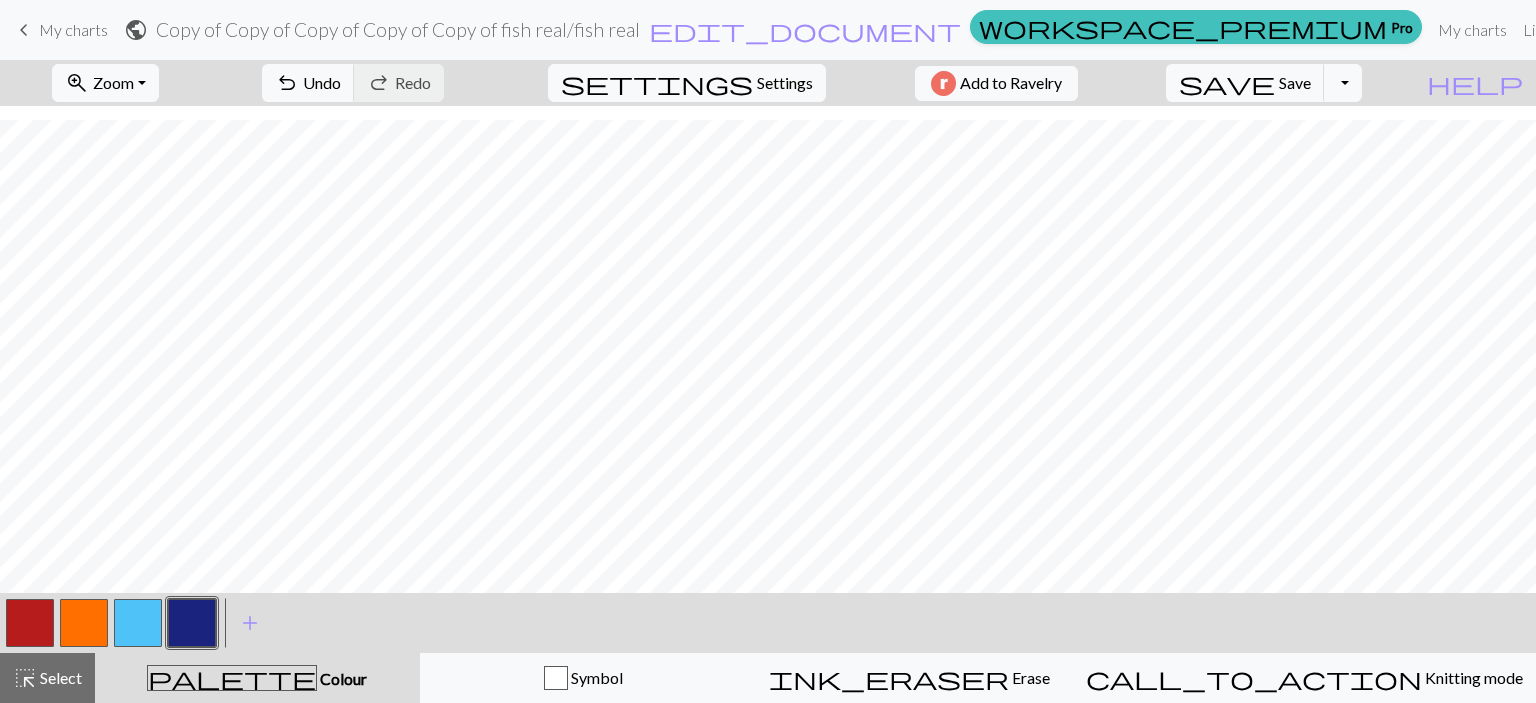 click on "Hi  [USERNAME]" at bounding box center (1707, 30) 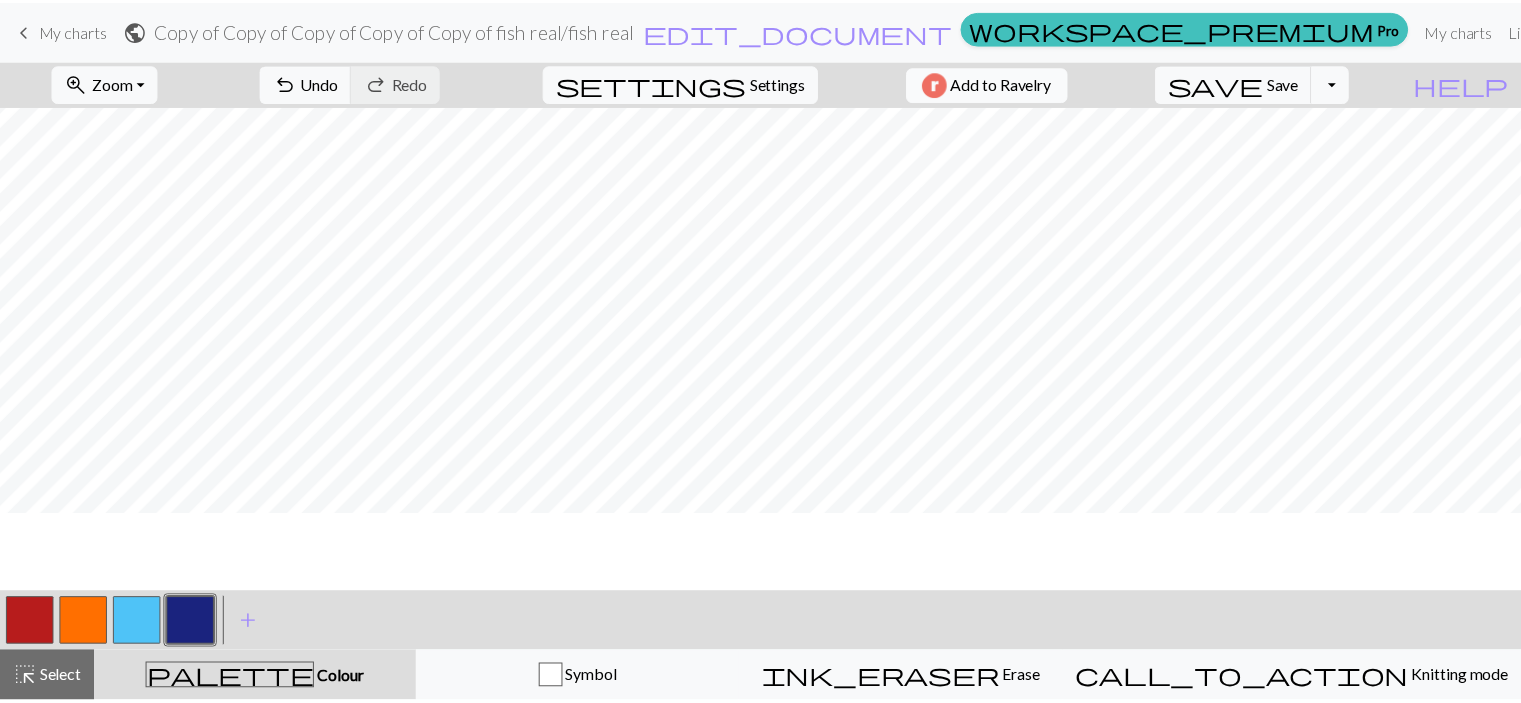 scroll, scrollTop: 0, scrollLeft: 0, axis: both 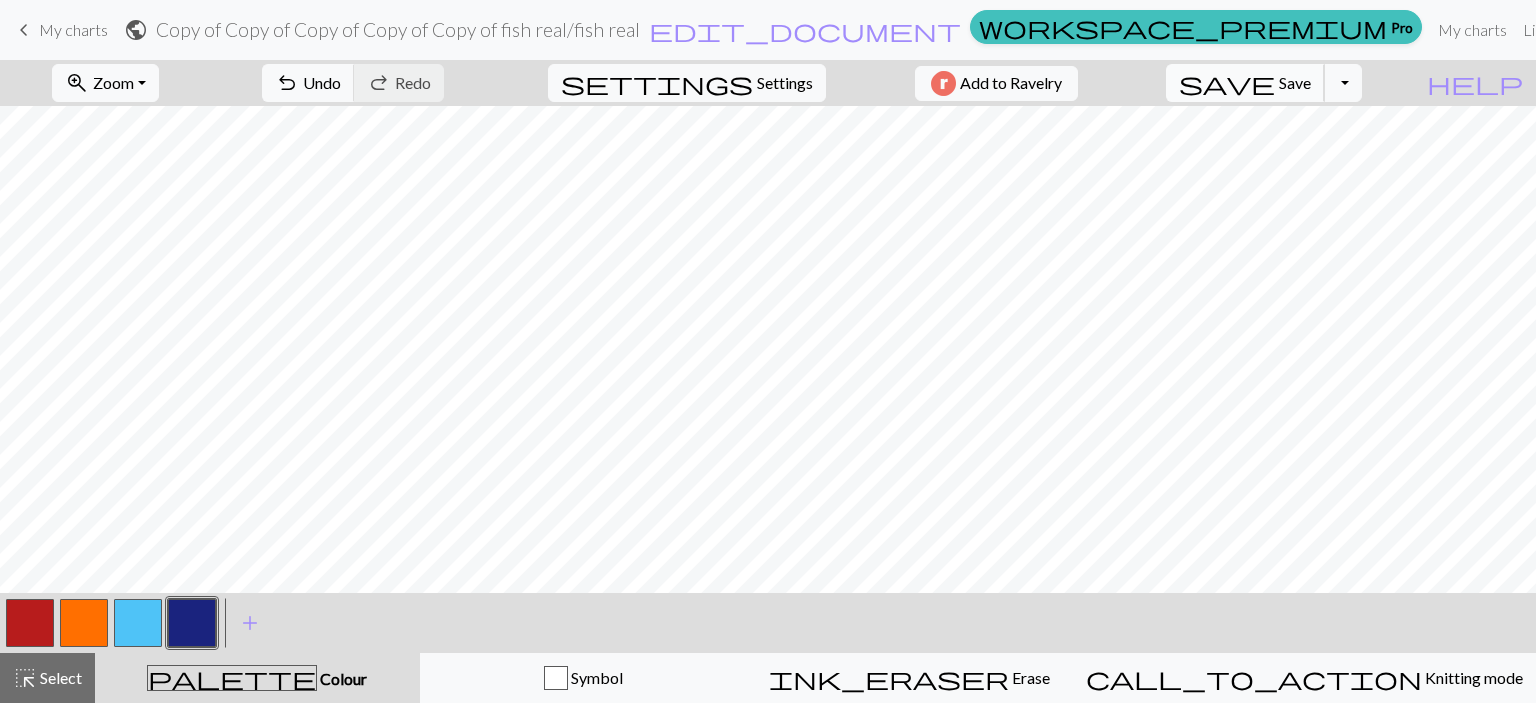 click on "Save" at bounding box center (1295, 82) 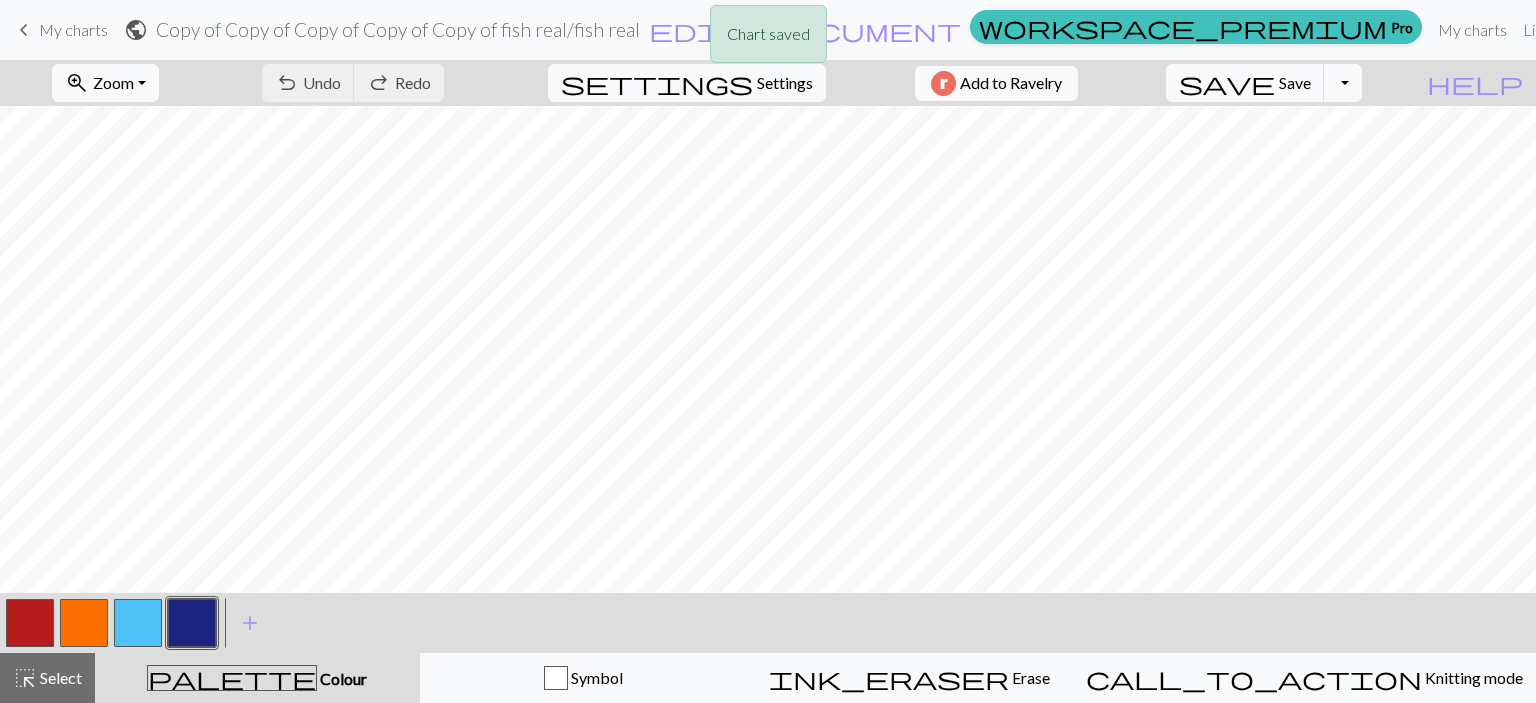 click on "Chart saved" at bounding box center [768, 39] 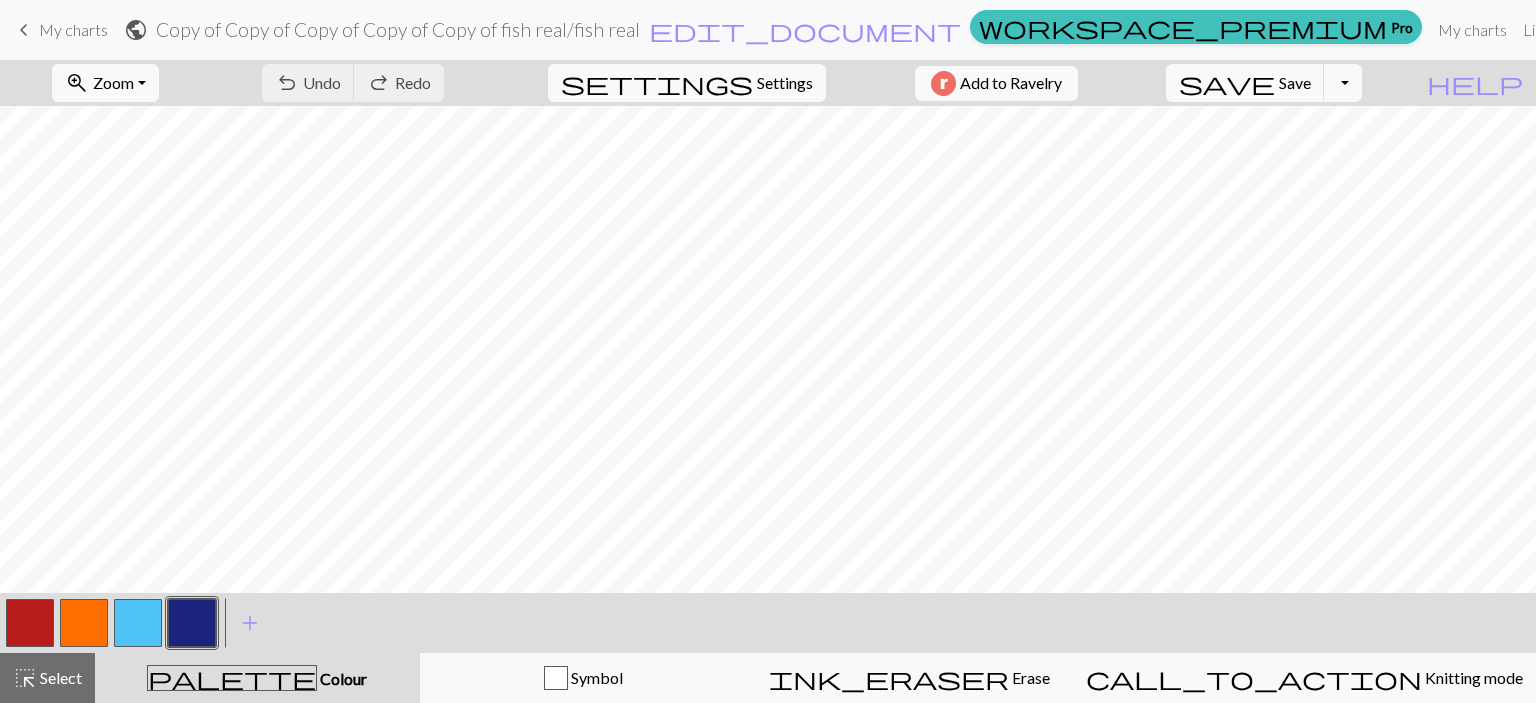 click on "Hi  [USERNAME]" at bounding box center [1707, 30] 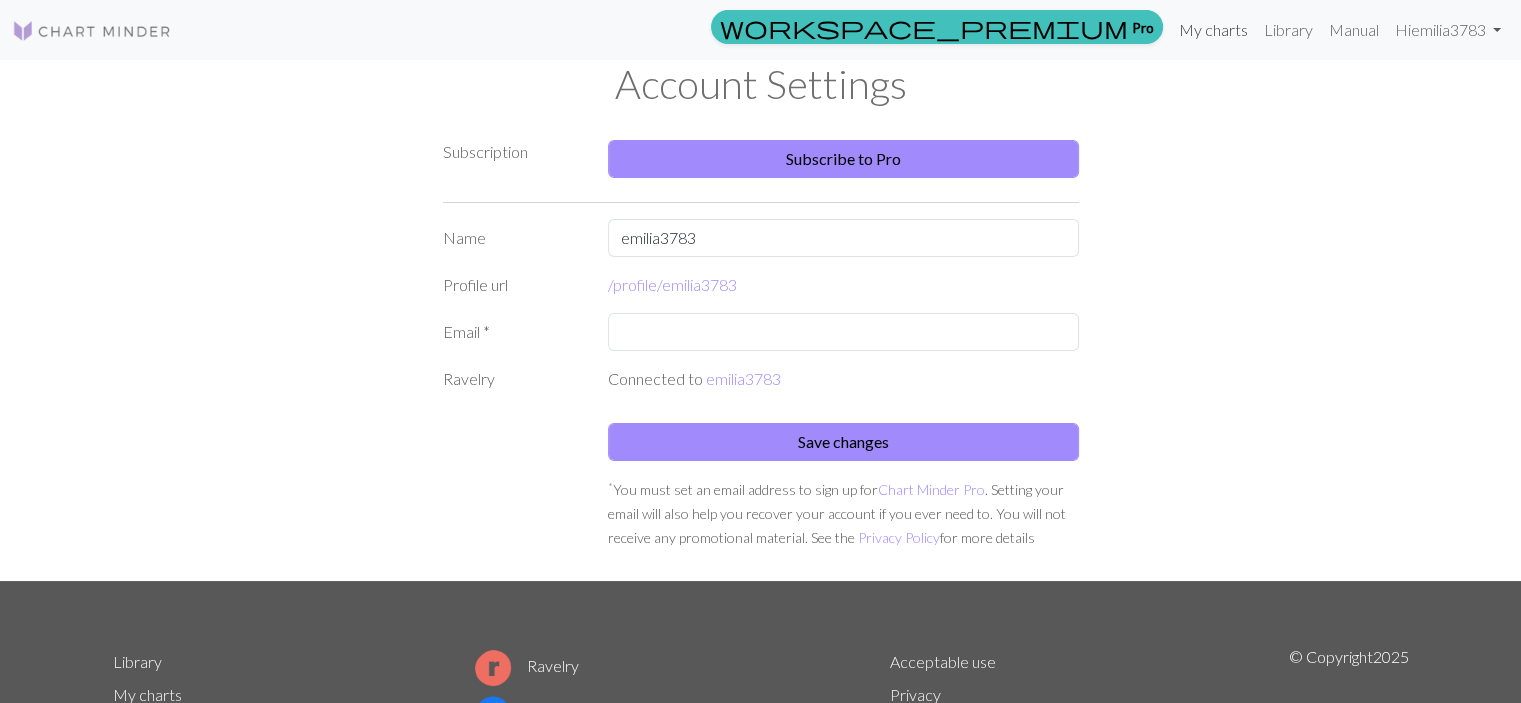 click on "My charts" at bounding box center (1213, 30) 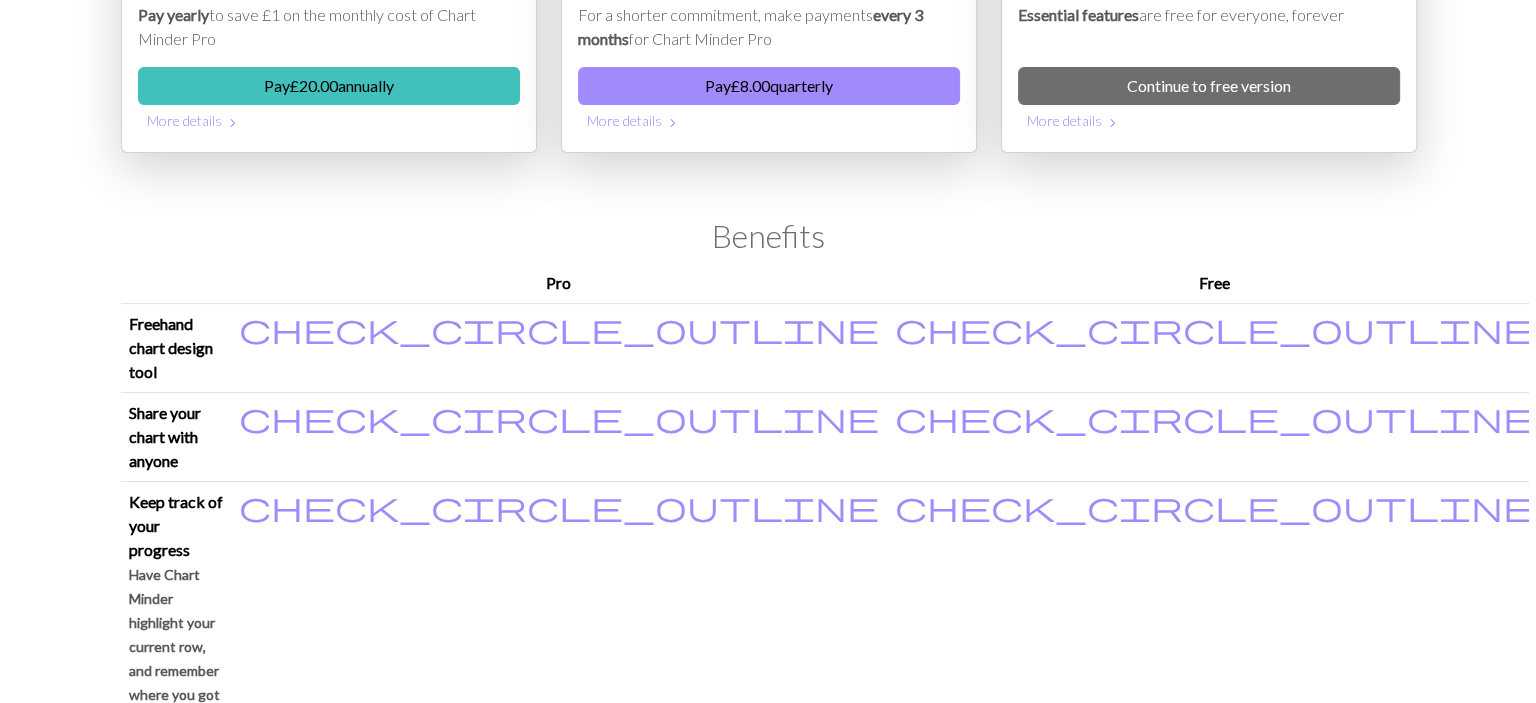 scroll, scrollTop: 0, scrollLeft: 0, axis: both 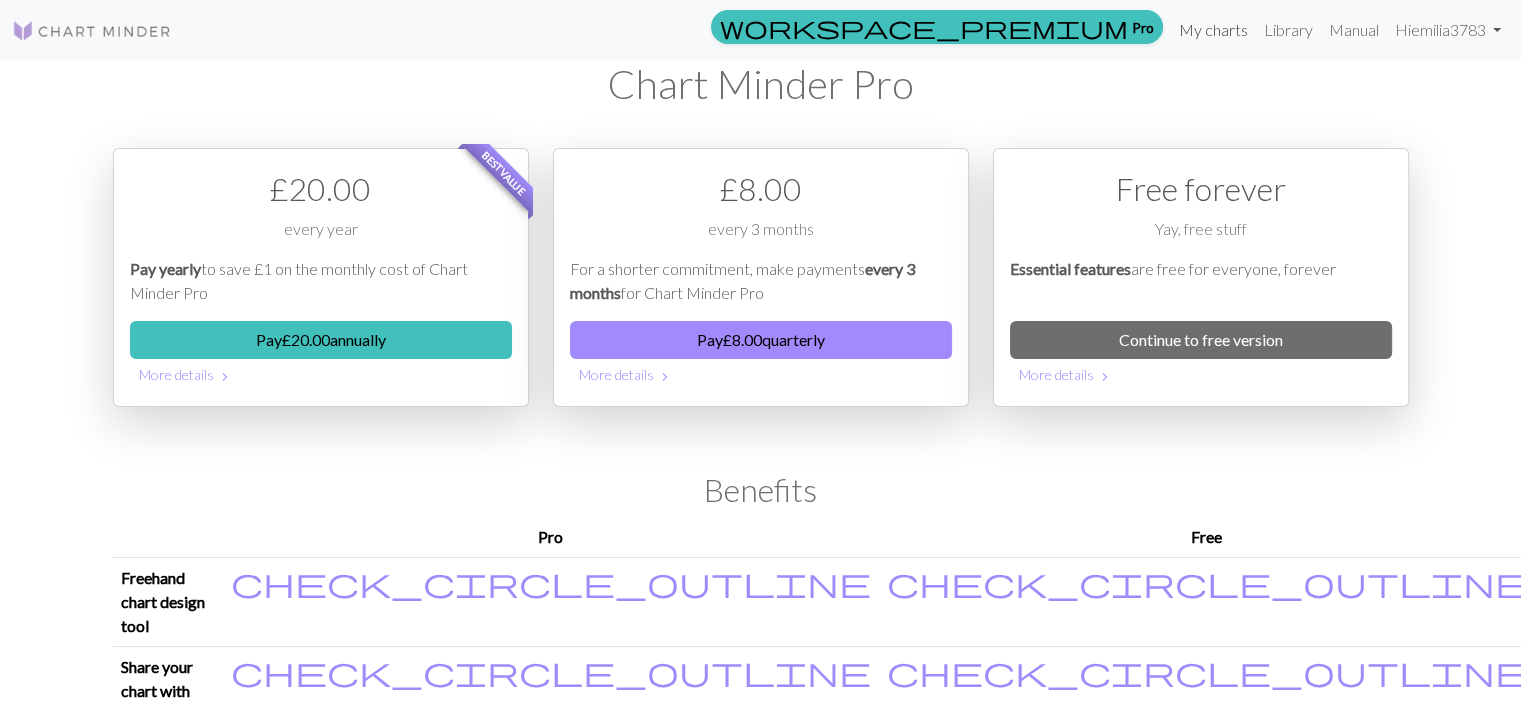 click on "My charts" at bounding box center (1213, 30) 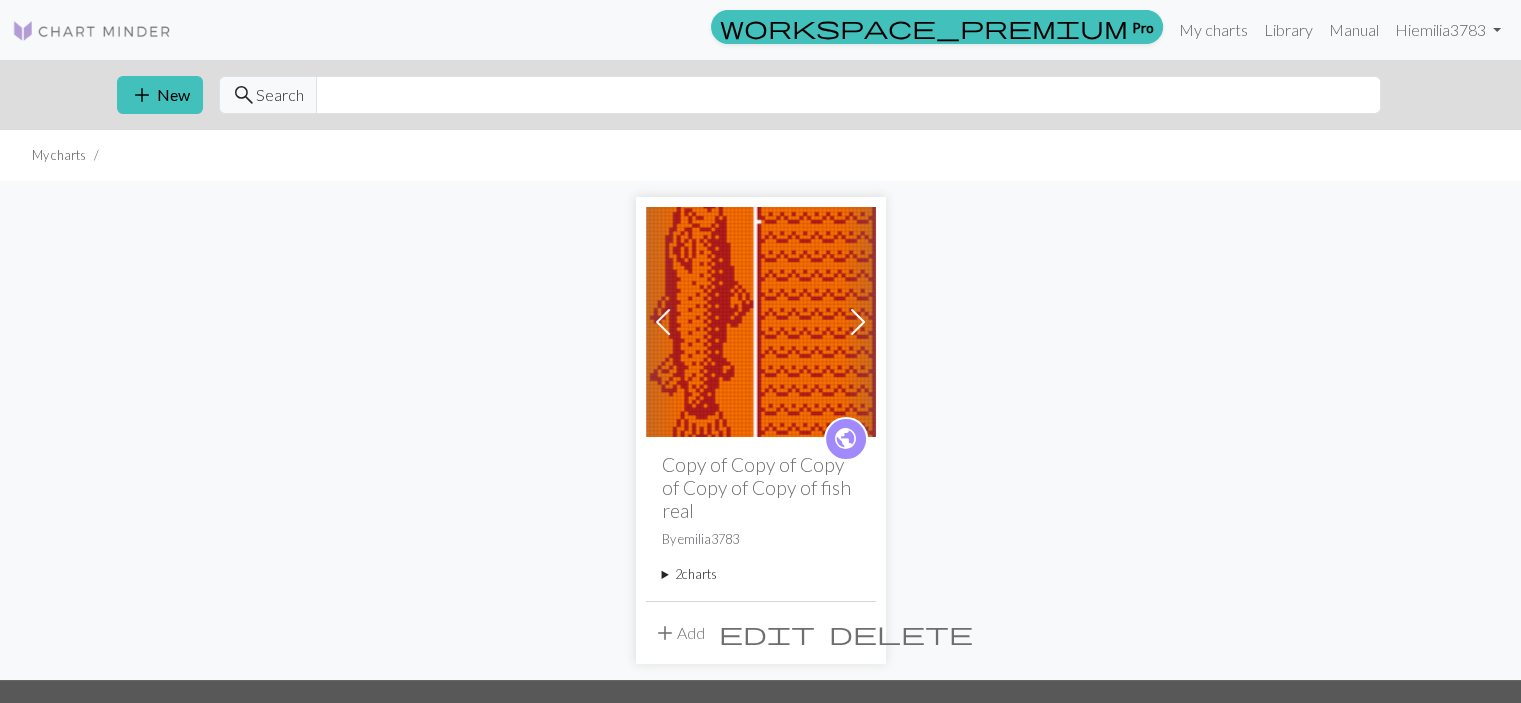 click at bounding box center (761, 322) 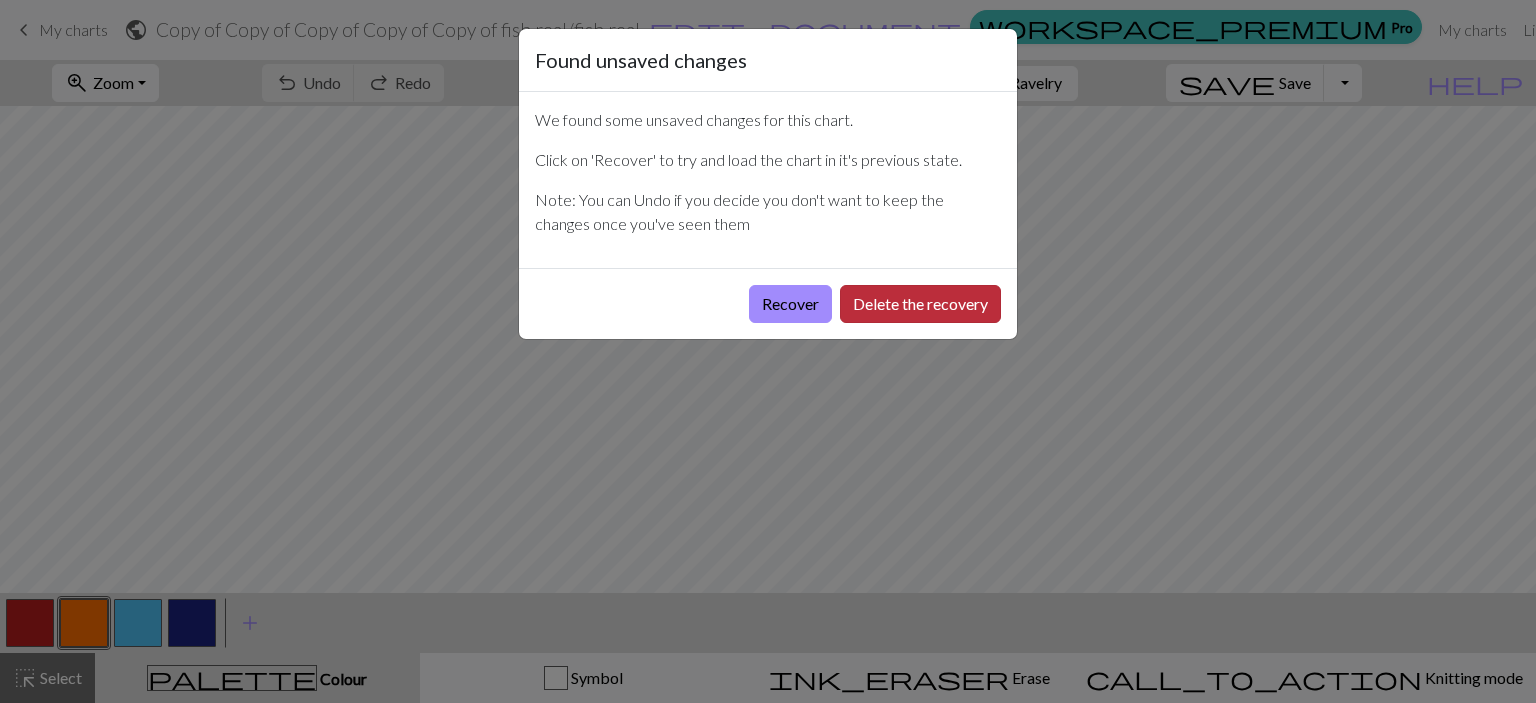 click on "Delete the recovery" at bounding box center [920, 304] 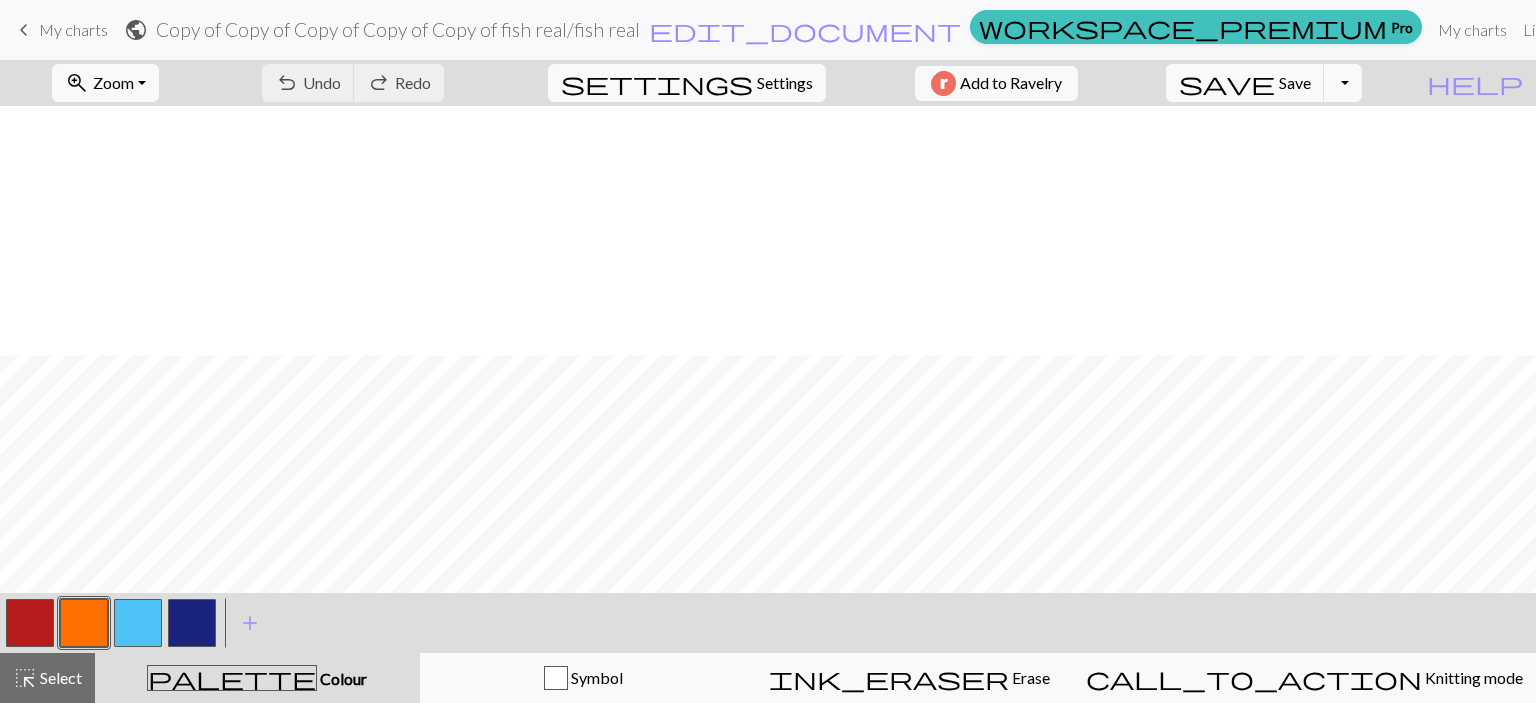 scroll, scrollTop: 1277, scrollLeft: 0, axis: vertical 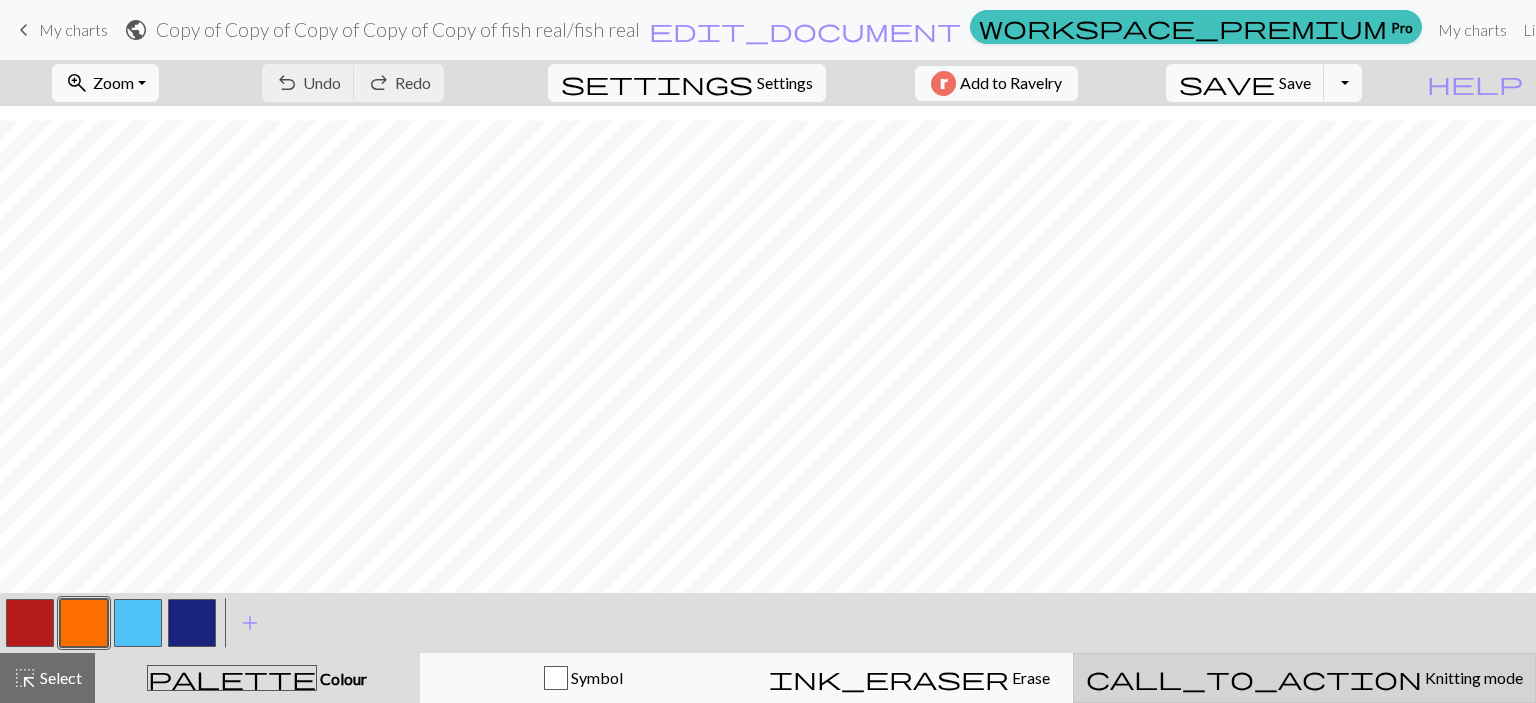 click on "call_to_action   Knitting mode   Knitting mode" at bounding box center [1304, 678] 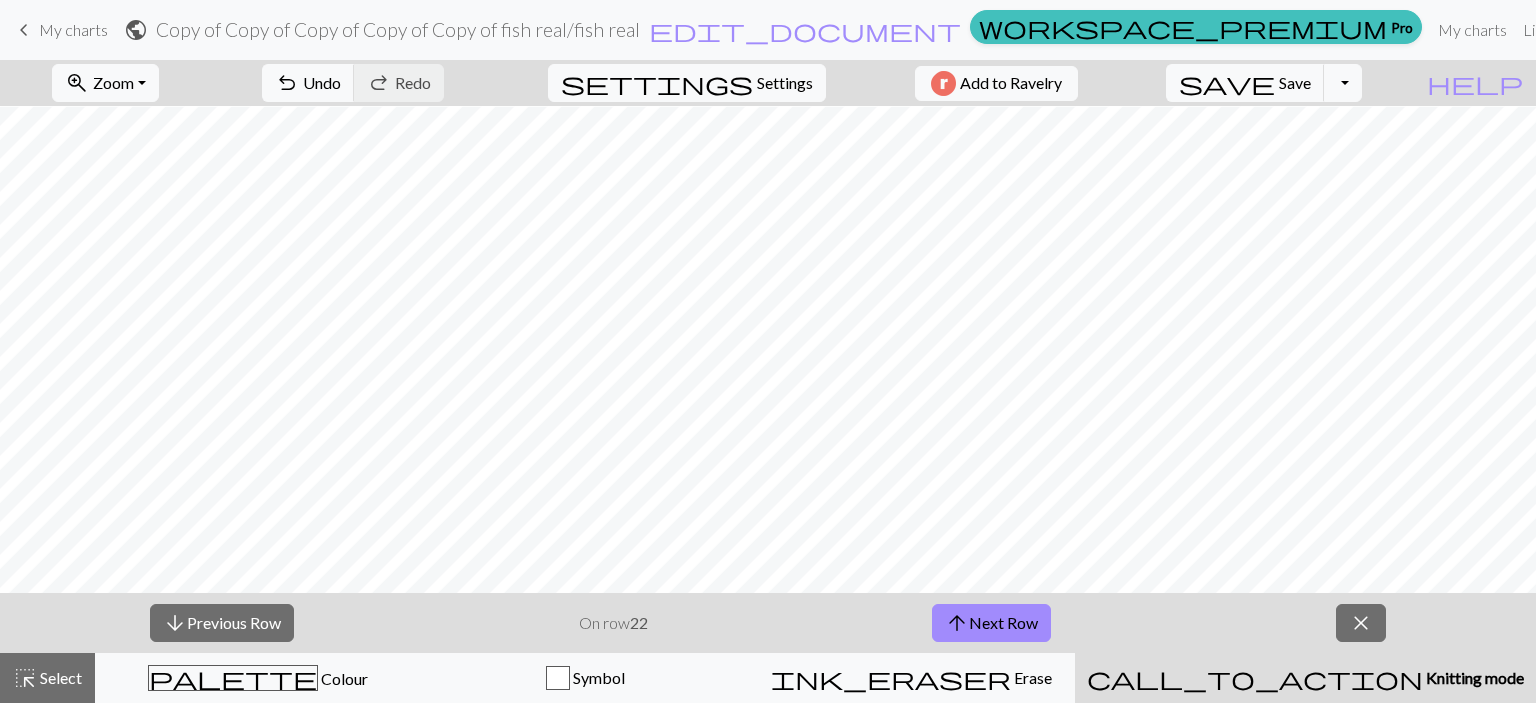scroll, scrollTop: 1132, scrollLeft: 0, axis: vertical 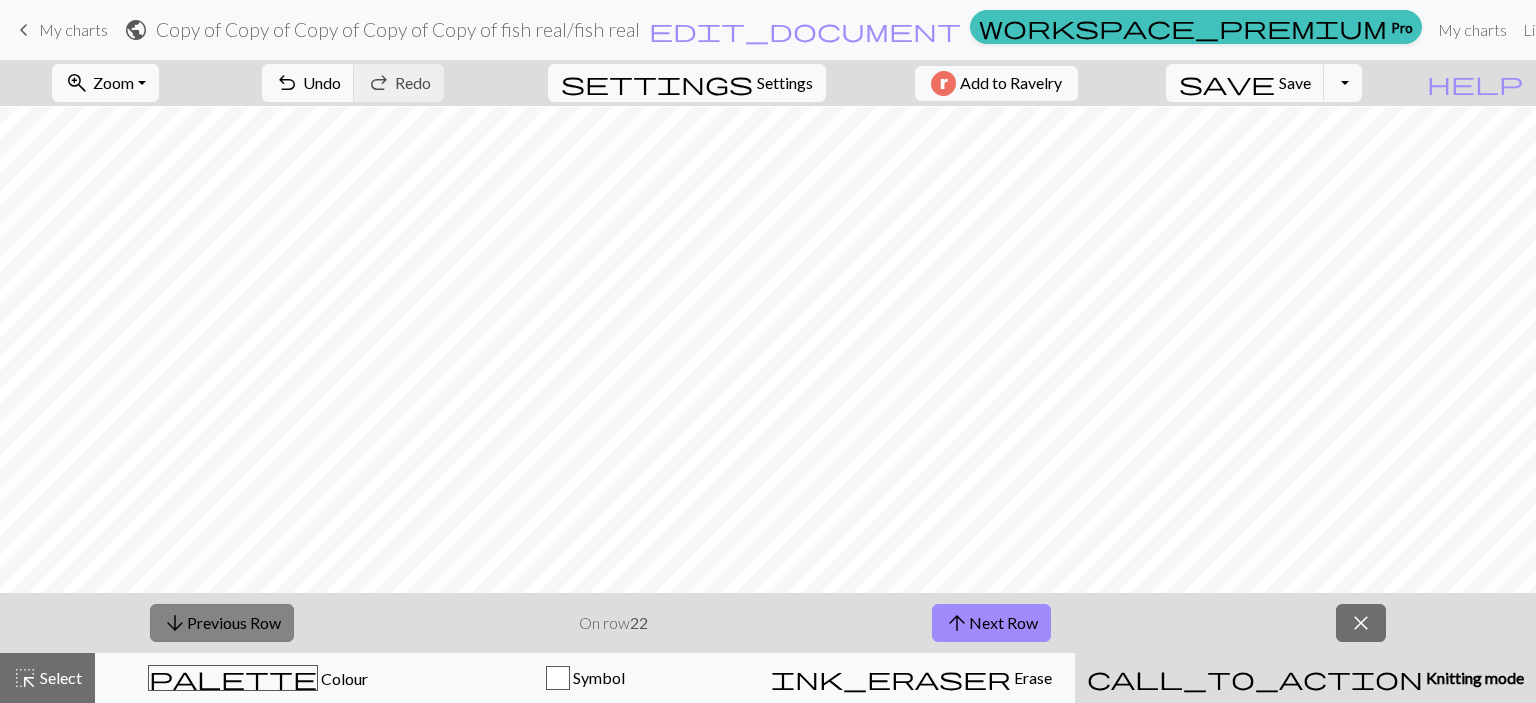 click on "arrow_downward Previous Row" at bounding box center (222, 623) 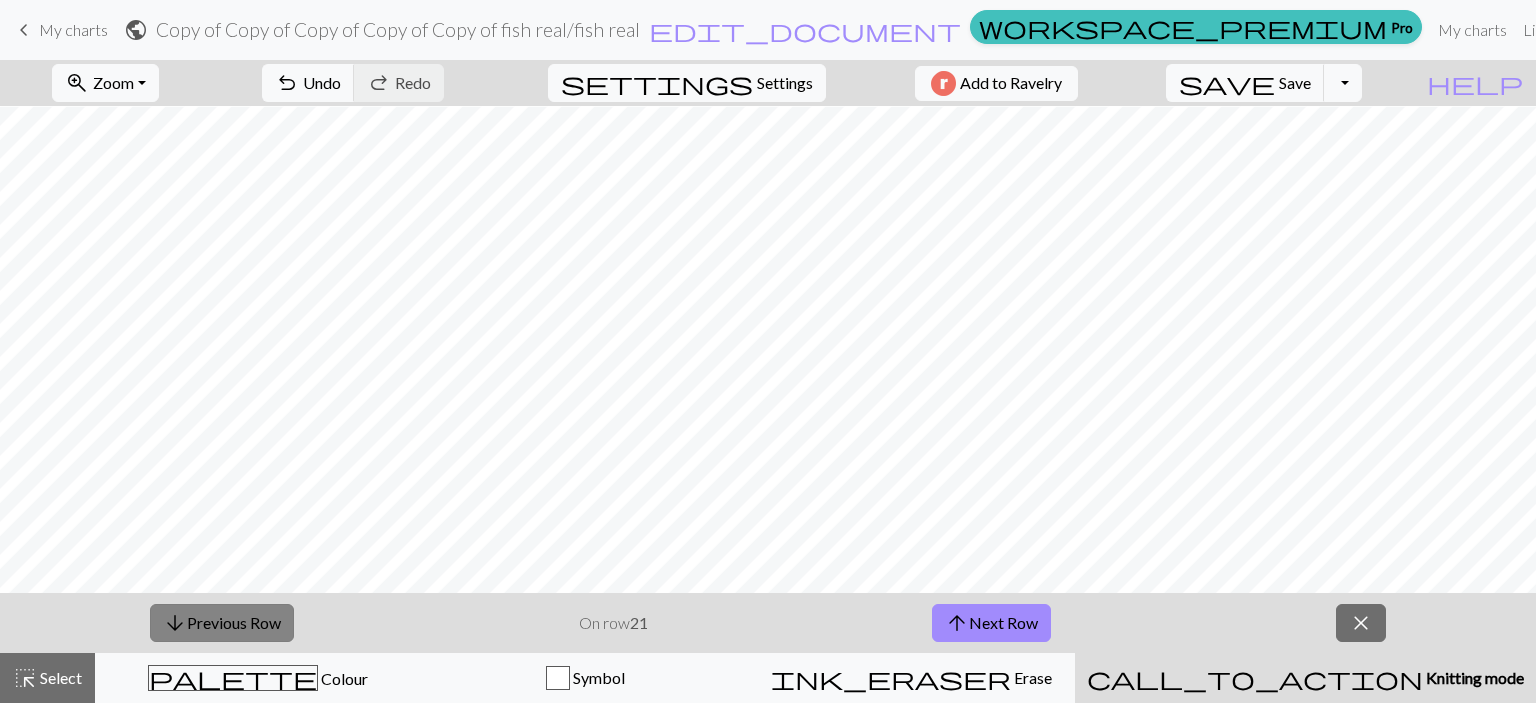 click on "arrow_downward Previous Row" at bounding box center (222, 623) 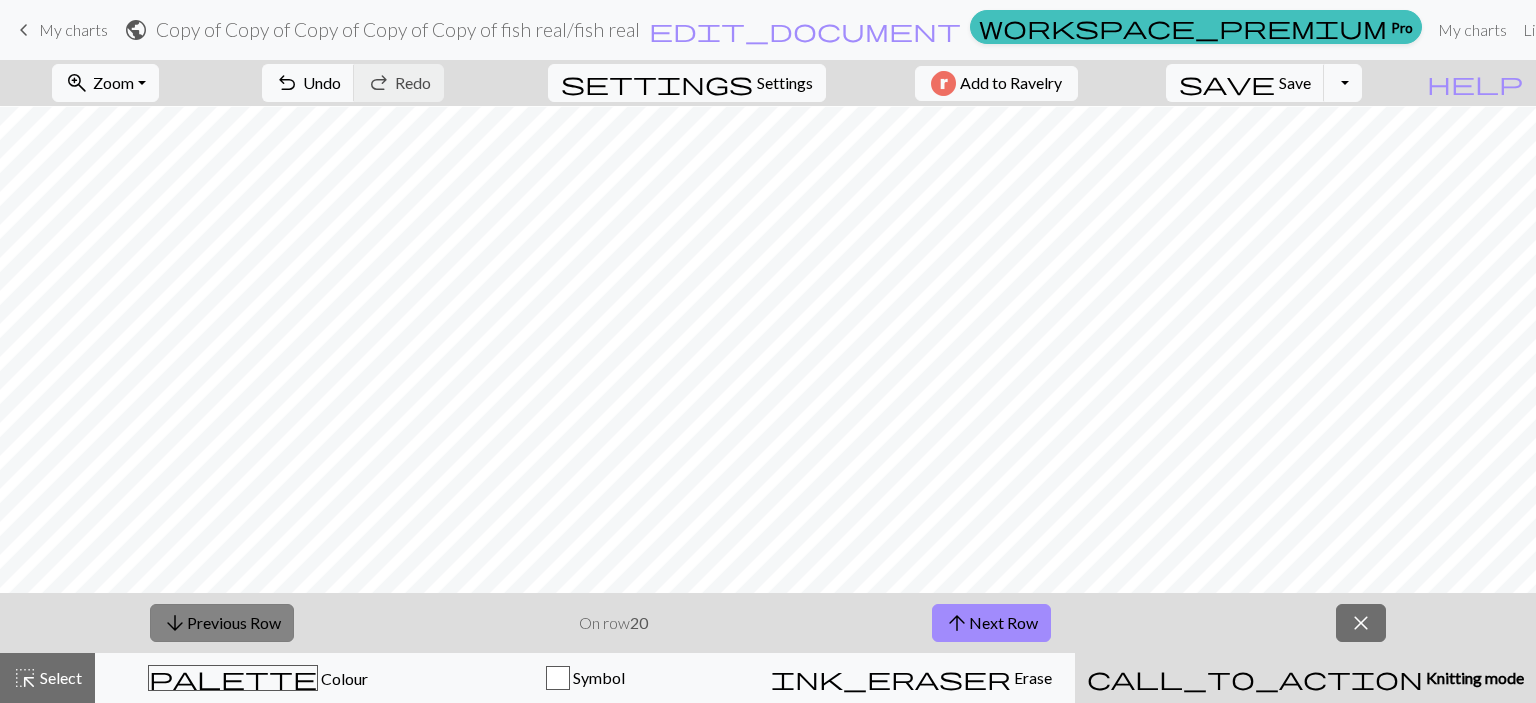 click on "arrow_downward Previous Row" at bounding box center [222, 623] 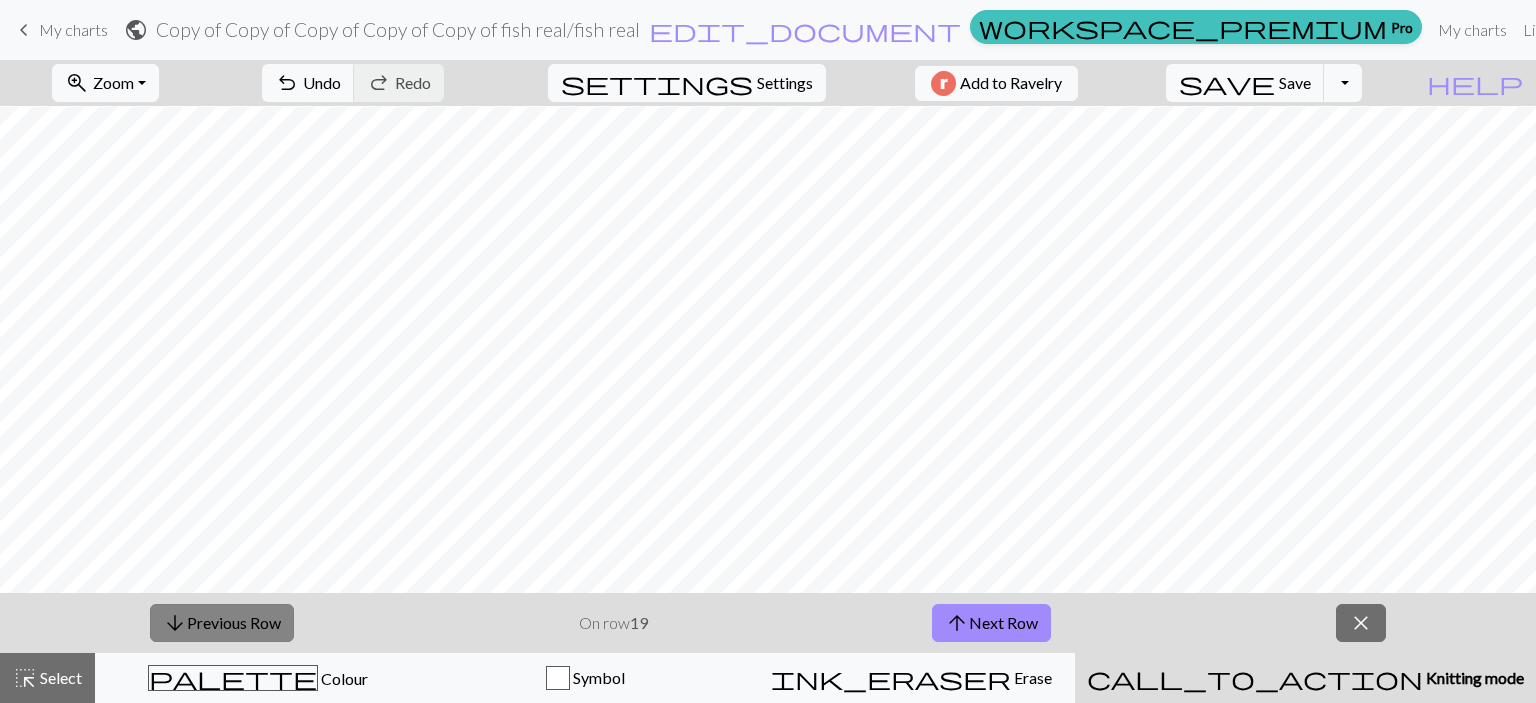 click on "arrow_downward Previous Row" at bounding box center (222, 623) 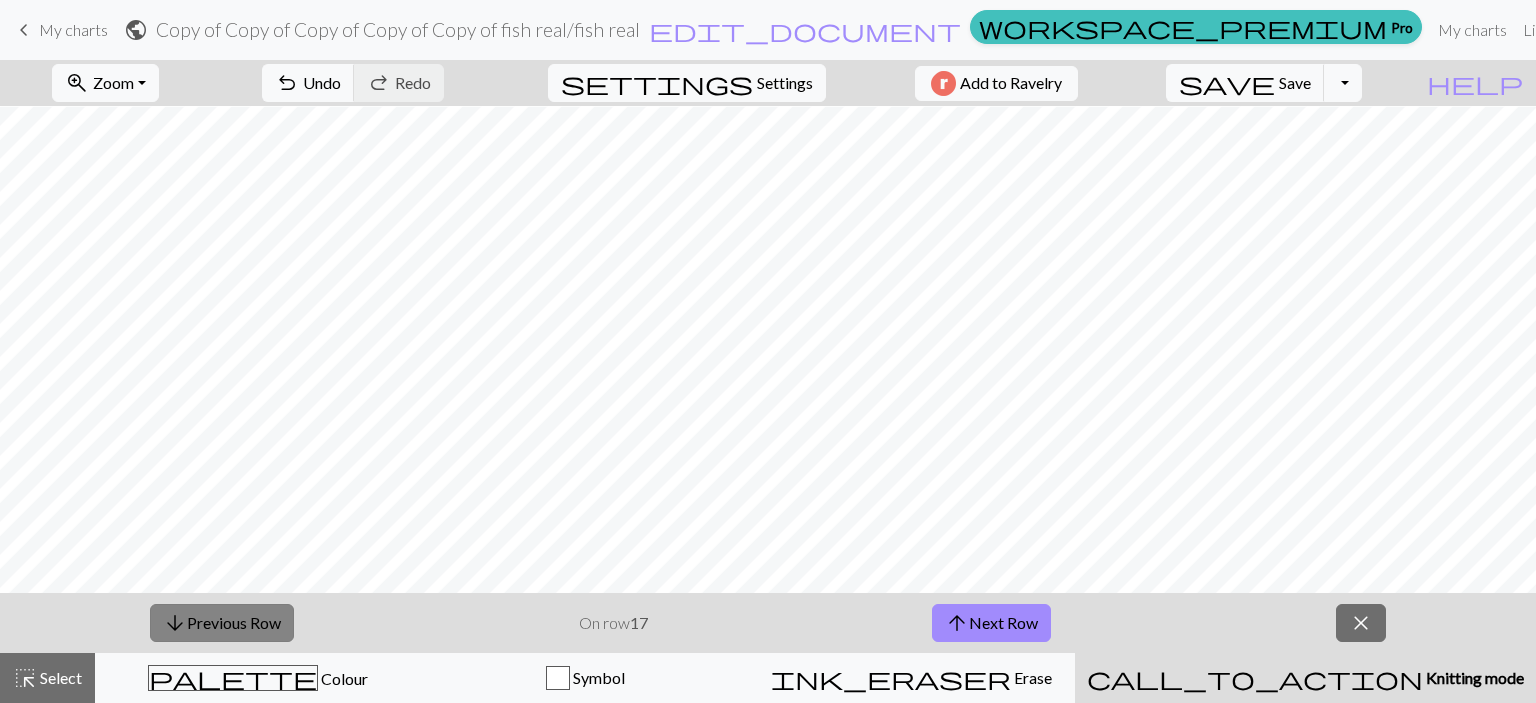 click on "arrow_downward Previous Row" at bounding box center [222, 623] 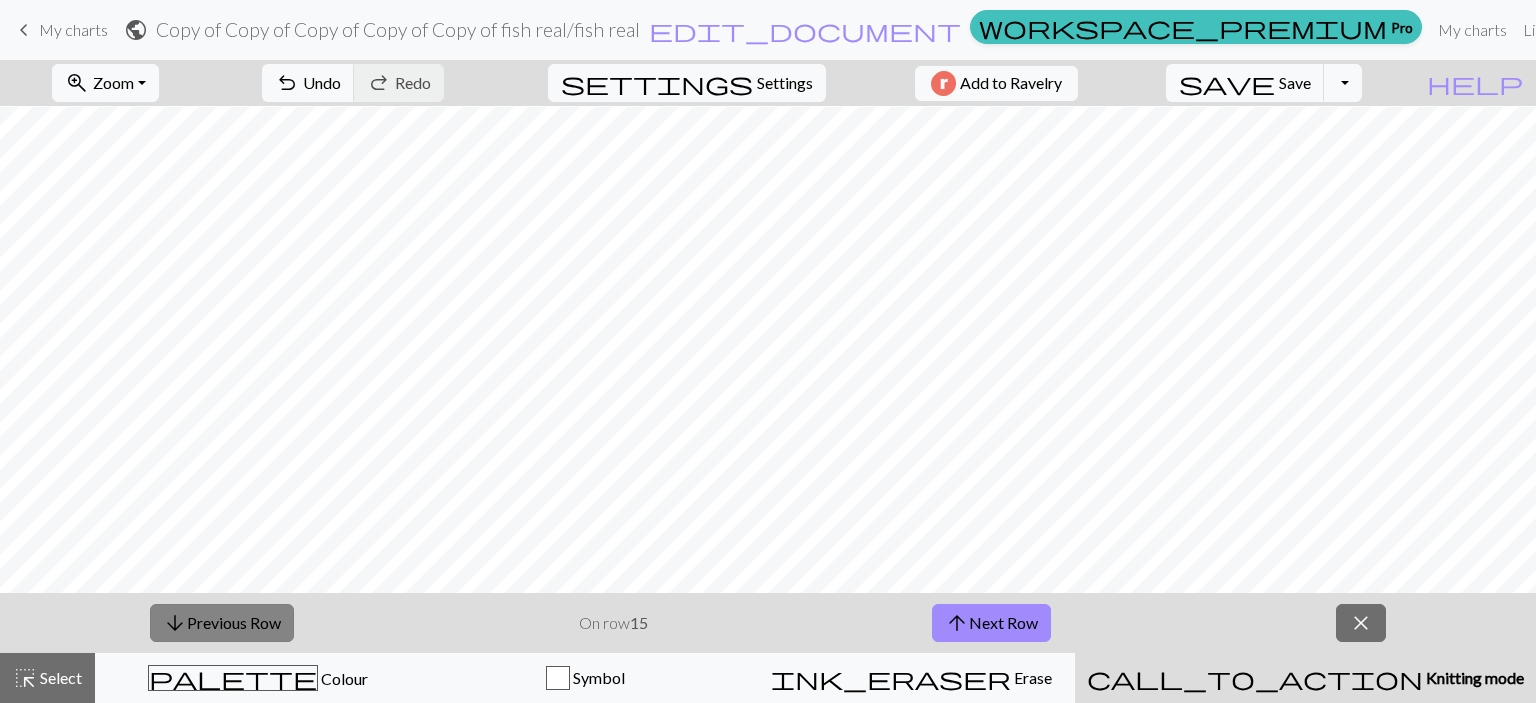 click on "arrow_downward Previous Row" at bounding box center (222, 623) 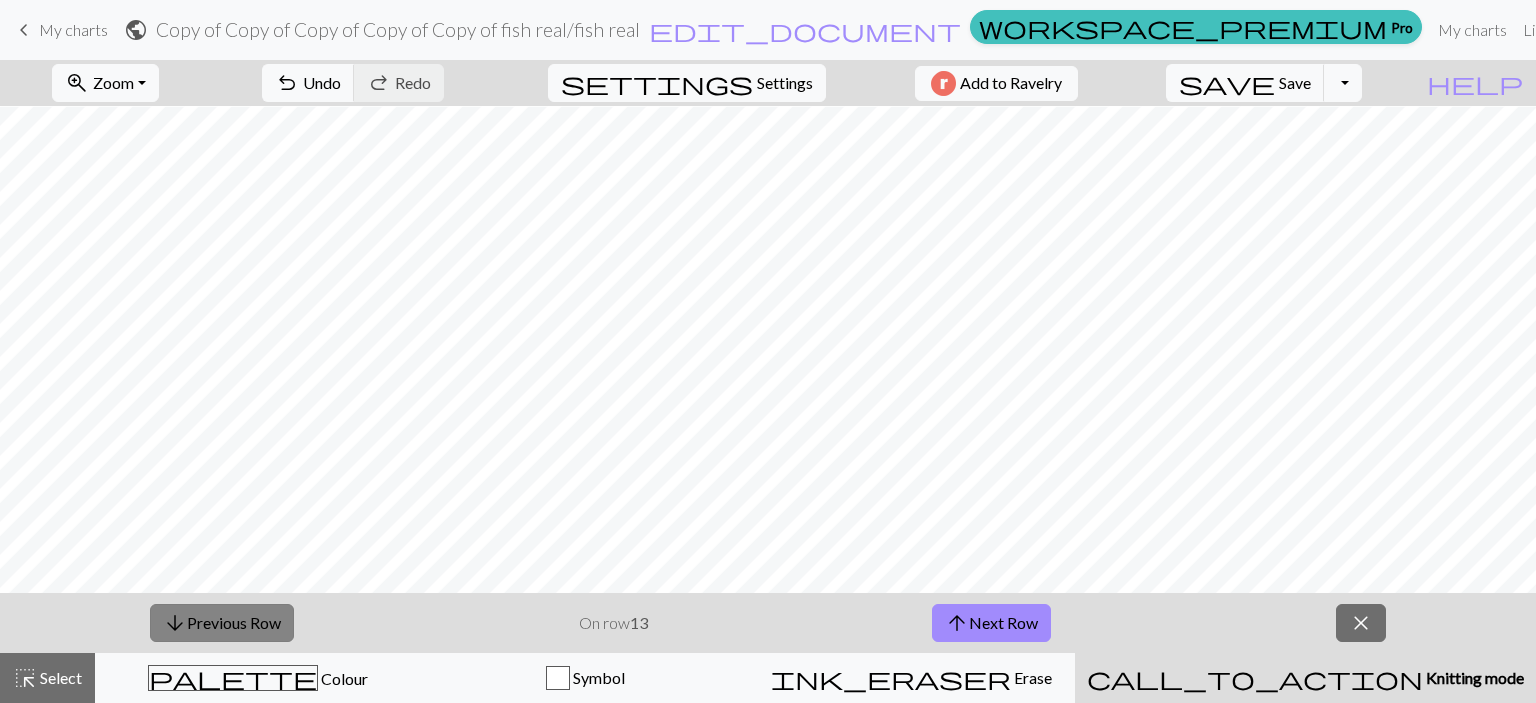 click on "arrow_downward Previous Row" at bounding box center (222, 623) 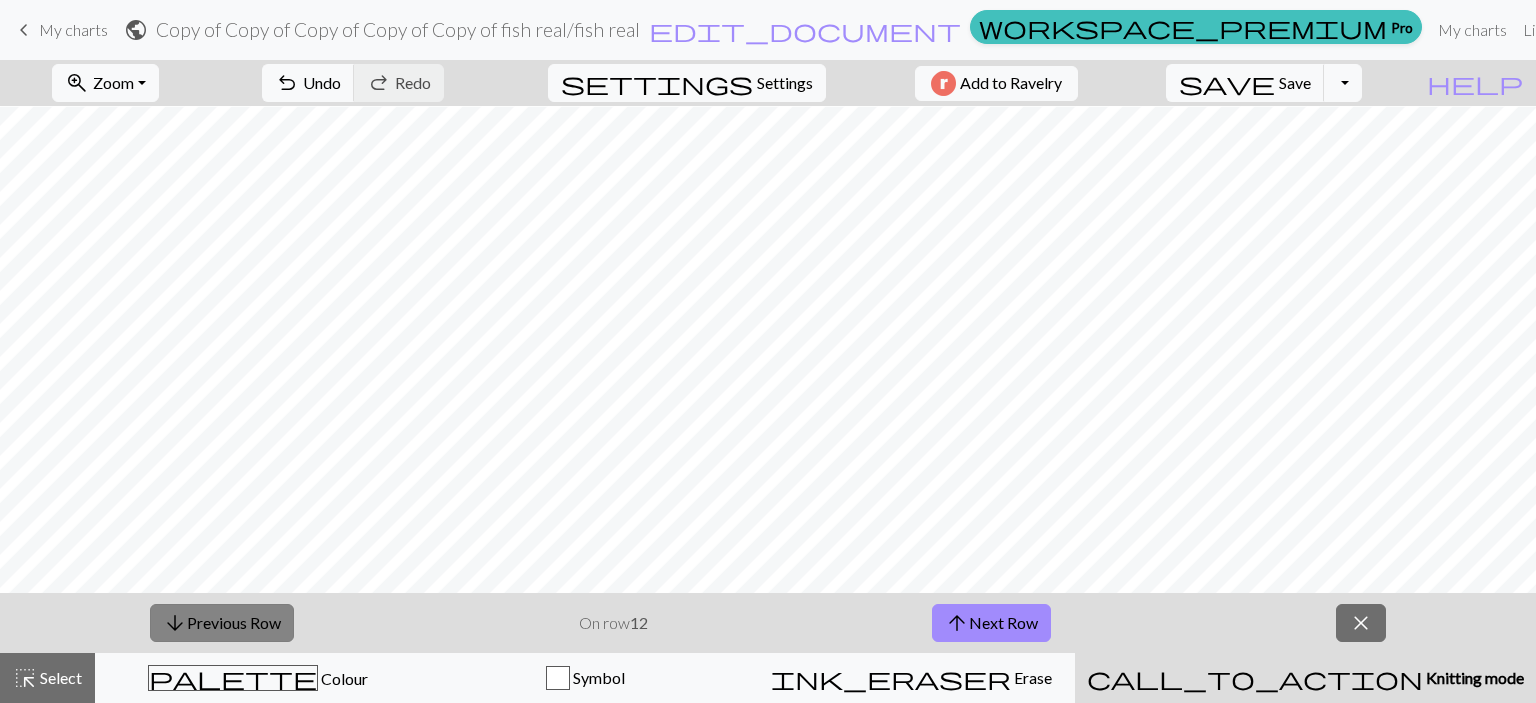click on "arrow_downward Previous Row" at bounding box center (222, 623) 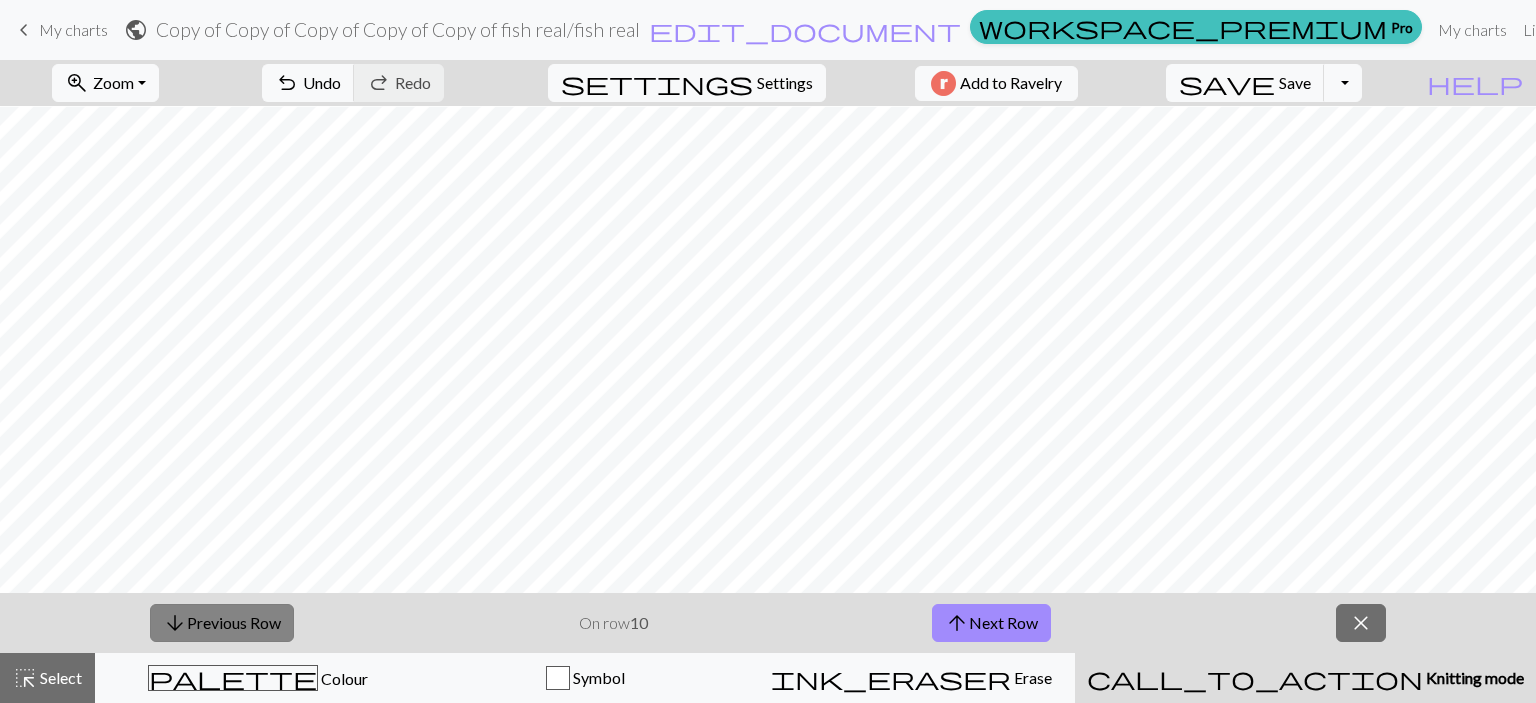 click on "arrow_downward Previous Row" at bounding box center [222, 623] 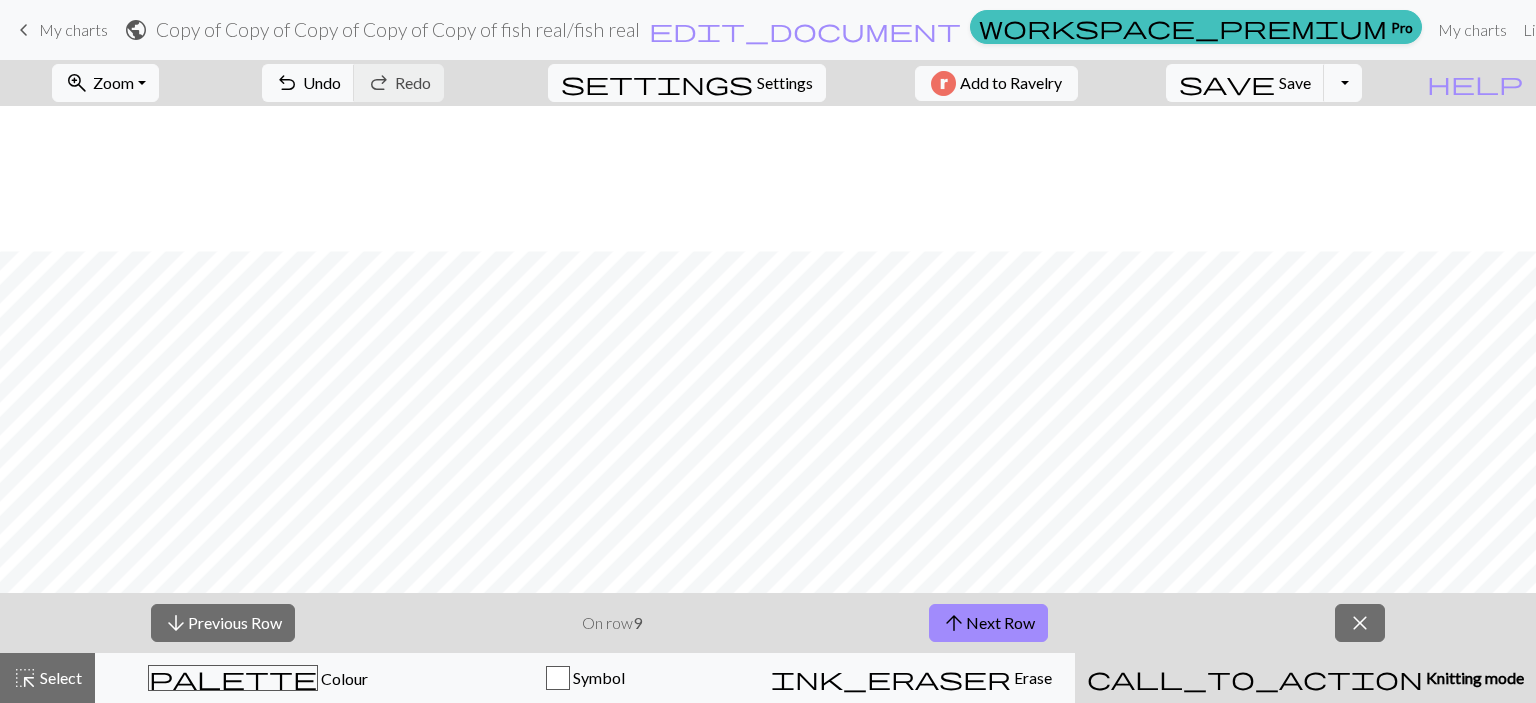 scroll, scrollTop: 1277, scrollLeft: 0, axis: vertical 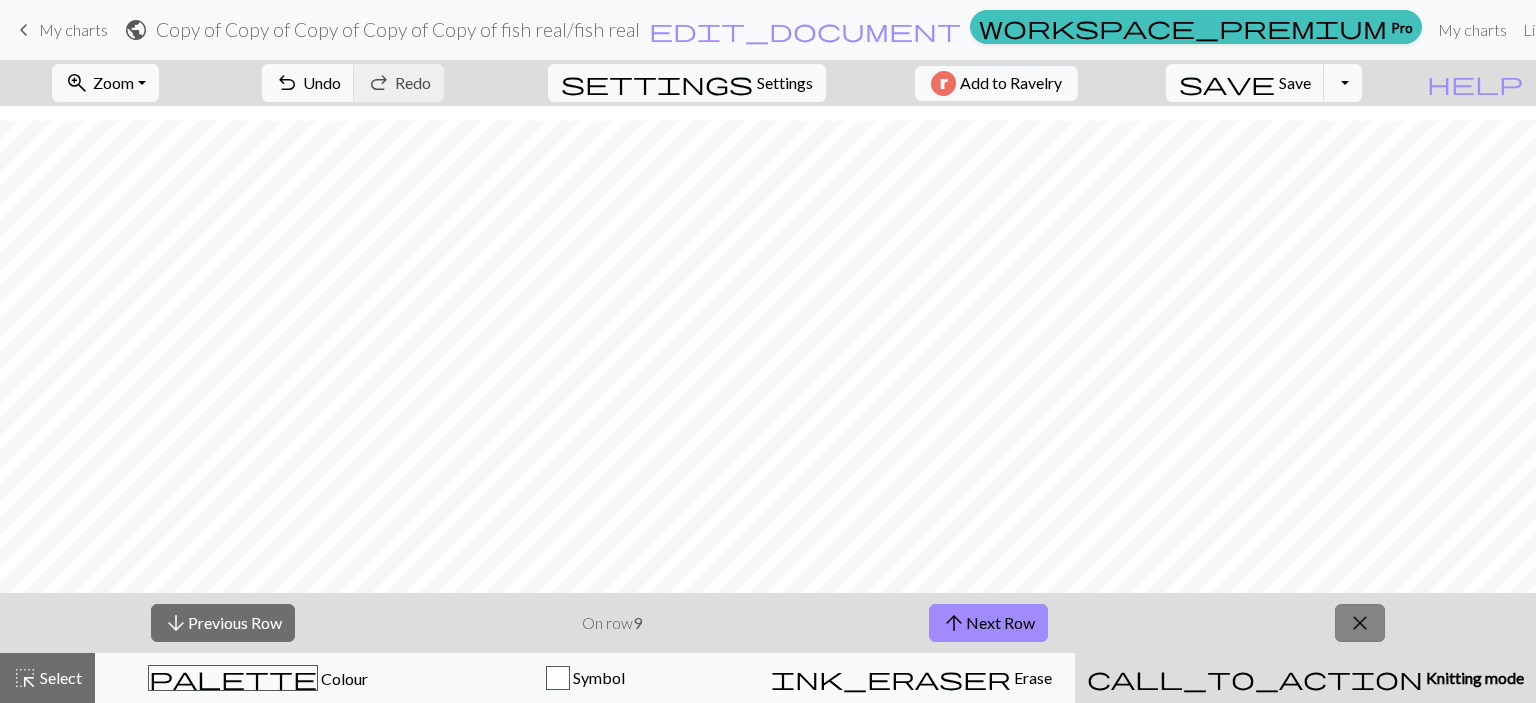 click on "close" at bounding box center [1360, 623] 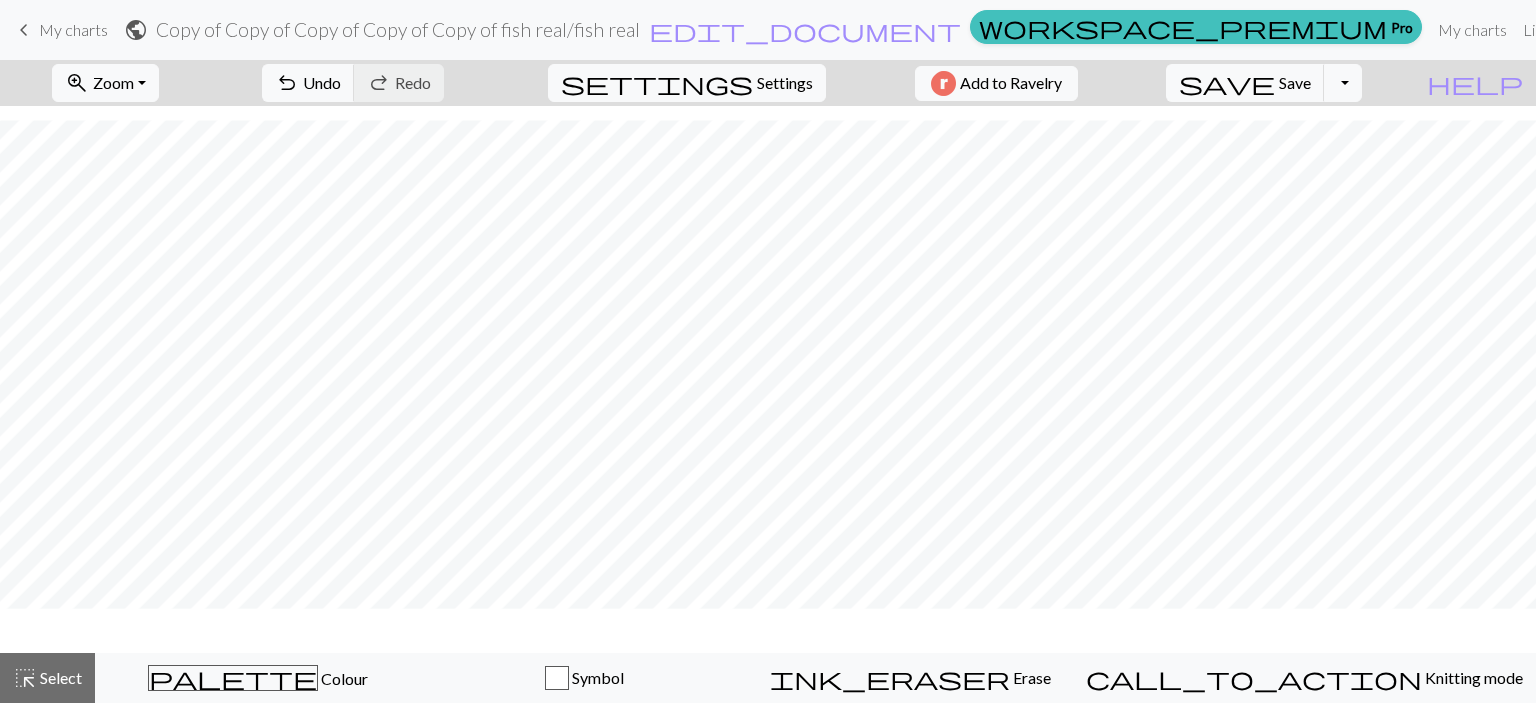 scroll, scrollTop: 1217, scrollLeft: 0, axis: vertical 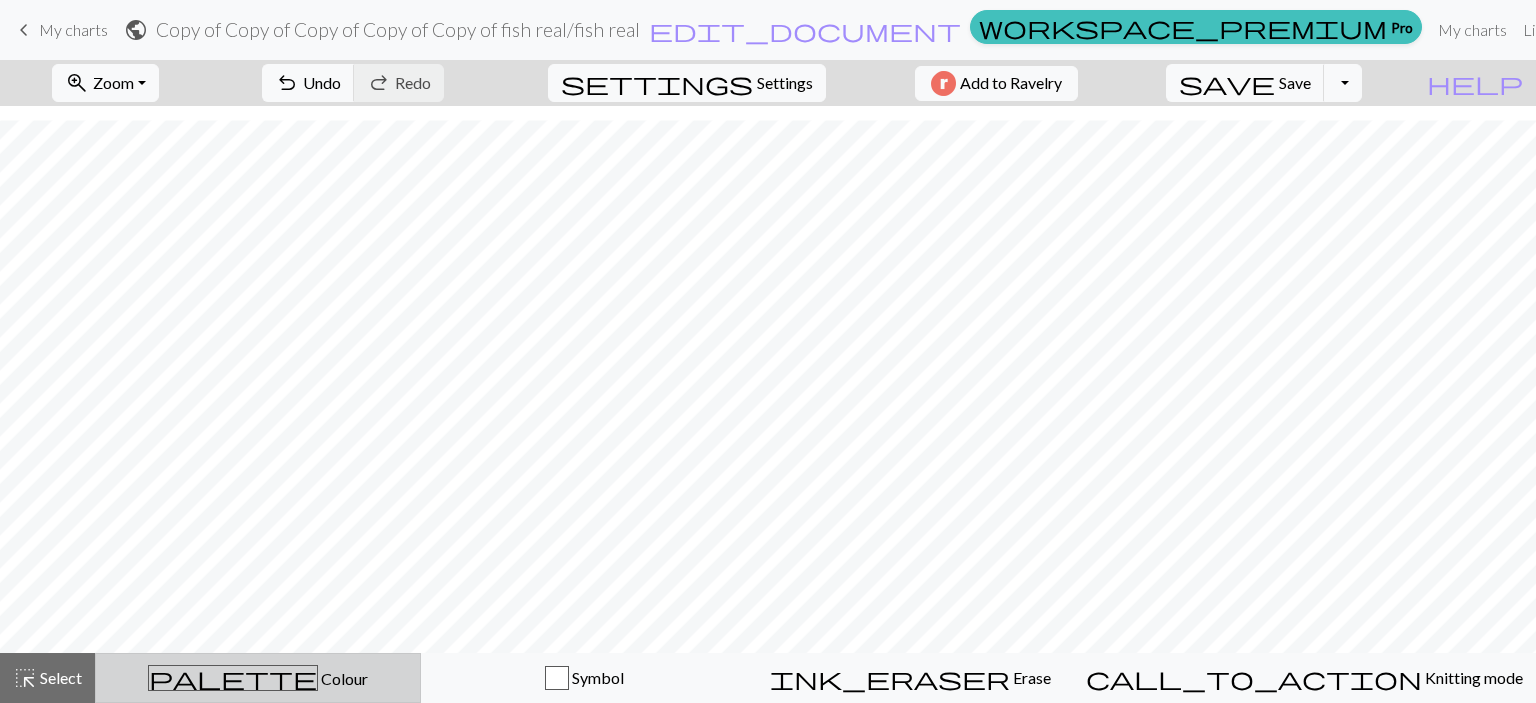 click on "Colour" at bounding box center (343, 678) 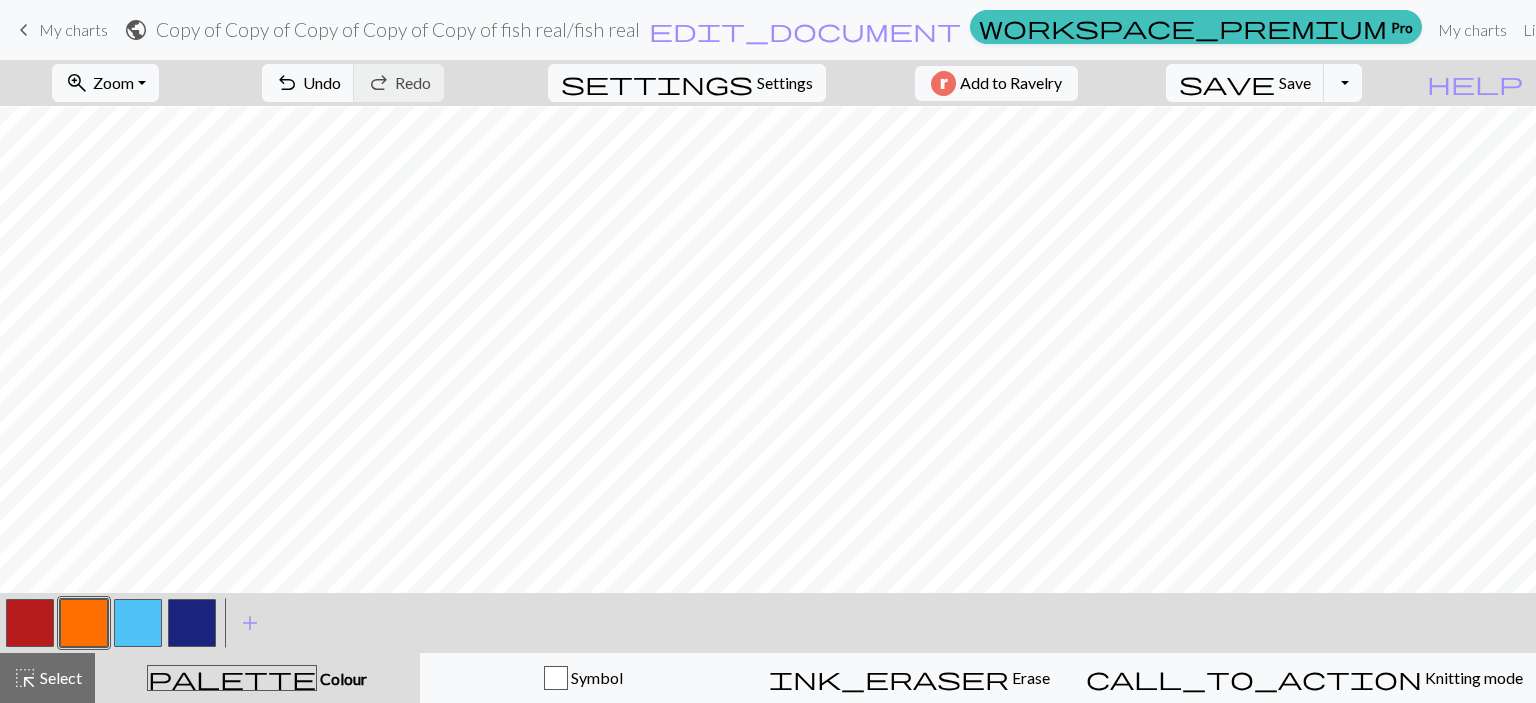 click at bounding box center [192, 623] 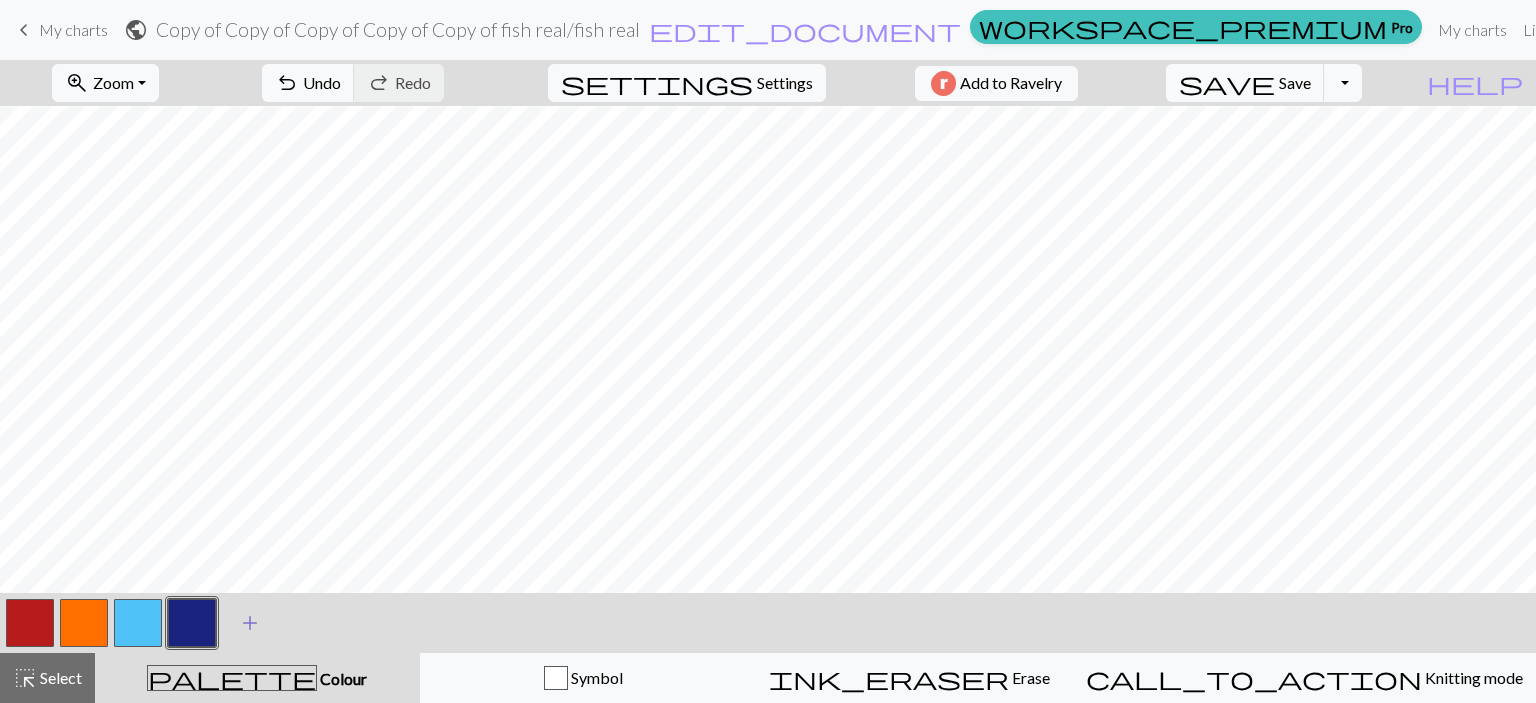 click on "add Add a  colour" at bounding box center [250, 623] 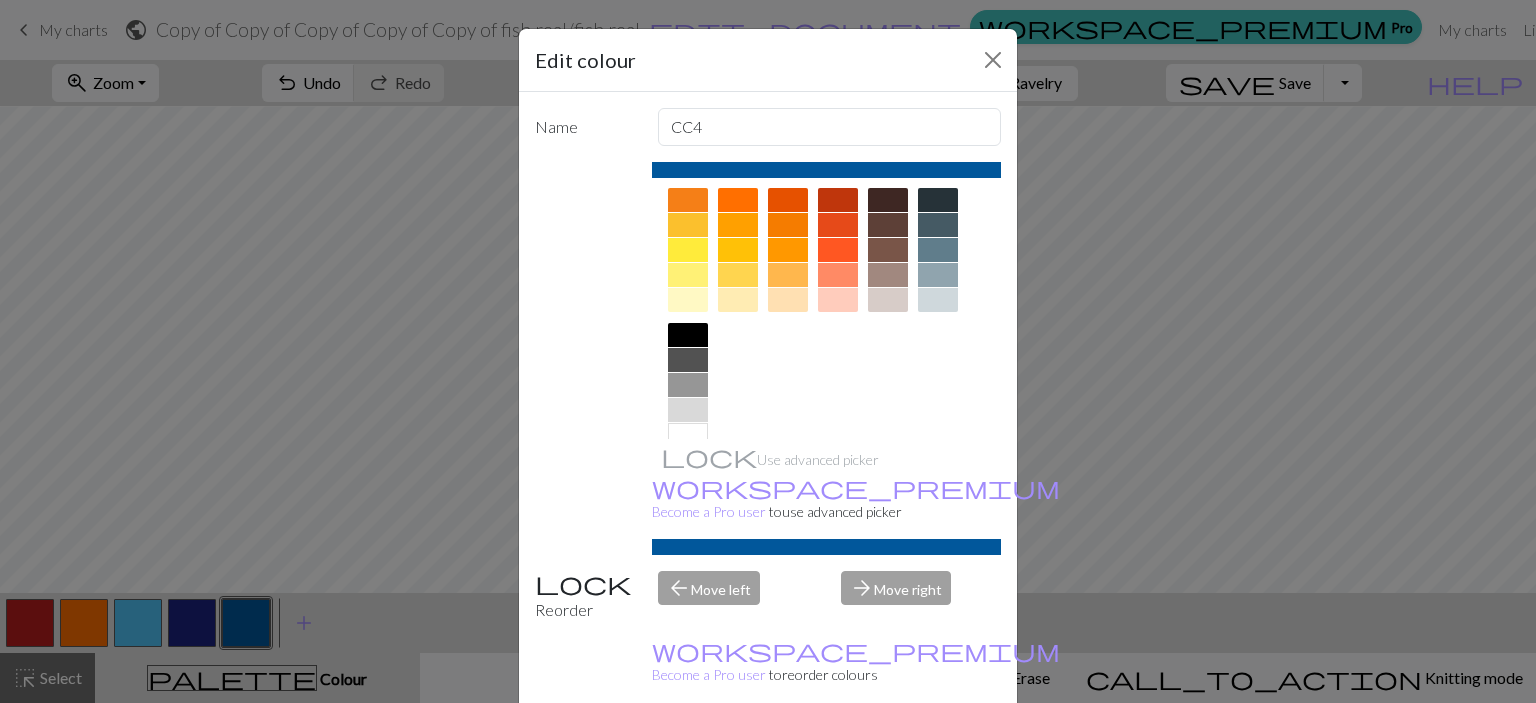scroll, scrollTop: 0, scrollLeft: 0, axis: both 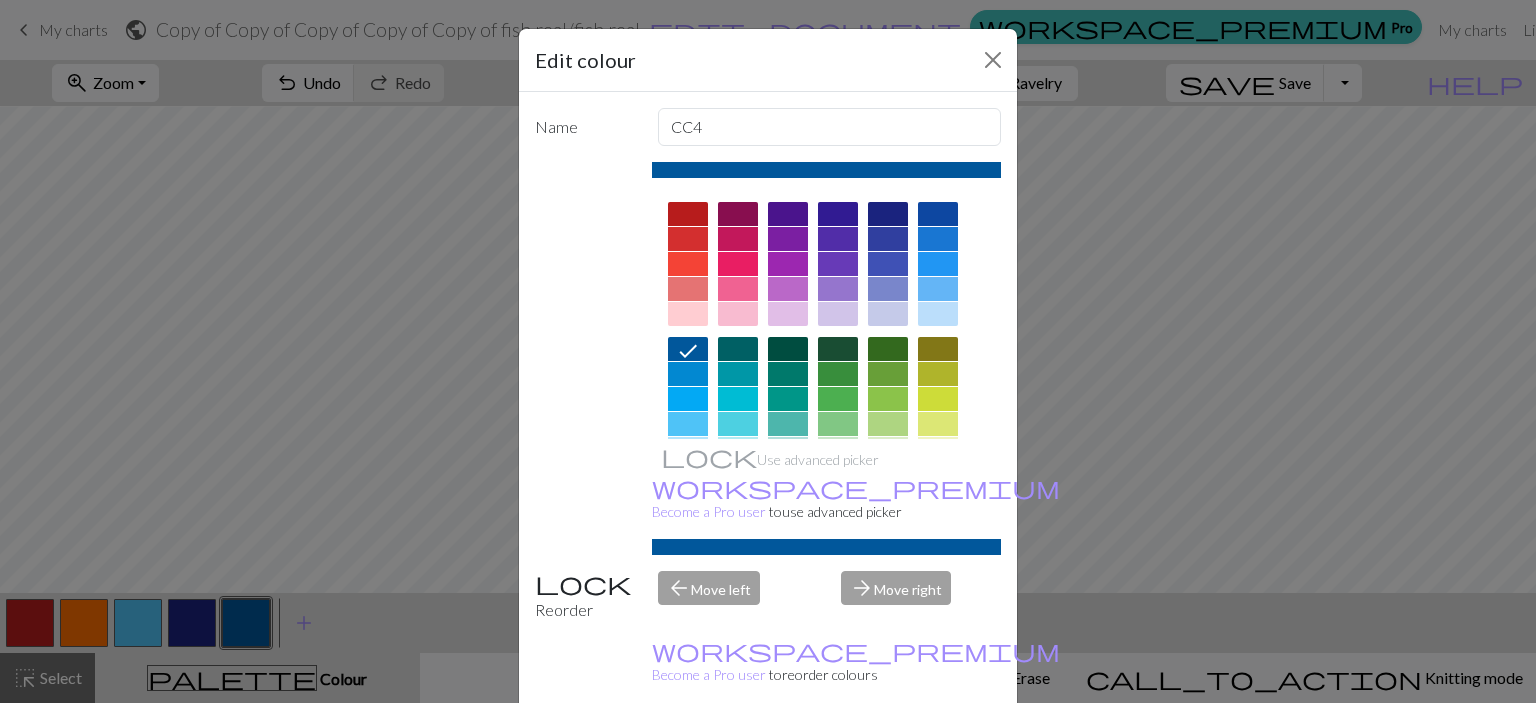 click at bounding box center (888, 349) 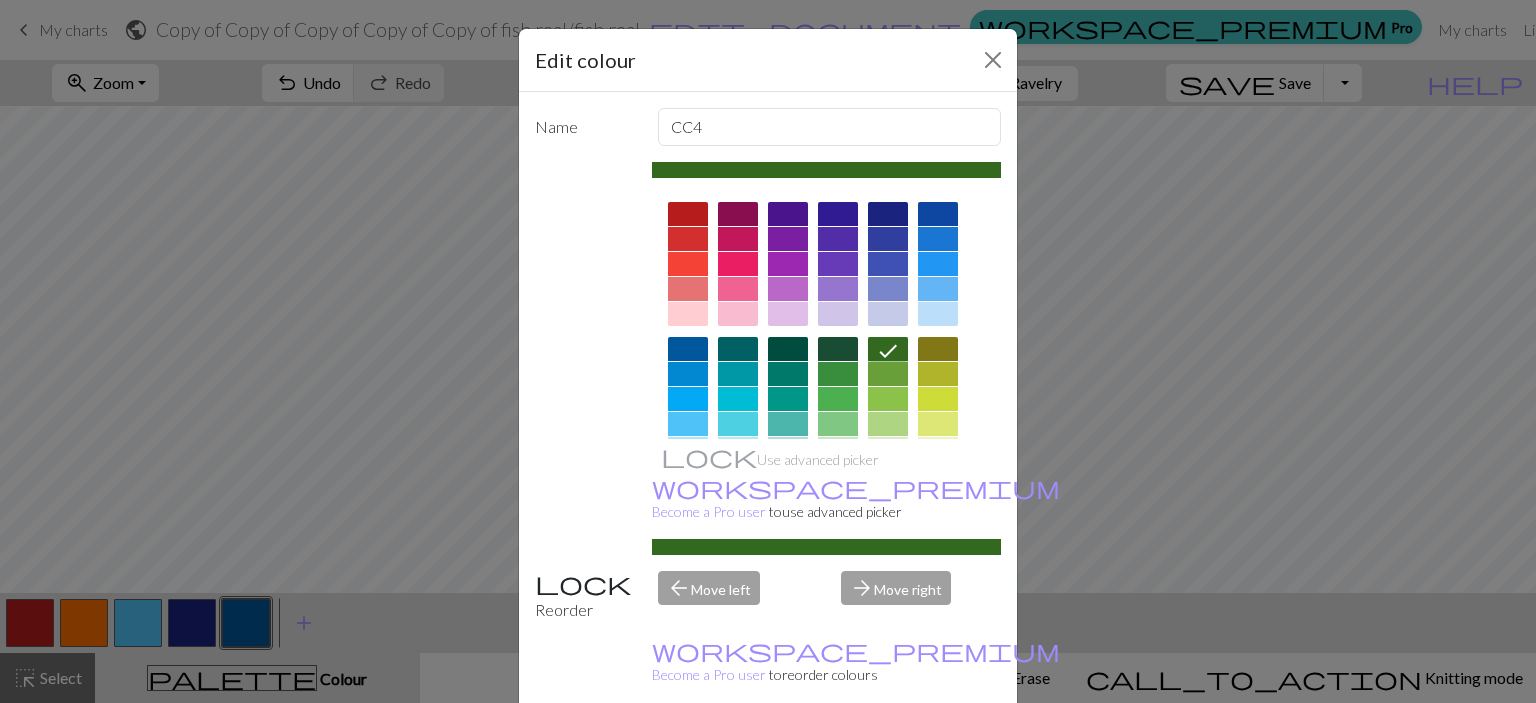 click on "Done" at bounding box center [888, 754] 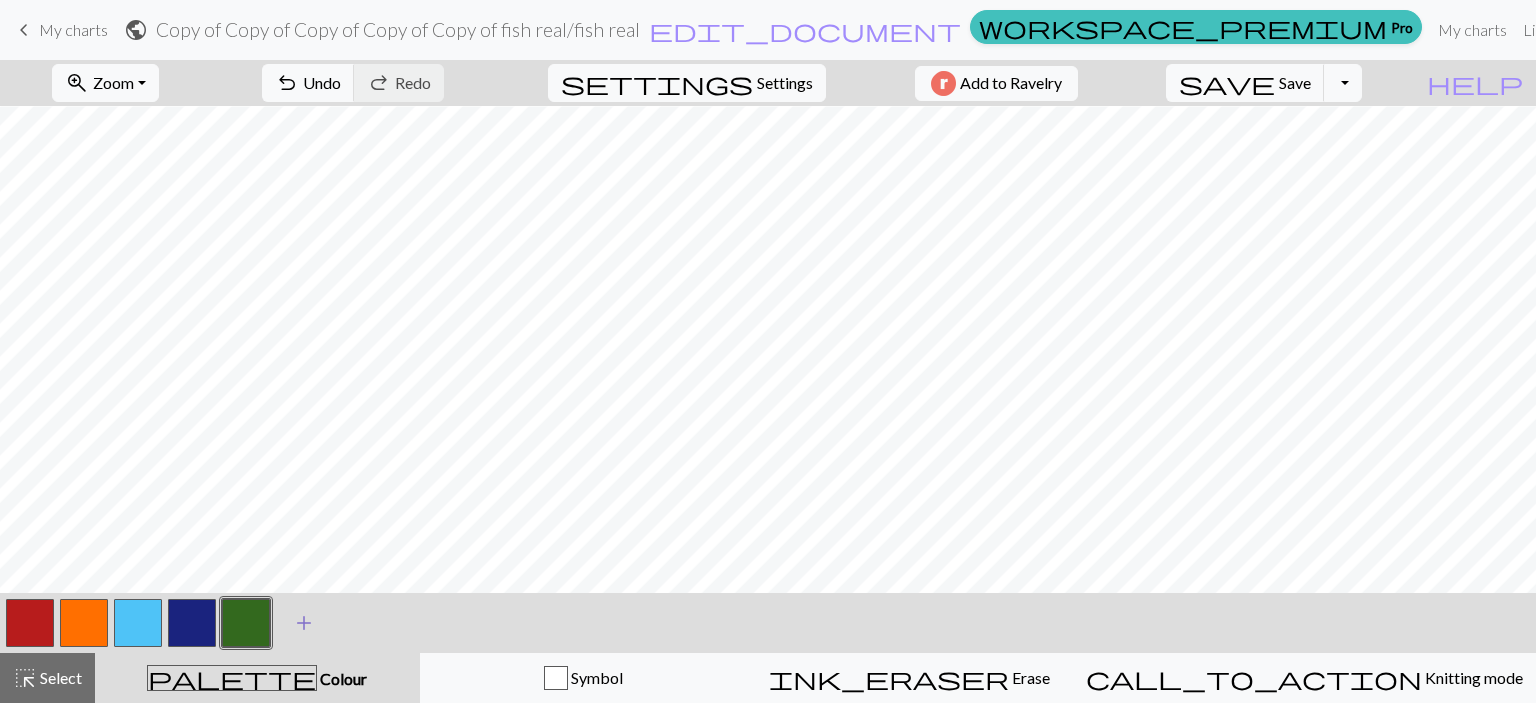 click on "add" at bounding box center (304, 623) 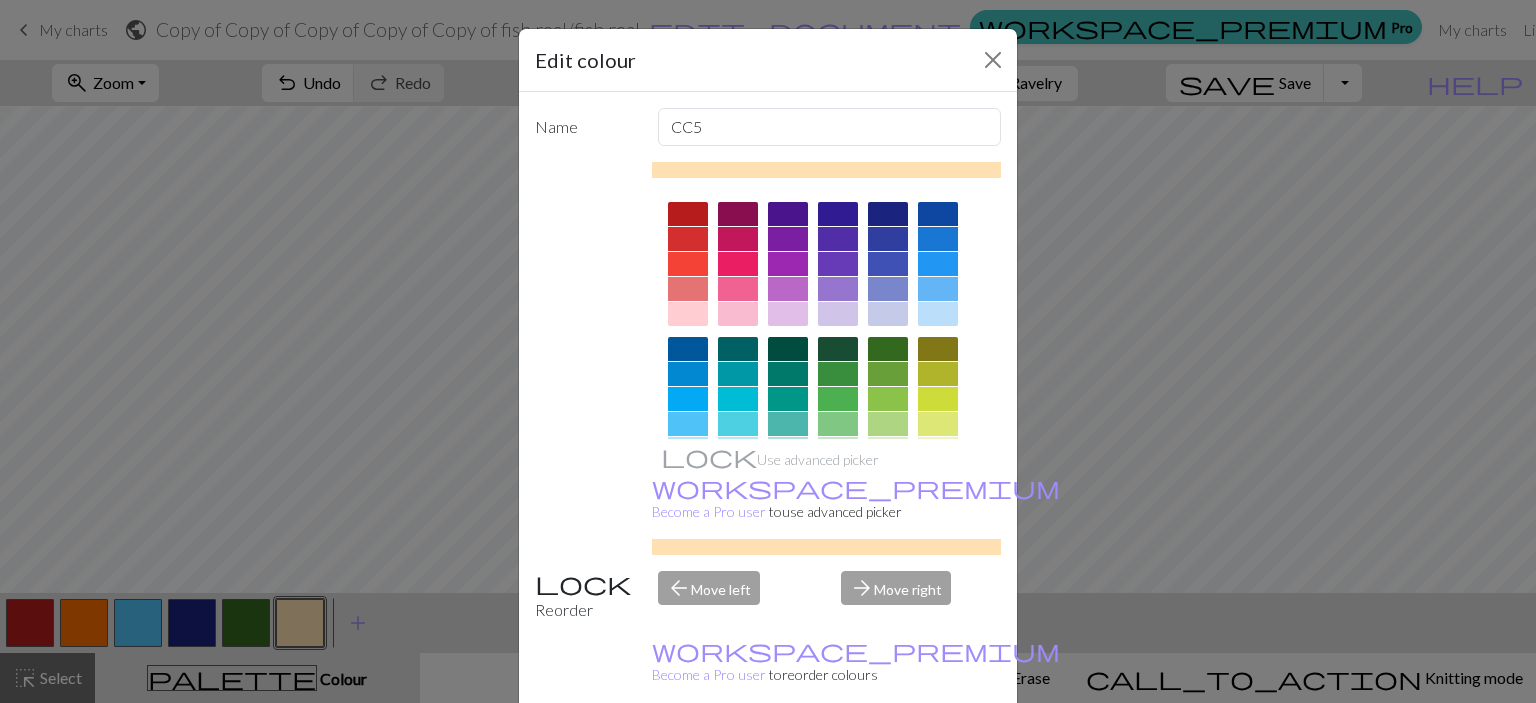 click at bounding box center [888, 374] 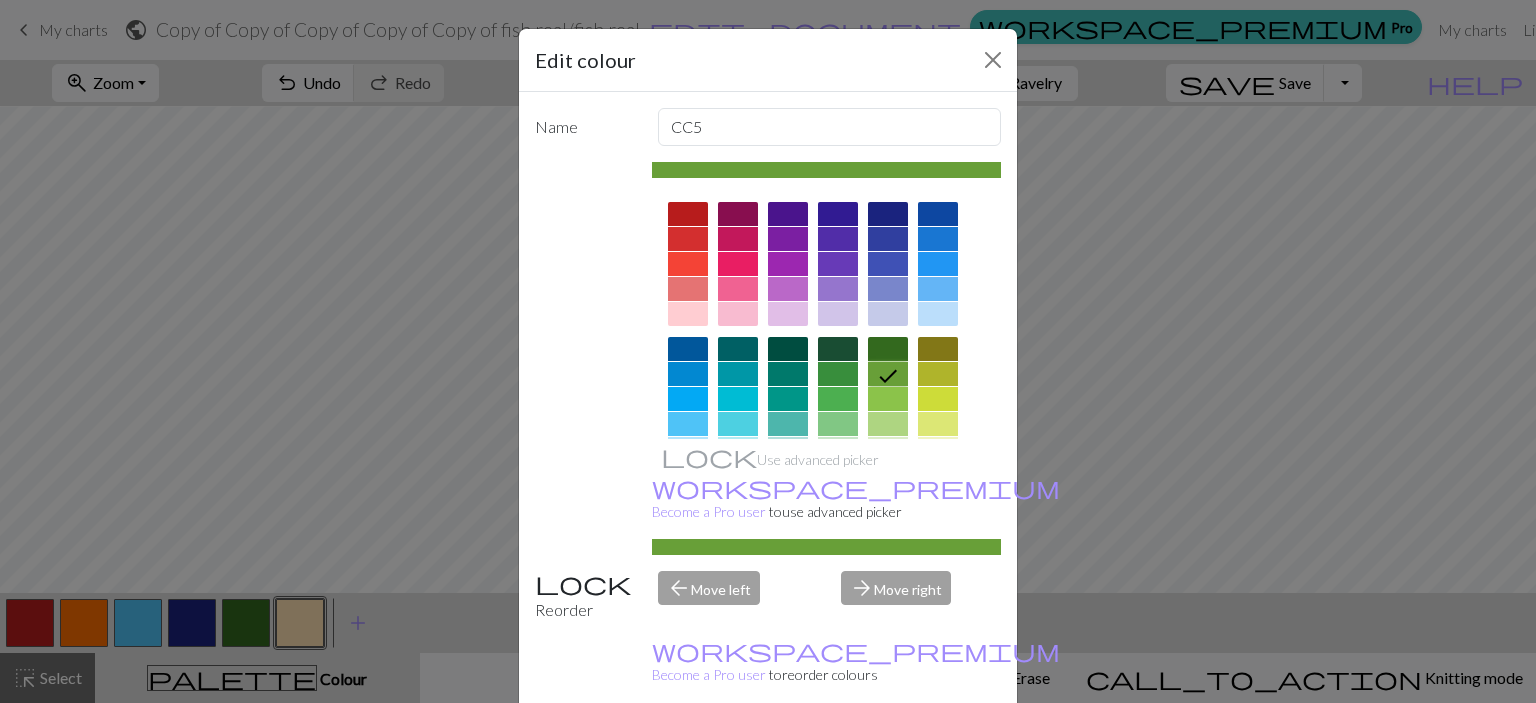 click on "Done" at bounding box center [888, 754] 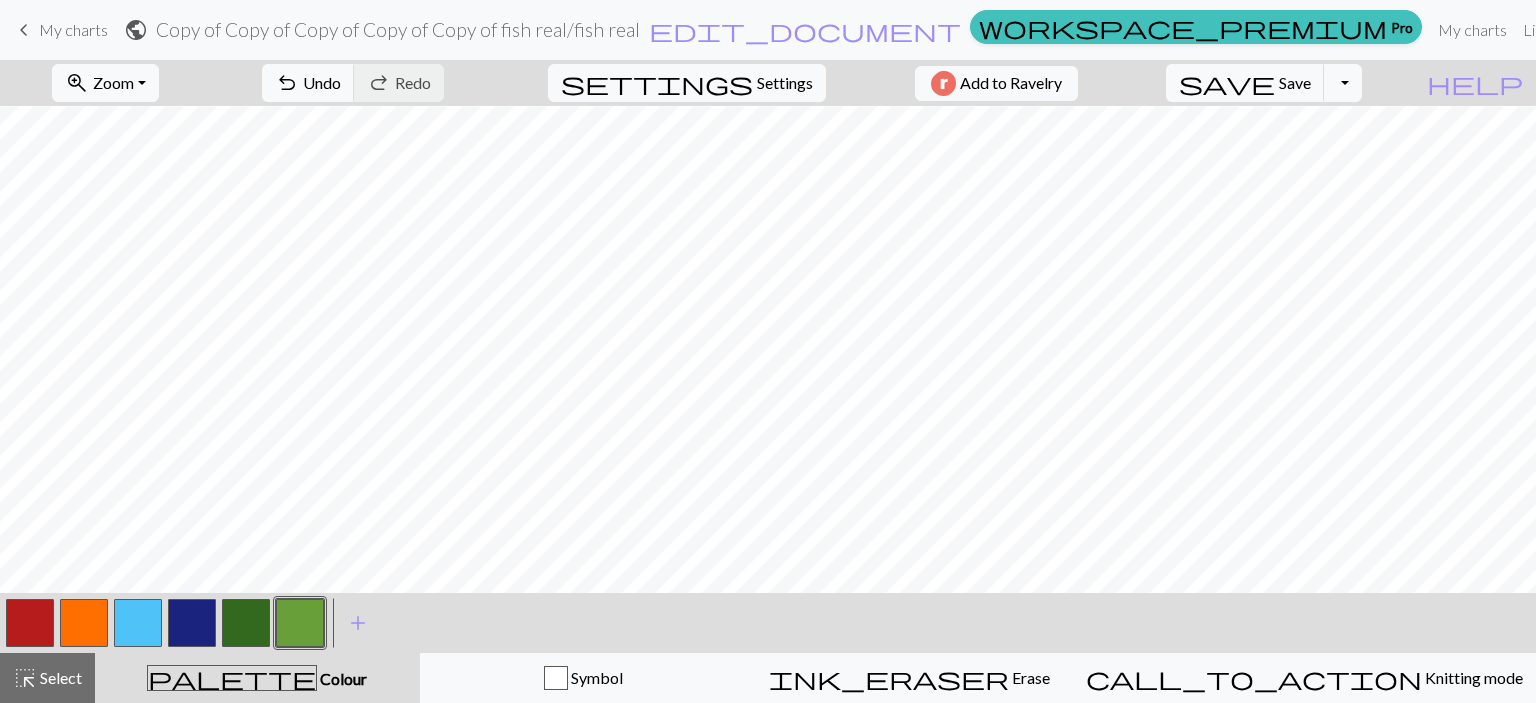 click at bounding box center (246, 623) 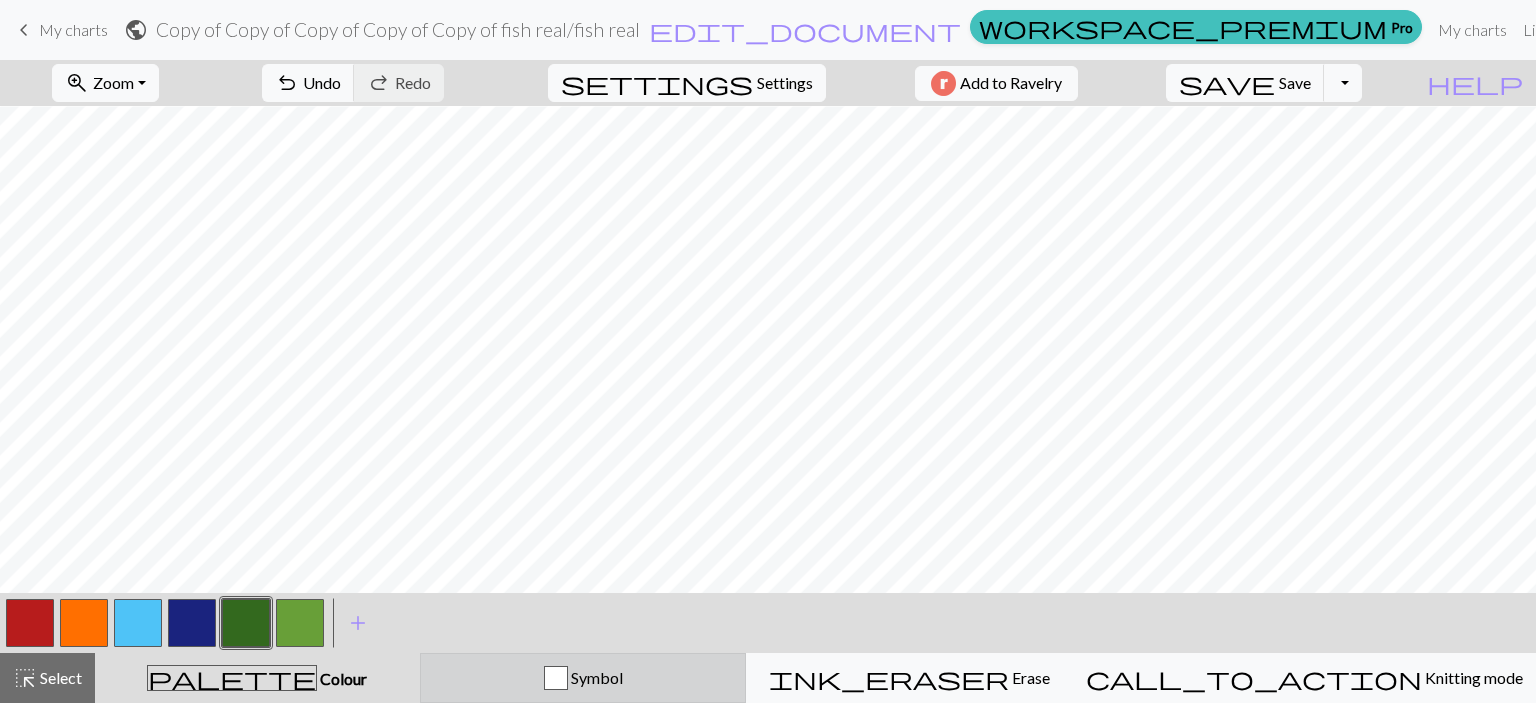 click on "Symbol" at bounding box center [595, 677] 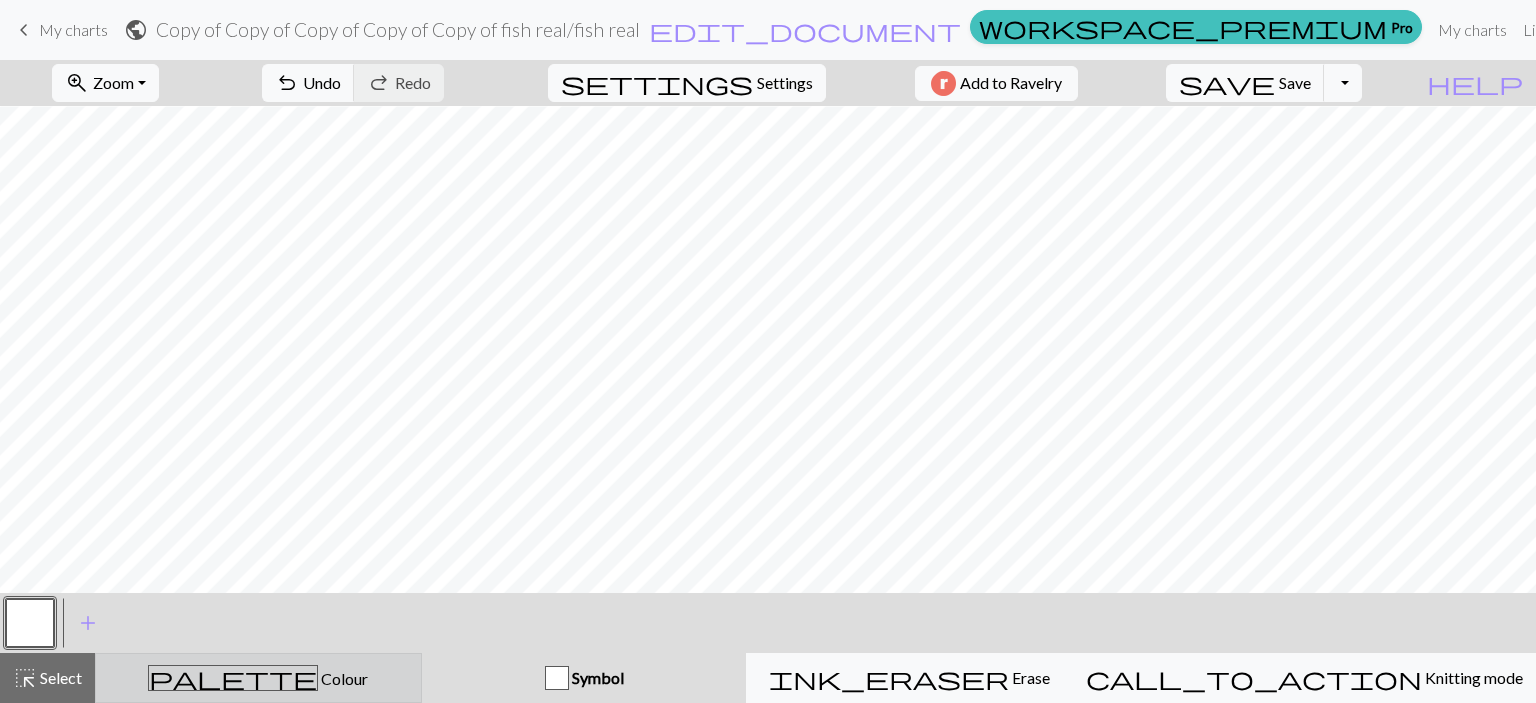 click on "palette   Colour   Colour" at bounding box center [258, 678] 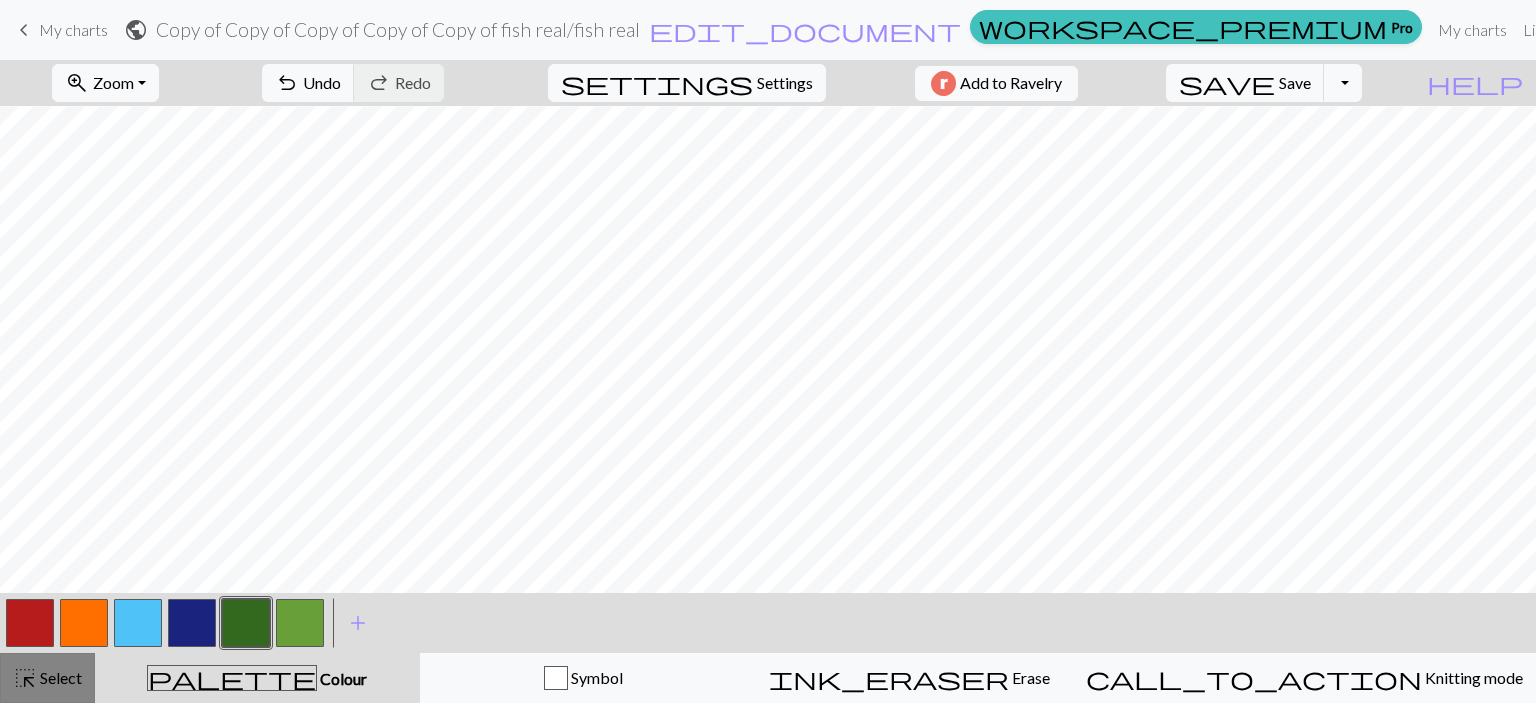 click on "Select" at bounding box center [59, 677] 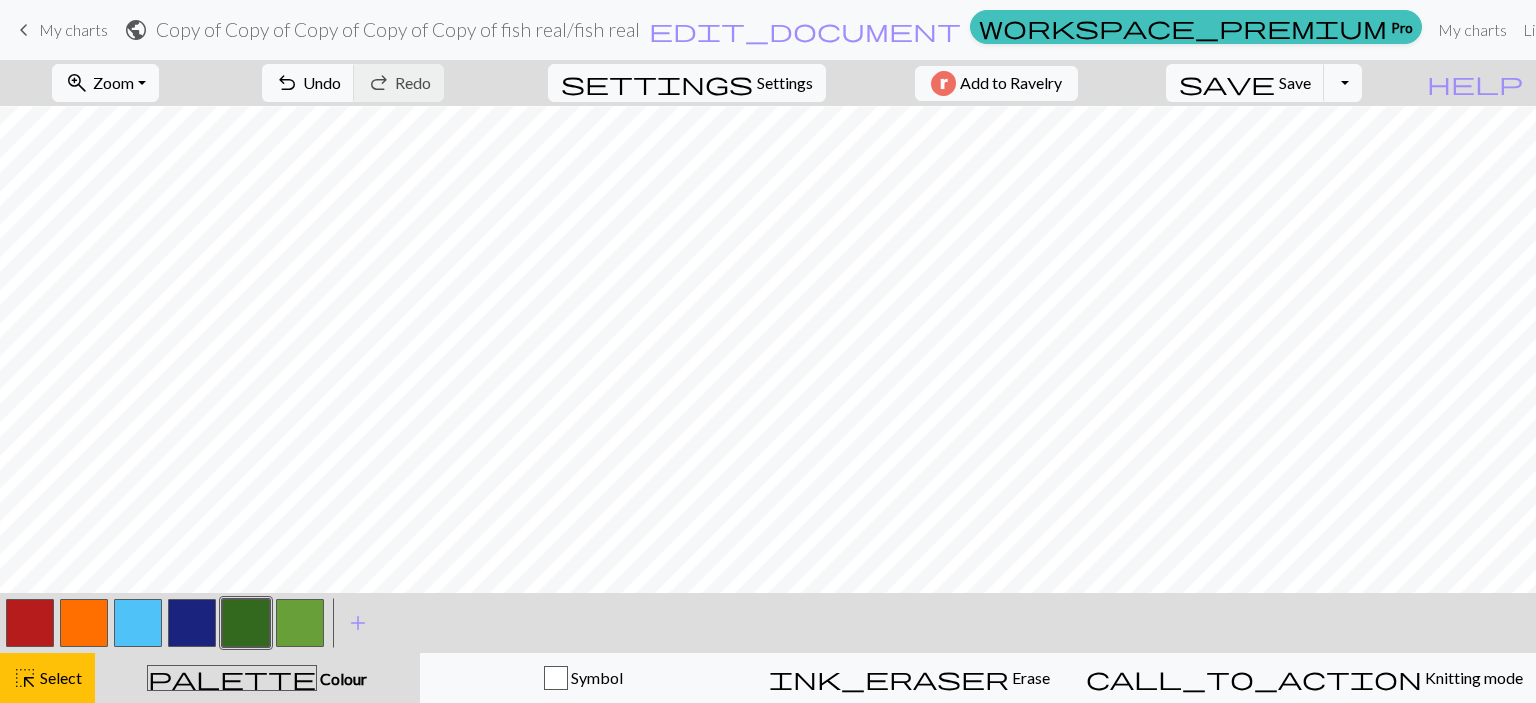 click at bounding box center [246, 623] 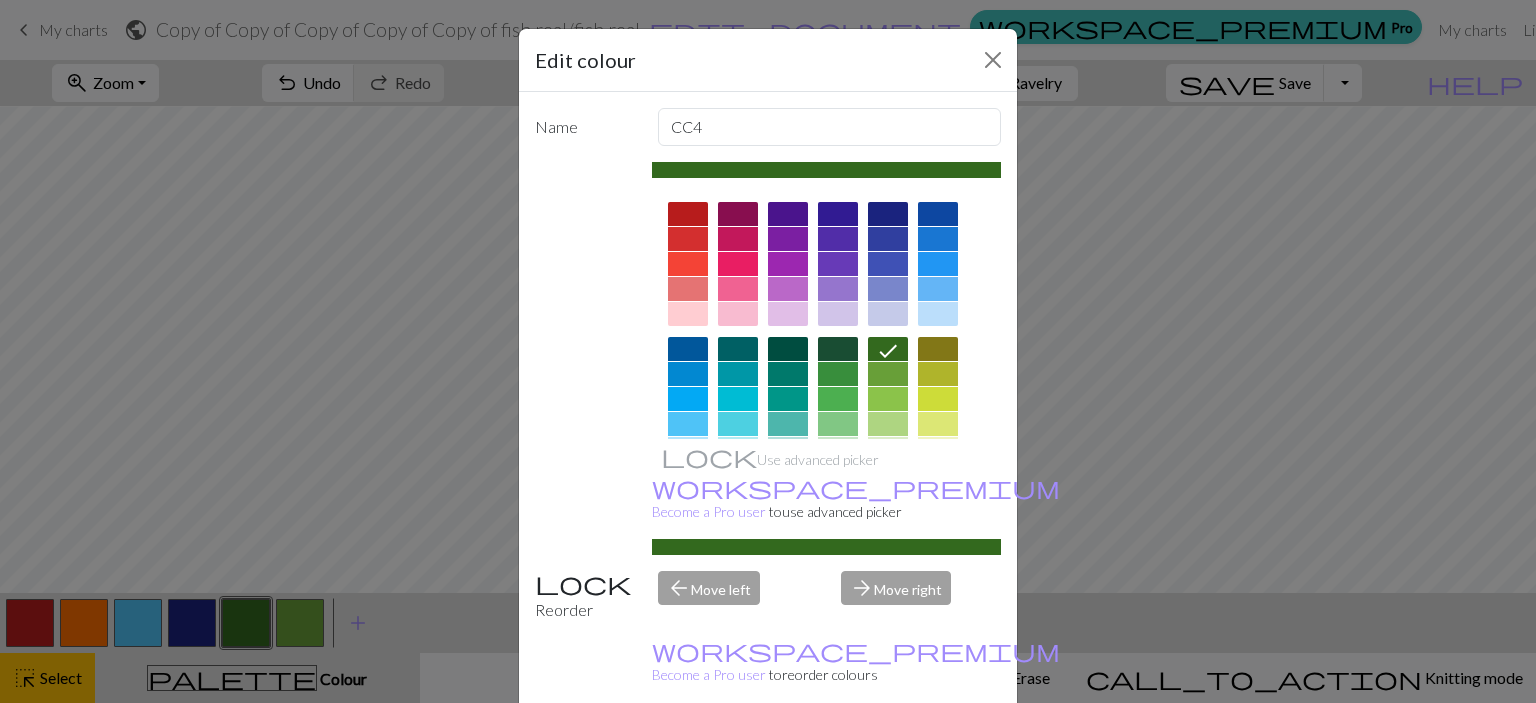click on "Done" at bounding box center (888, 754) 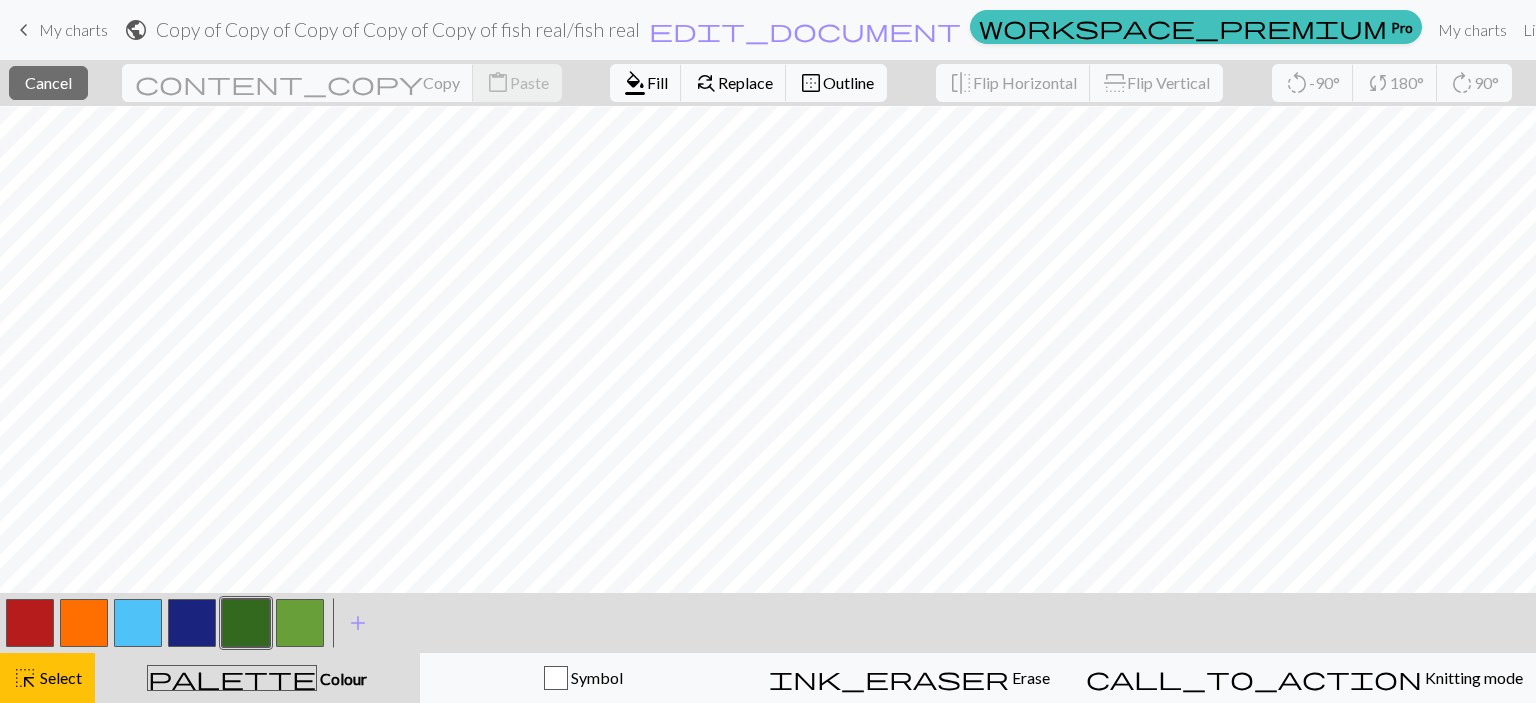 click at bounding box center (246, 623) 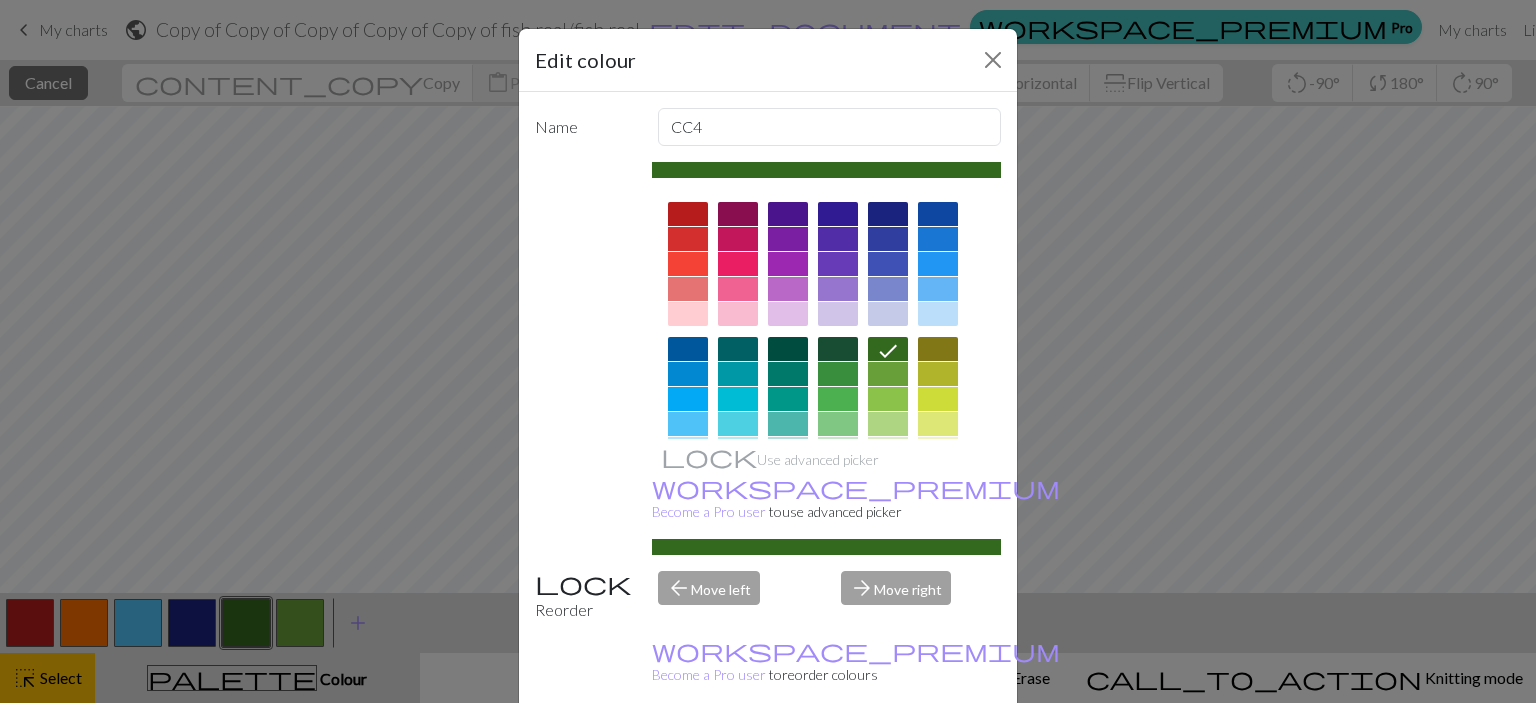 click on "Done" at bounding box center (888, 754) 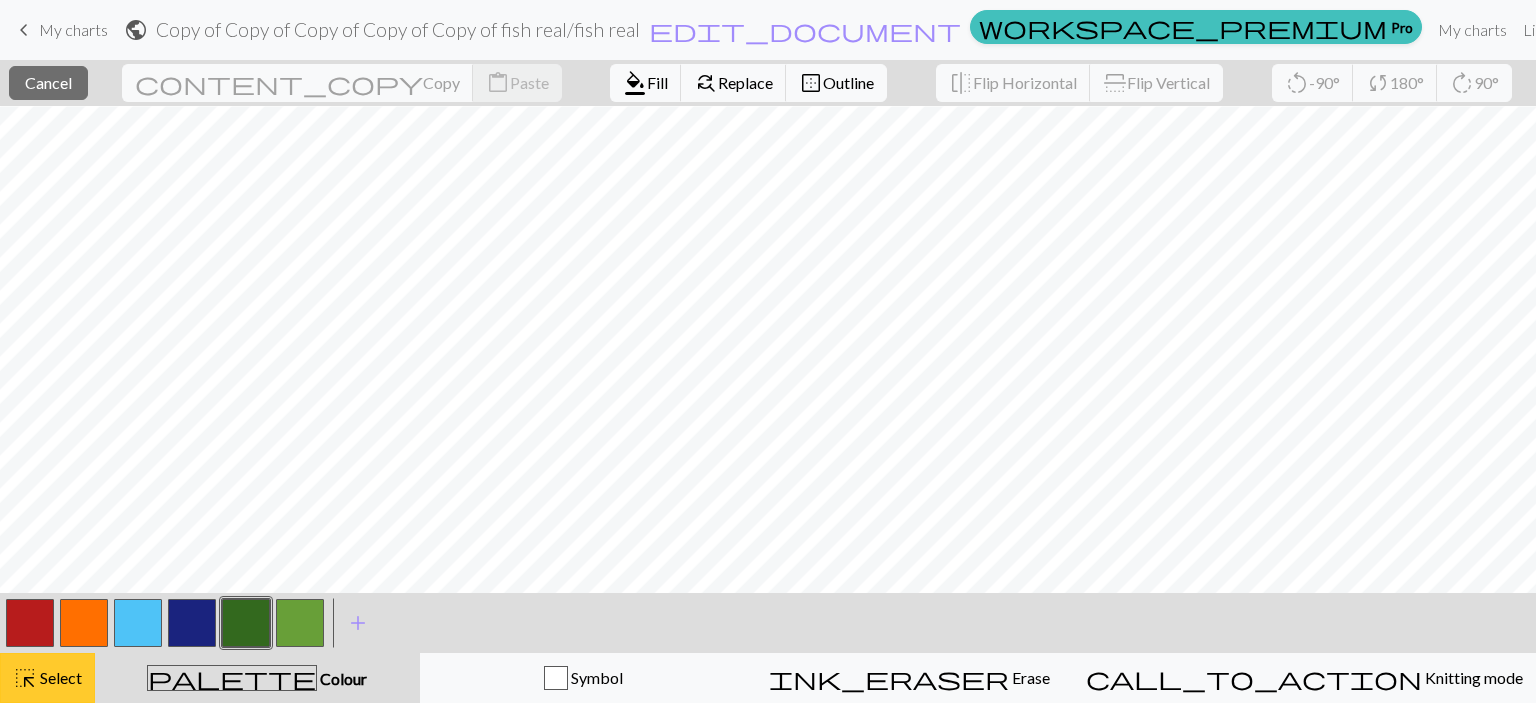 click on "Select" at bounding box center (59, 677) 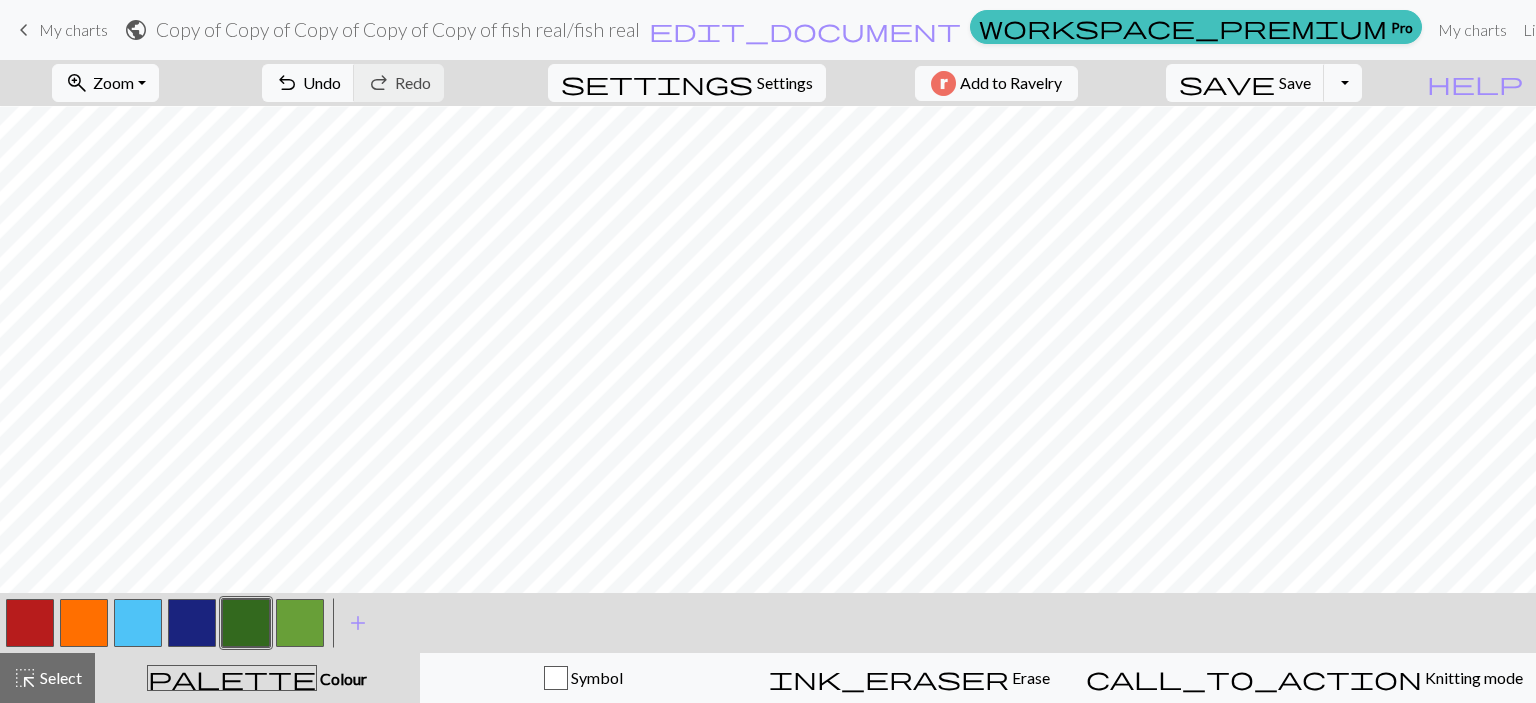 click at bounding box center (300, 623) 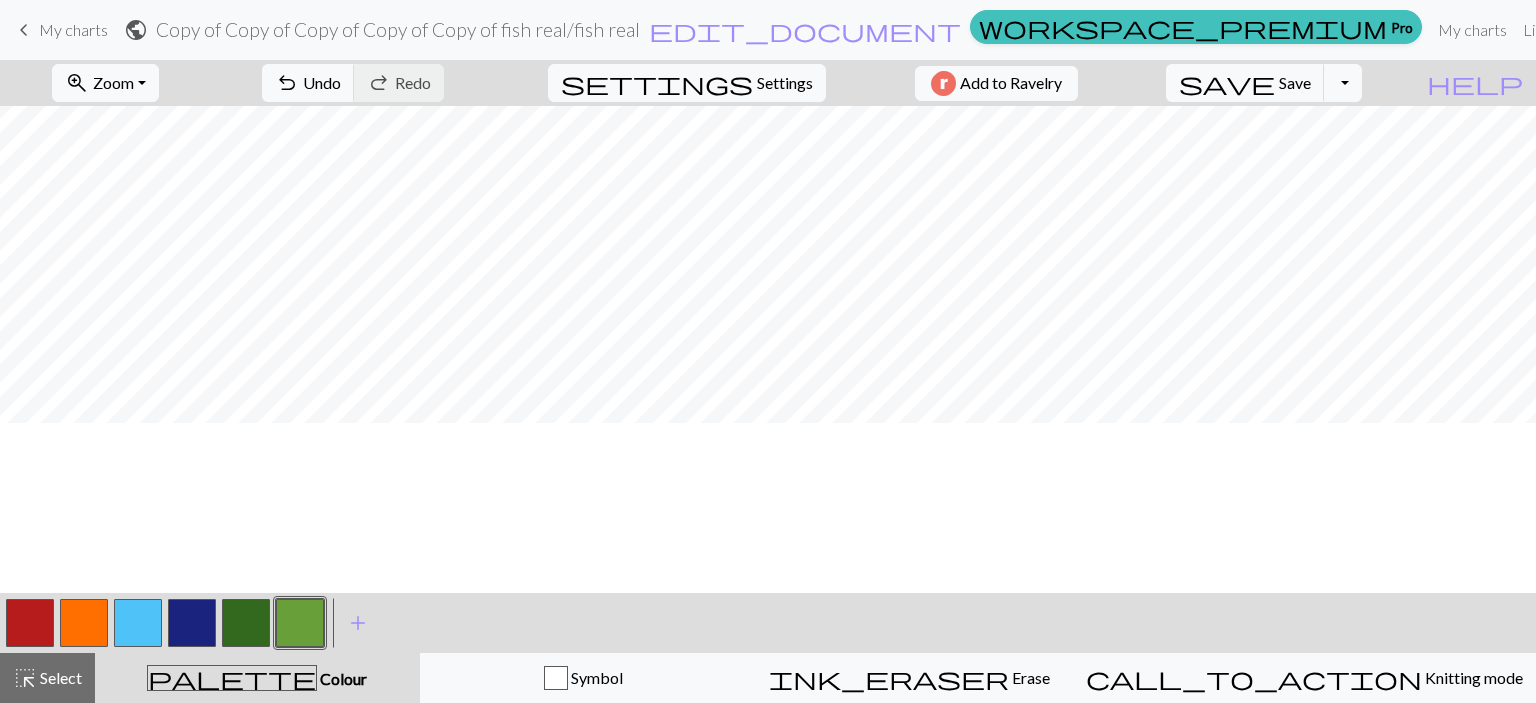 scroll, scrollTop: 1092, scrollLeft: 0, axis: vertical 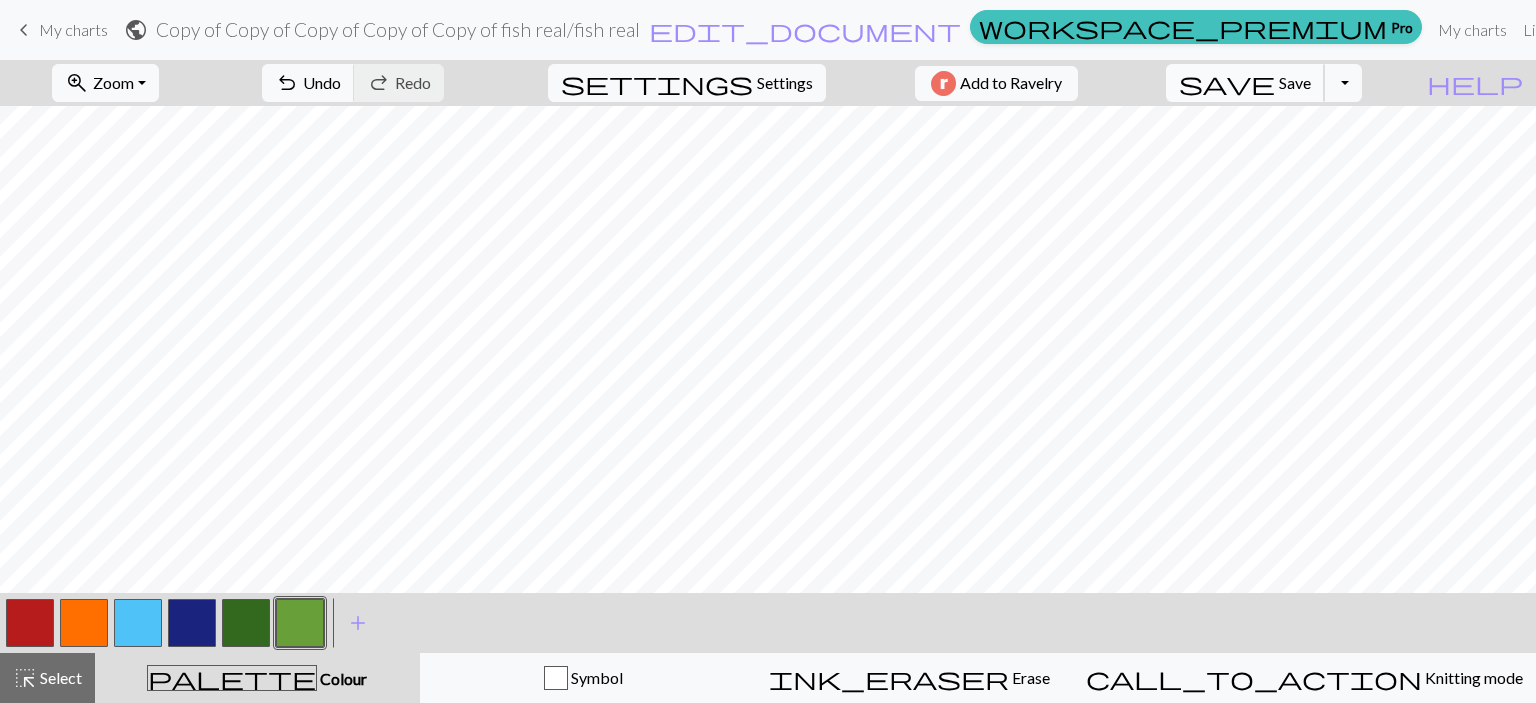 click on "save" at bounding box center (1227, 83) 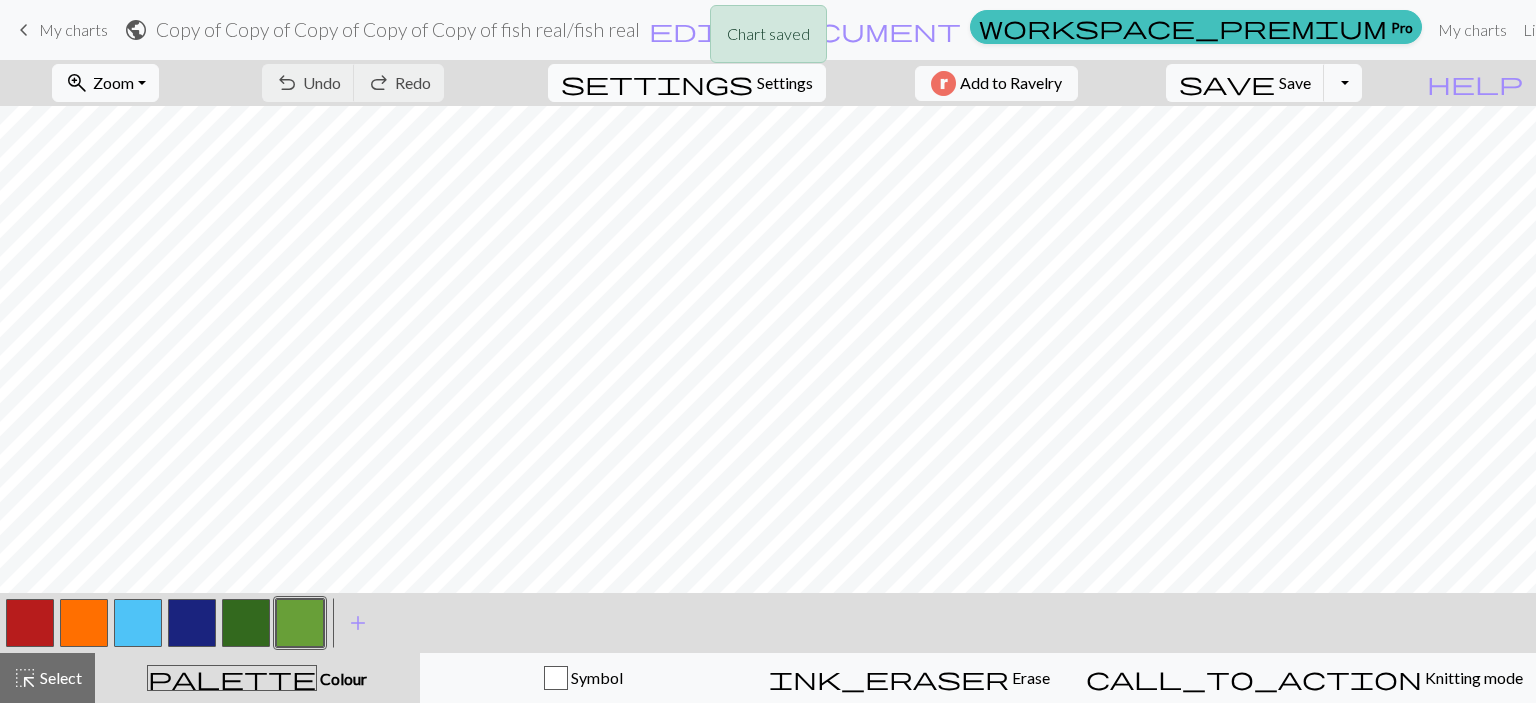 click on "Settings" at bounding box center (785, 83) 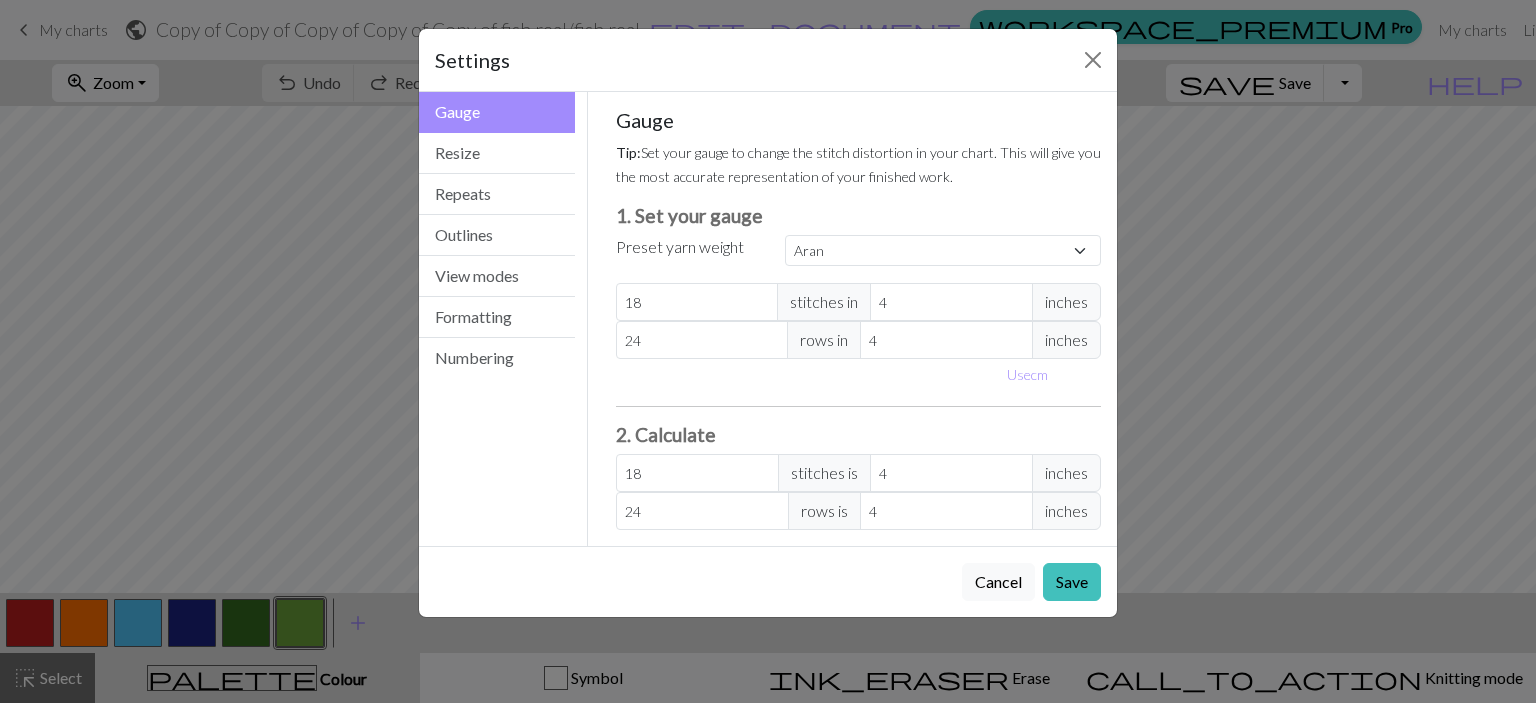 click on "Use  cm" at bounding box center [859, 374] 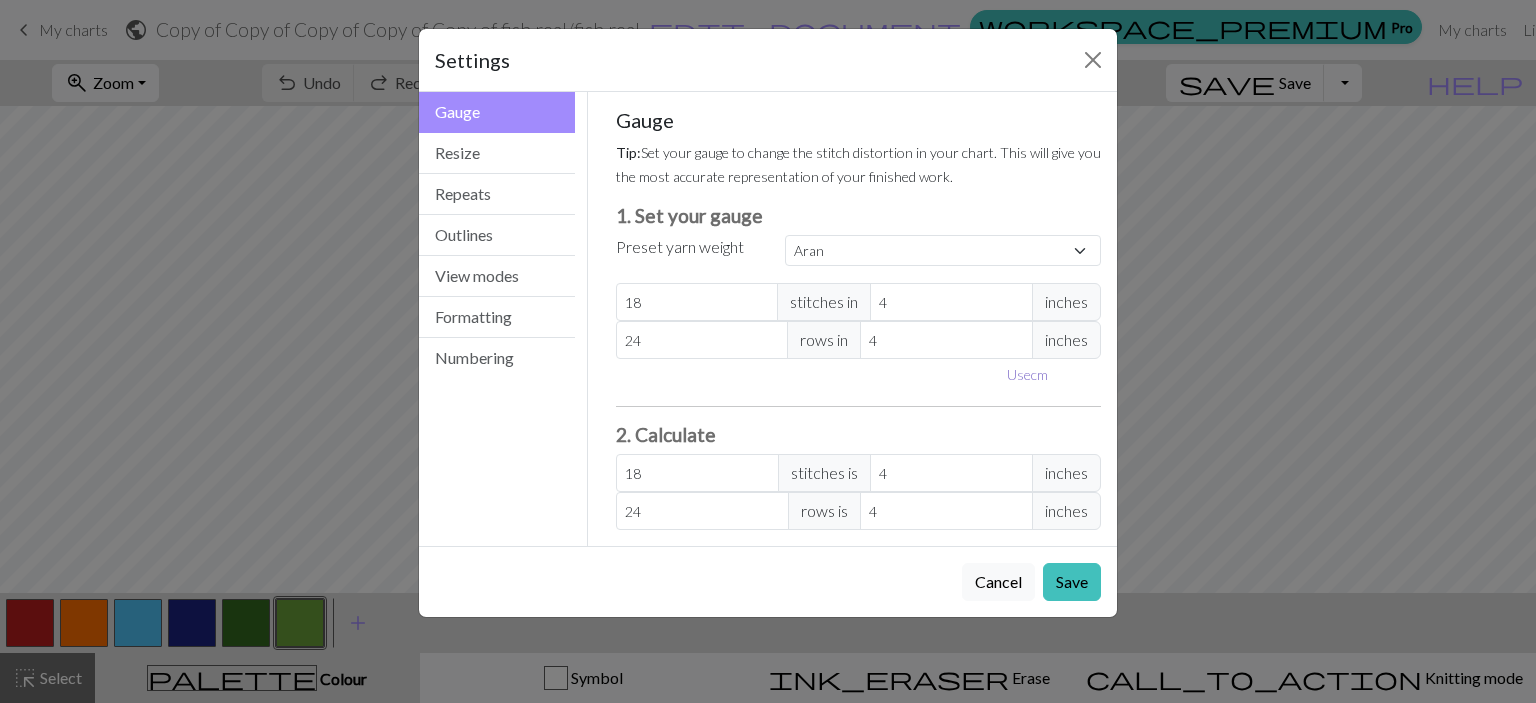 click on "Use  cm" at bounding box center (1027, 374) 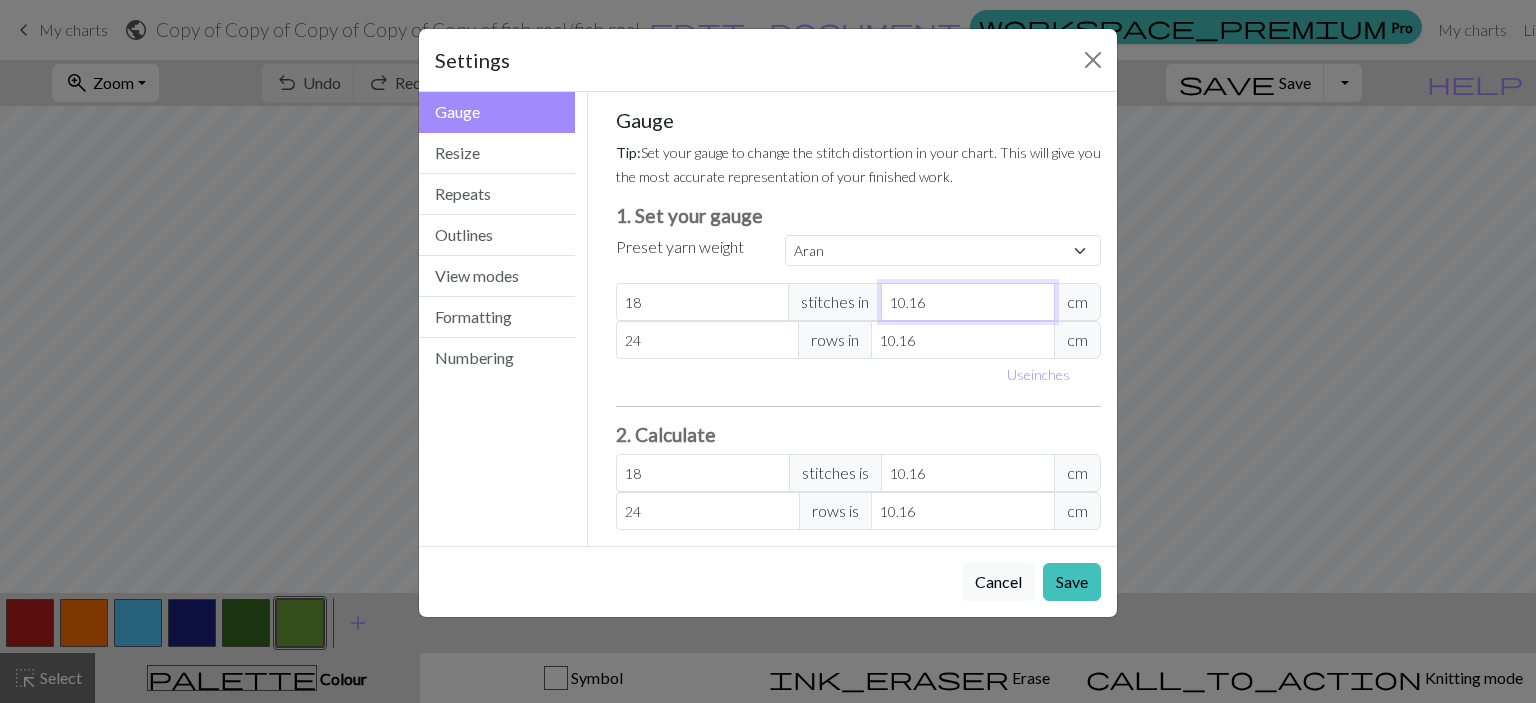 click on "10.16" at bounding box center [968, 302] 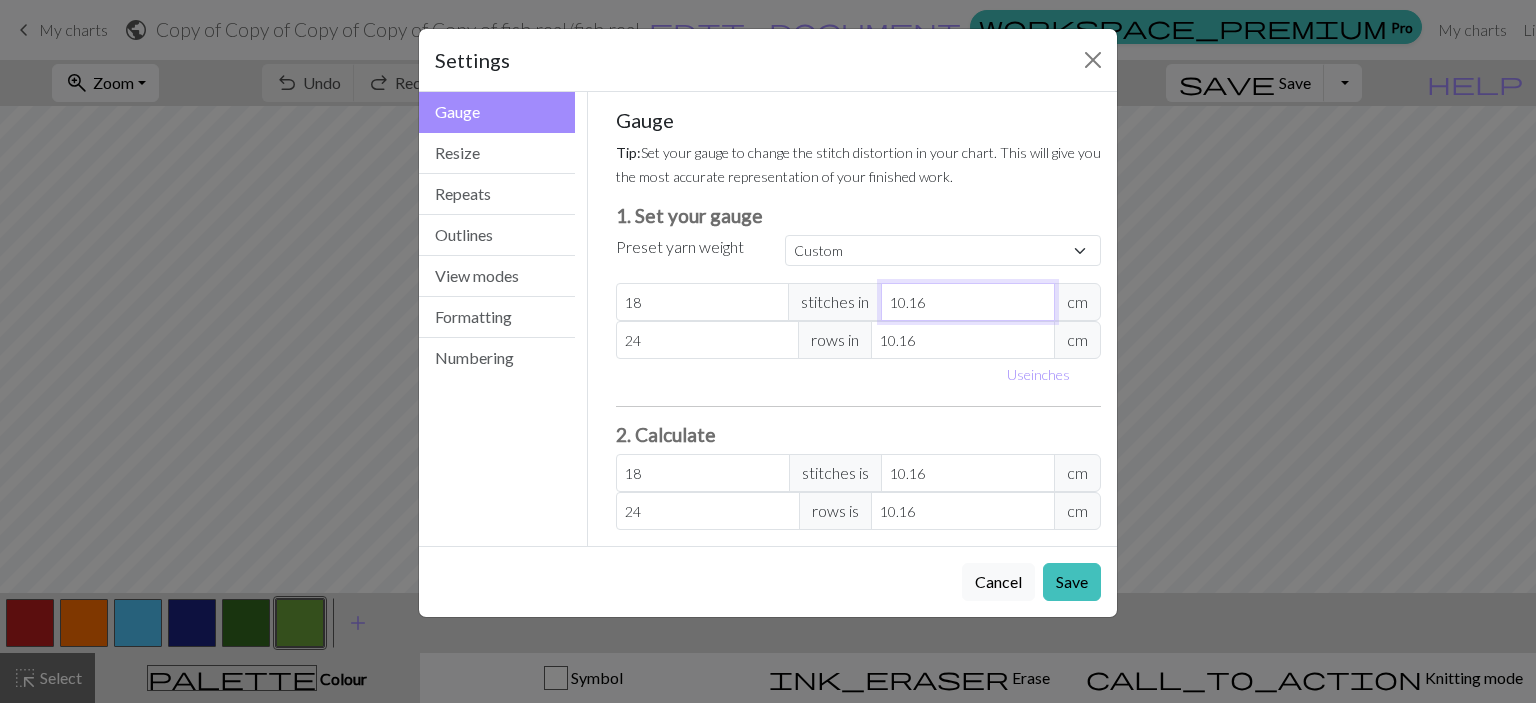 type on "10.1" 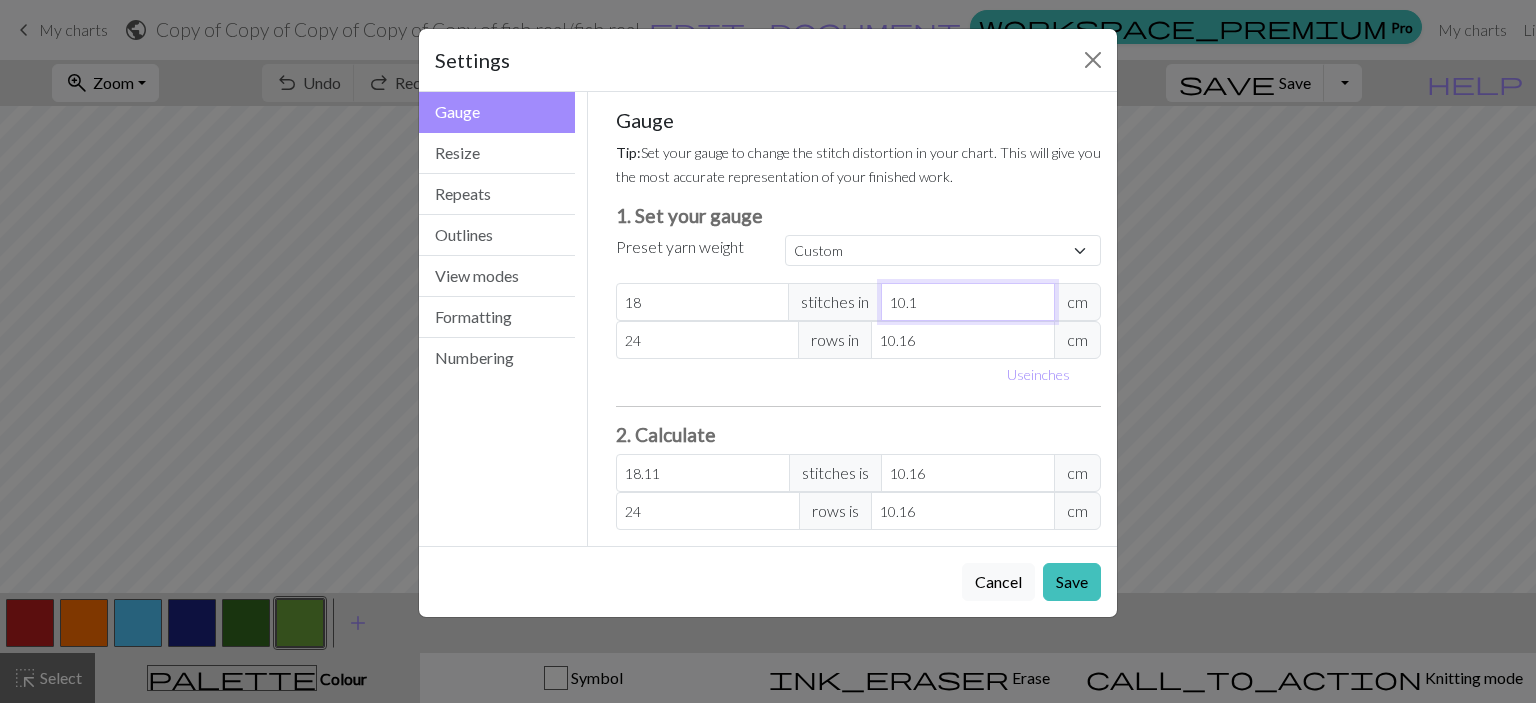 type on "10" 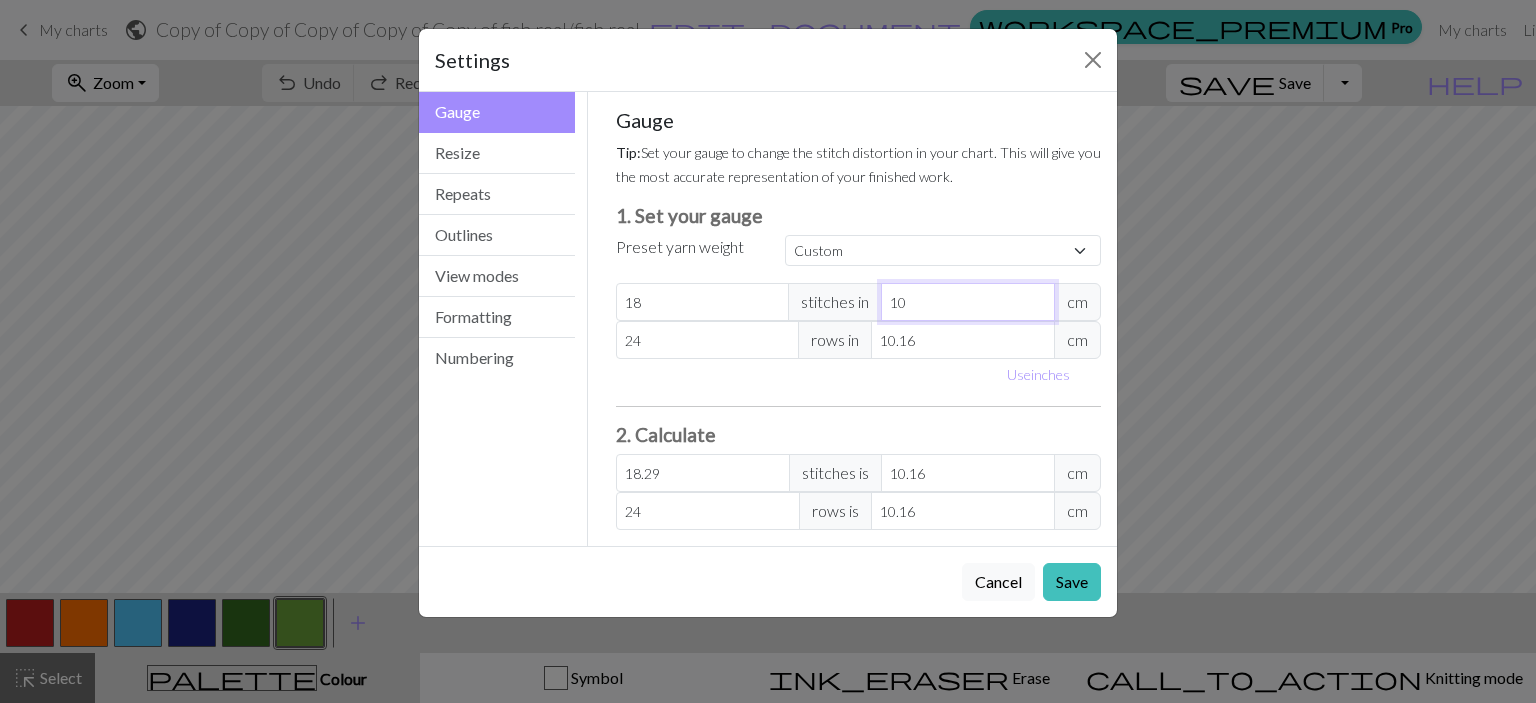 type on "10" 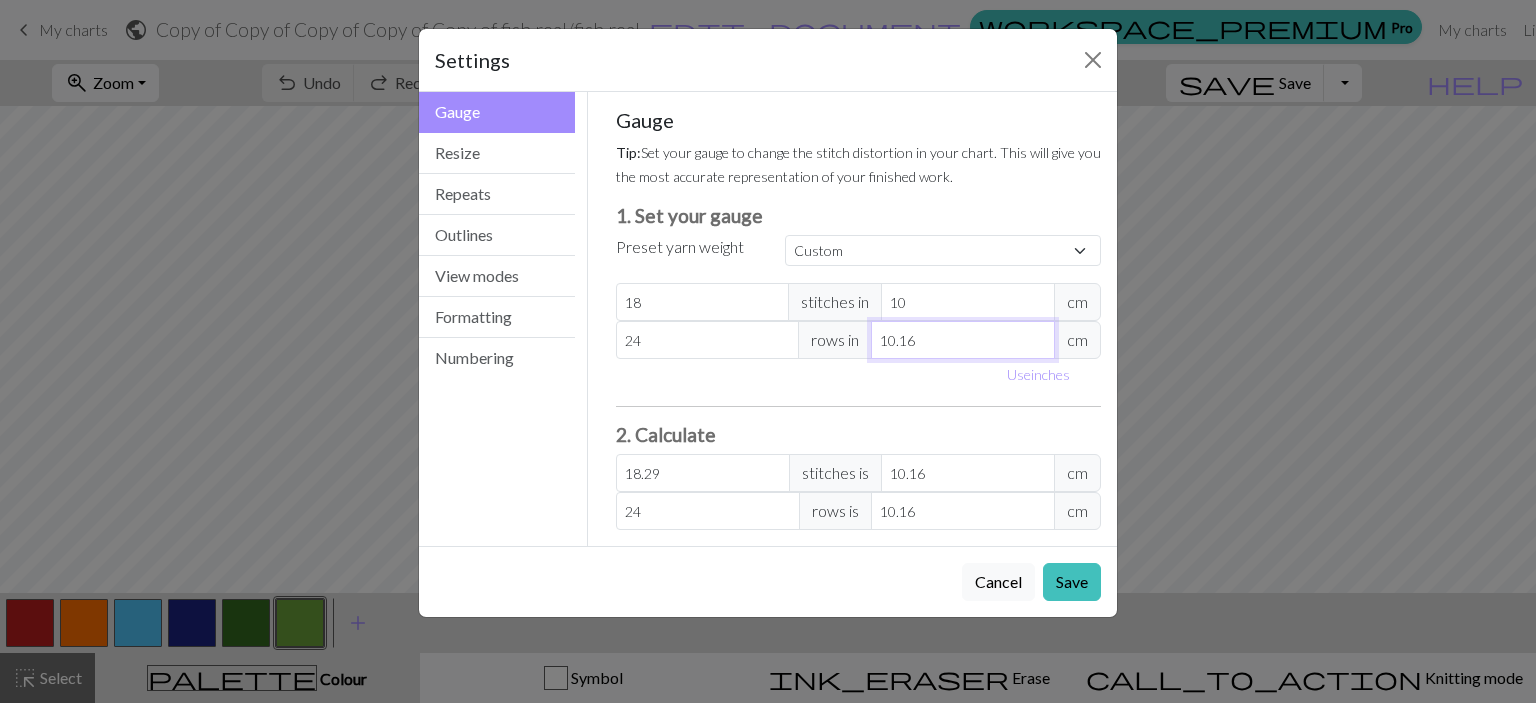 click on "10.16" at bounding box center [963, 340] 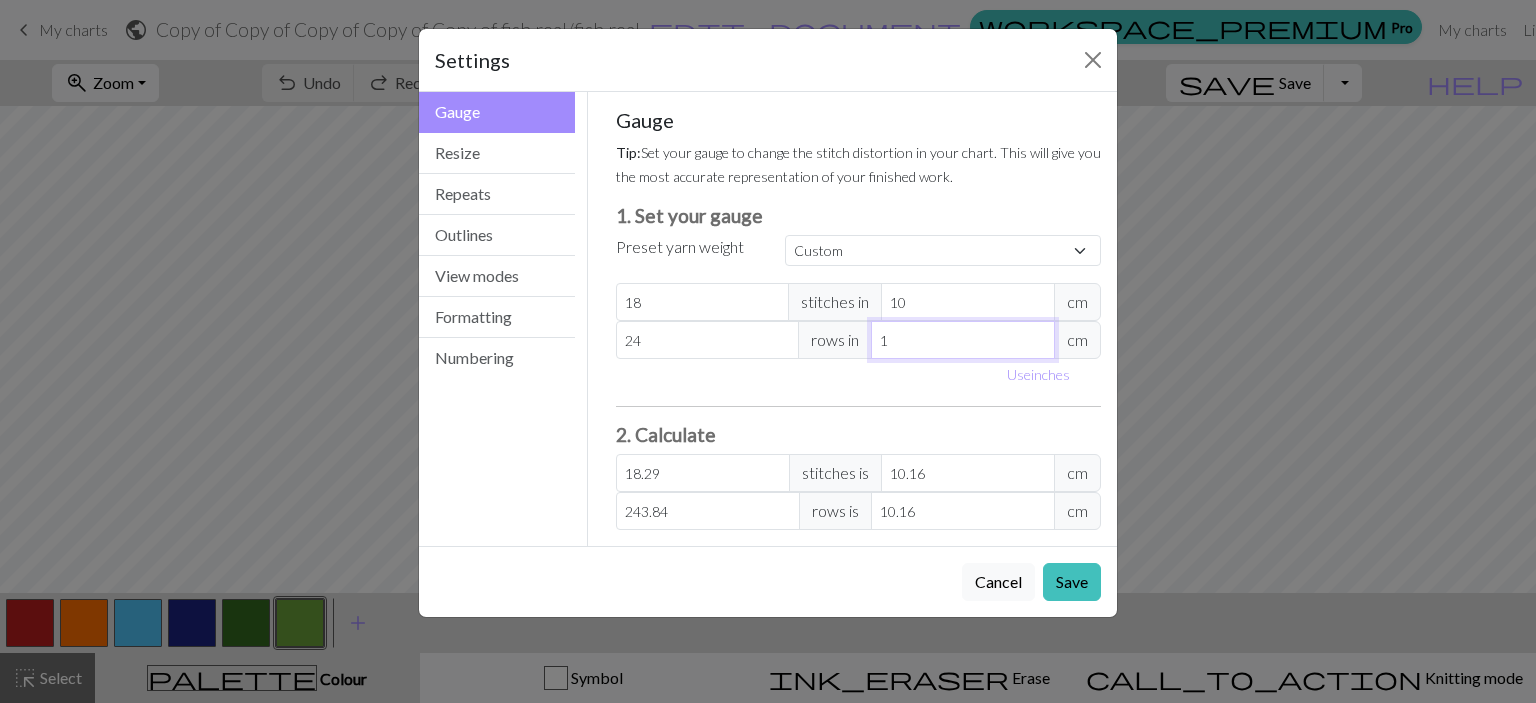 type on "10" 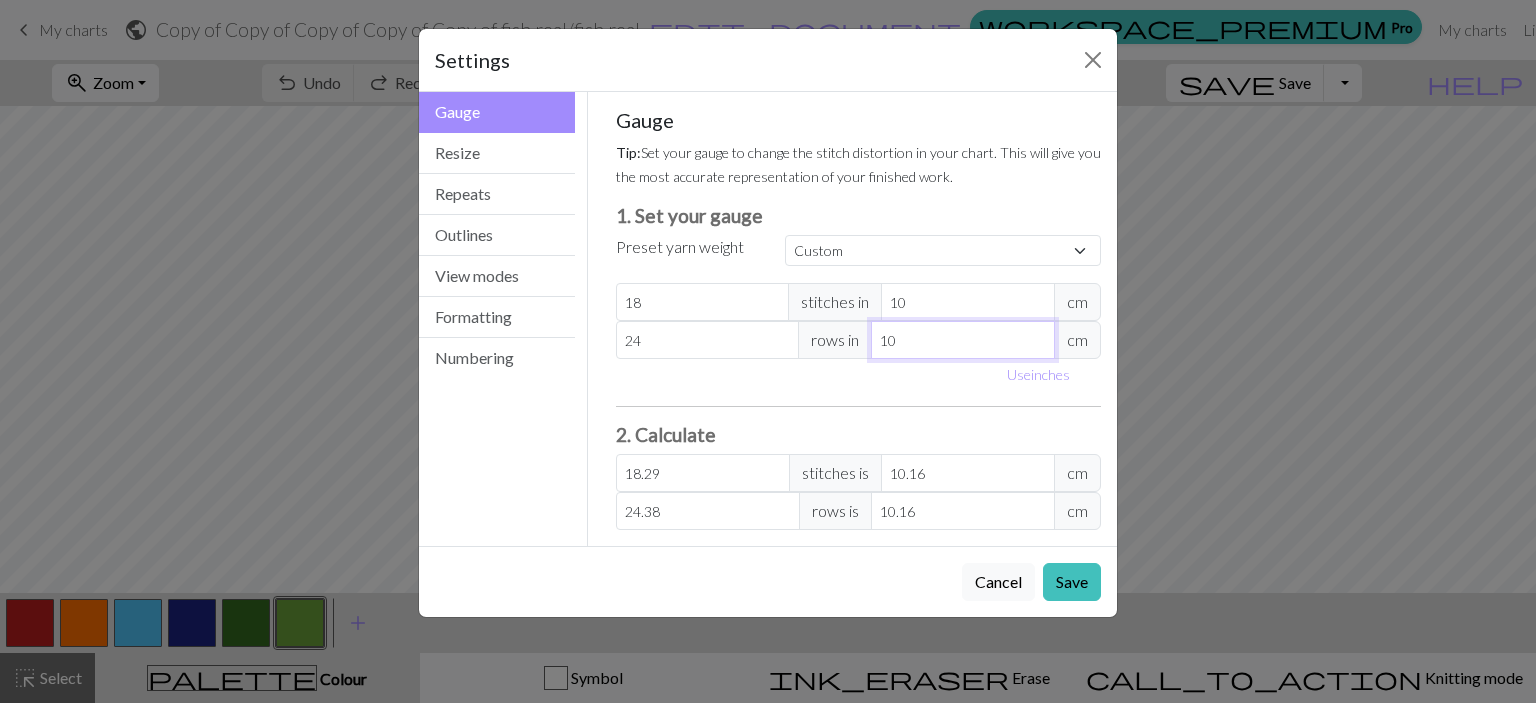 type on "10" 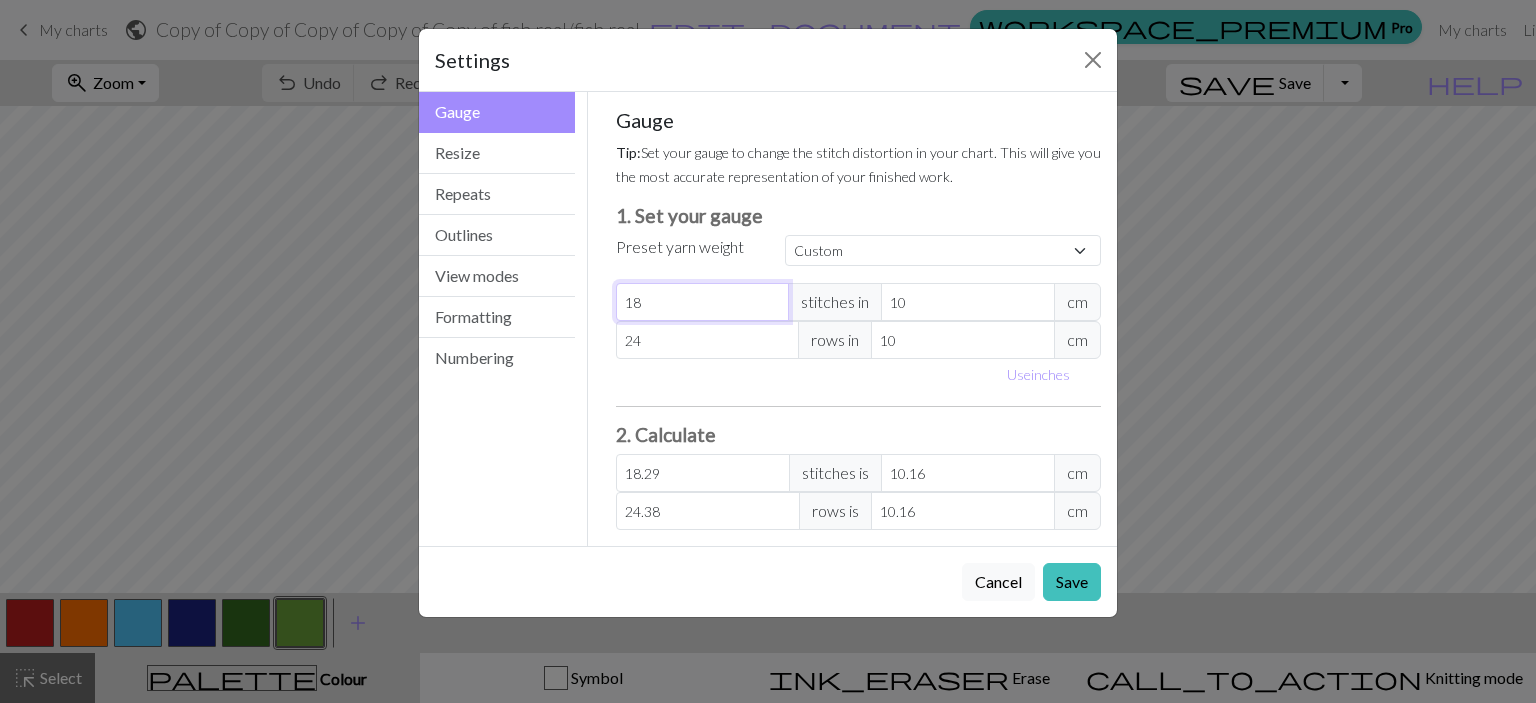 click on "18" at bounding box center [703, 302] 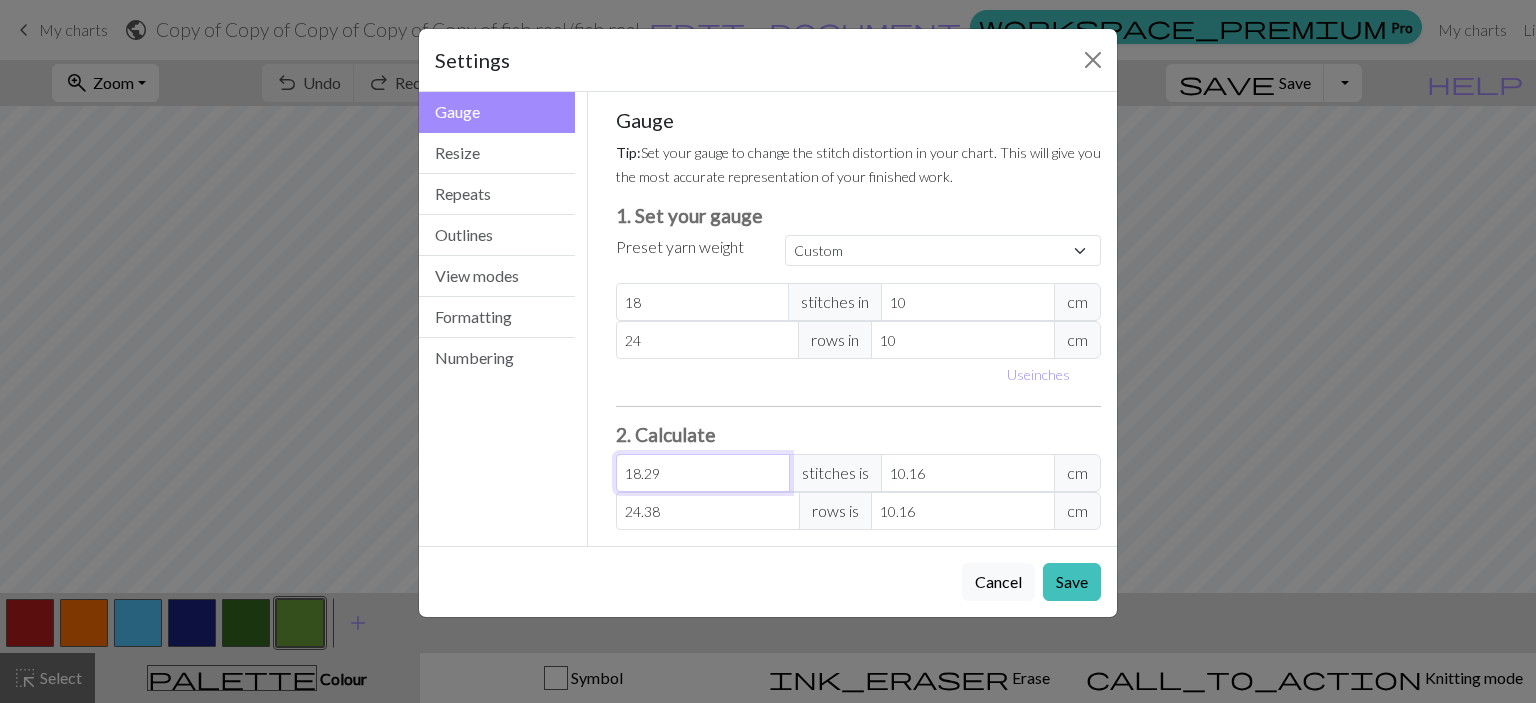 click on "18.29" at bounding box center [703, 473] 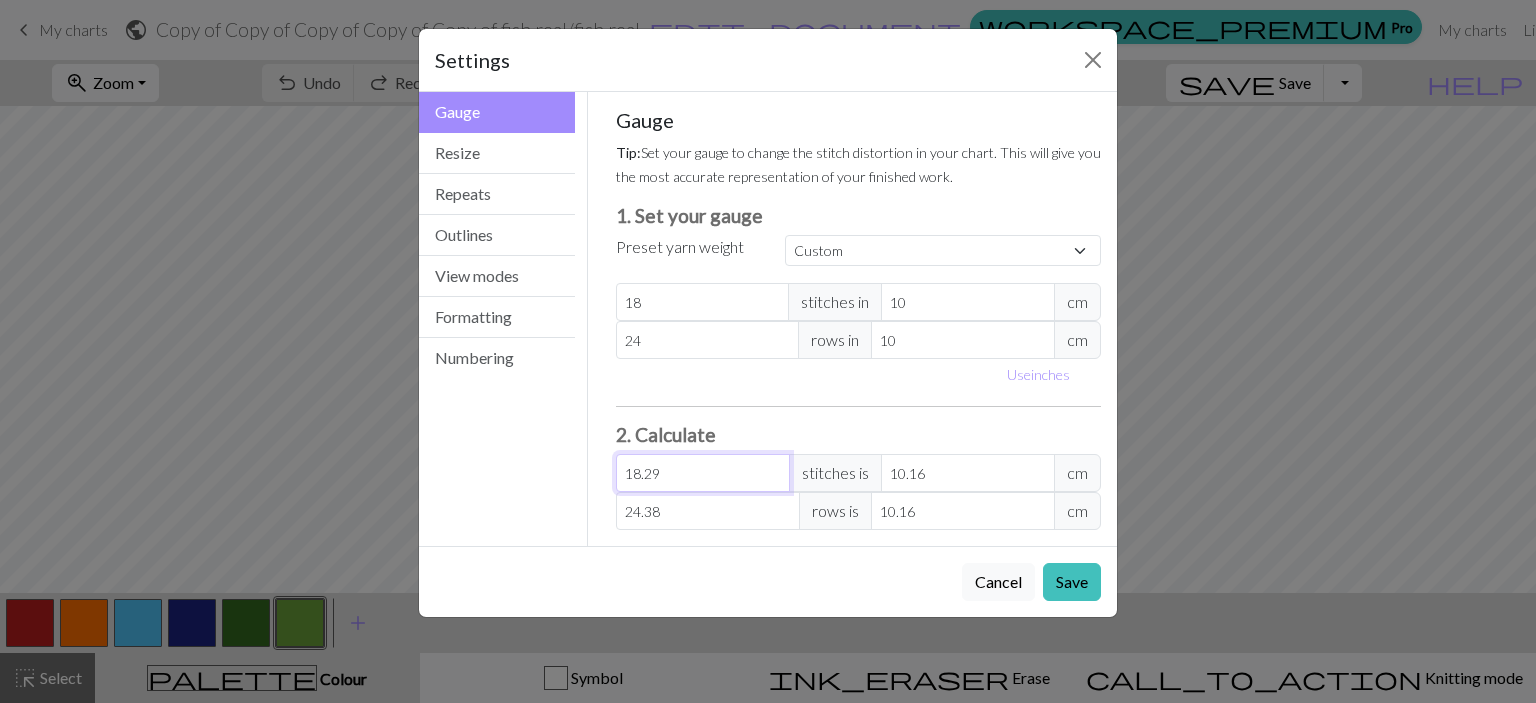 type on "2" 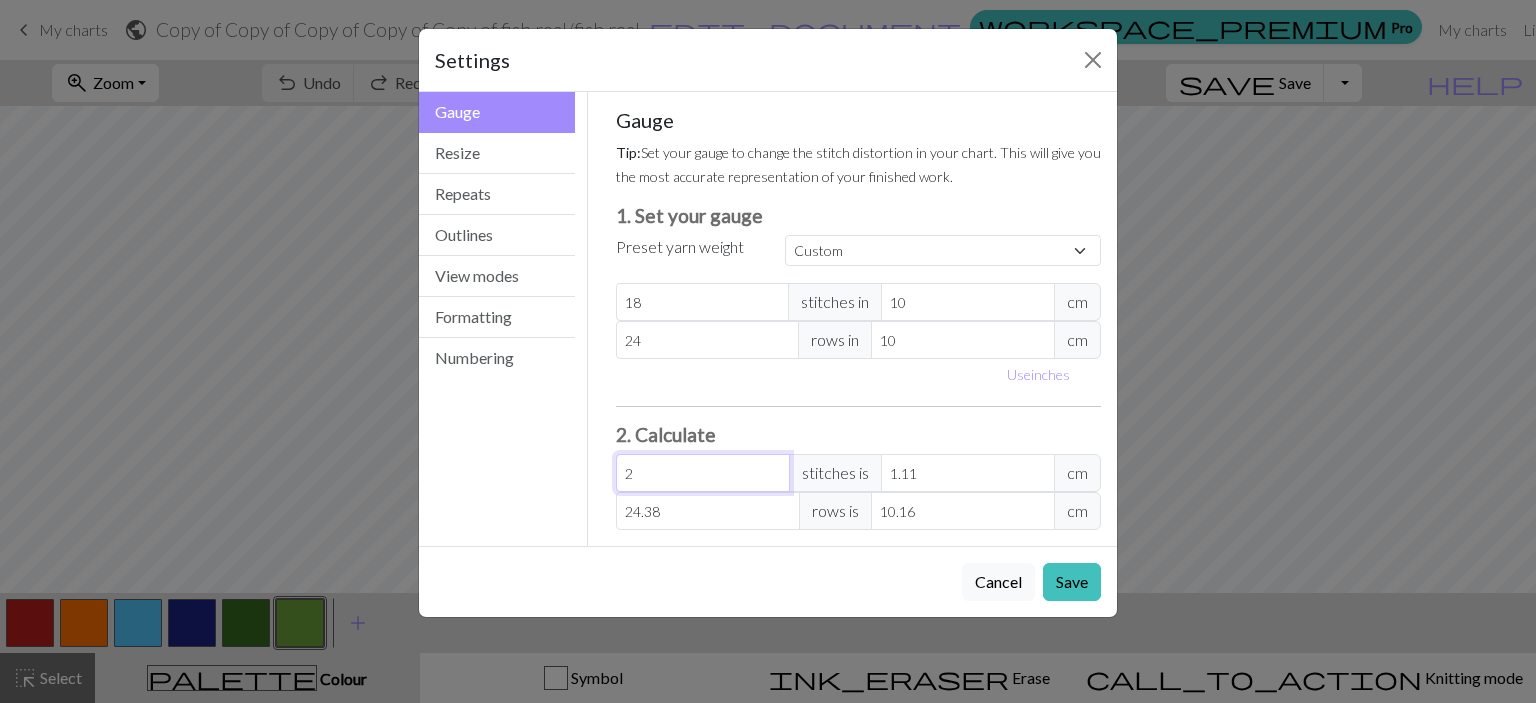 type on "20" 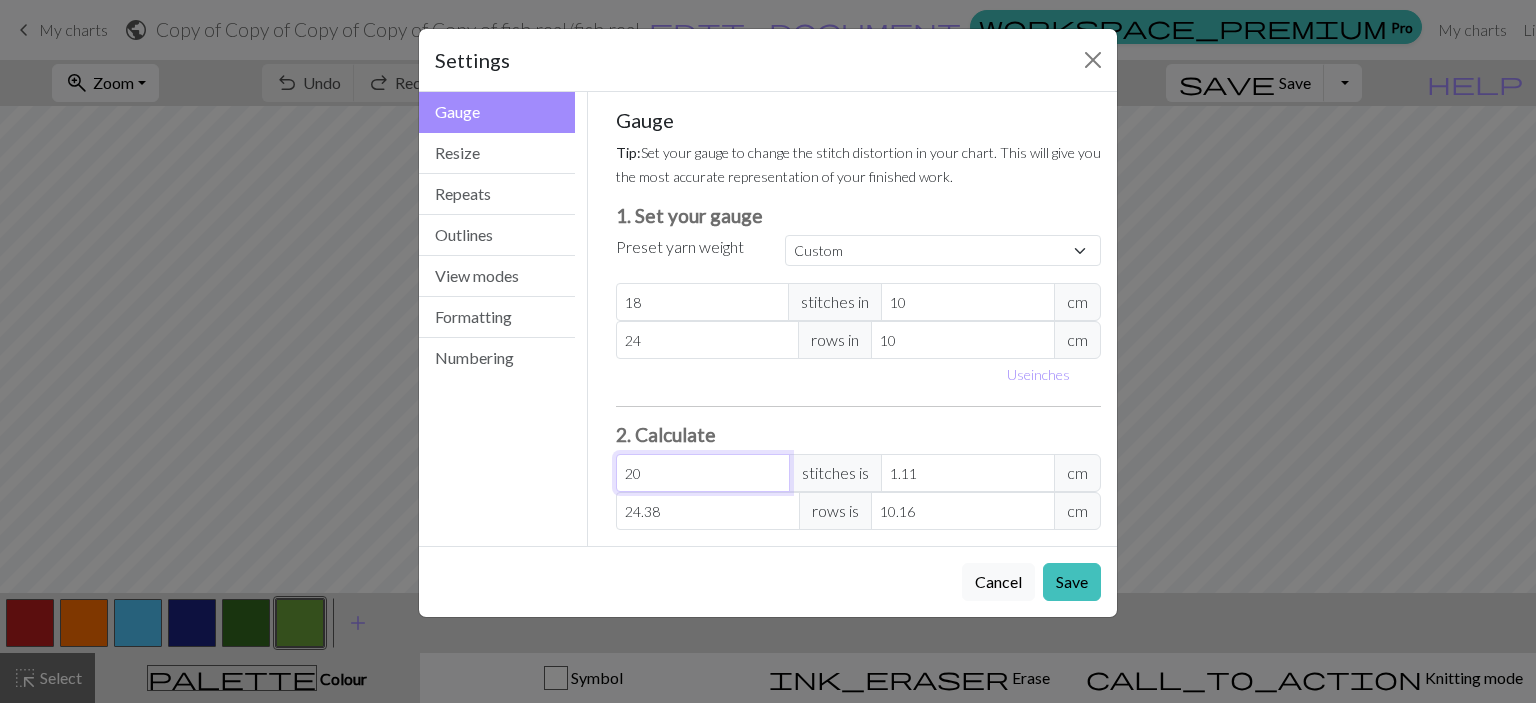 type on "11.11" 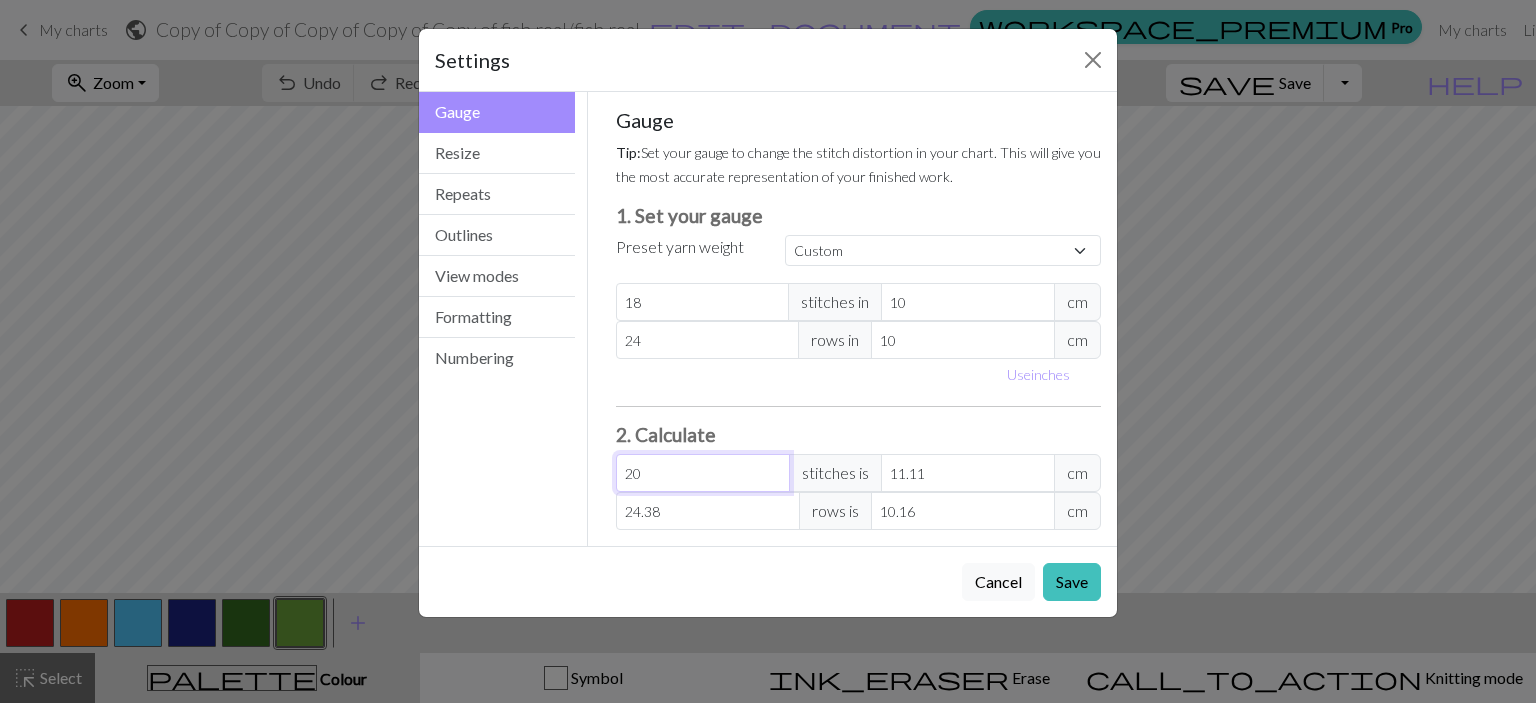 type on "2" 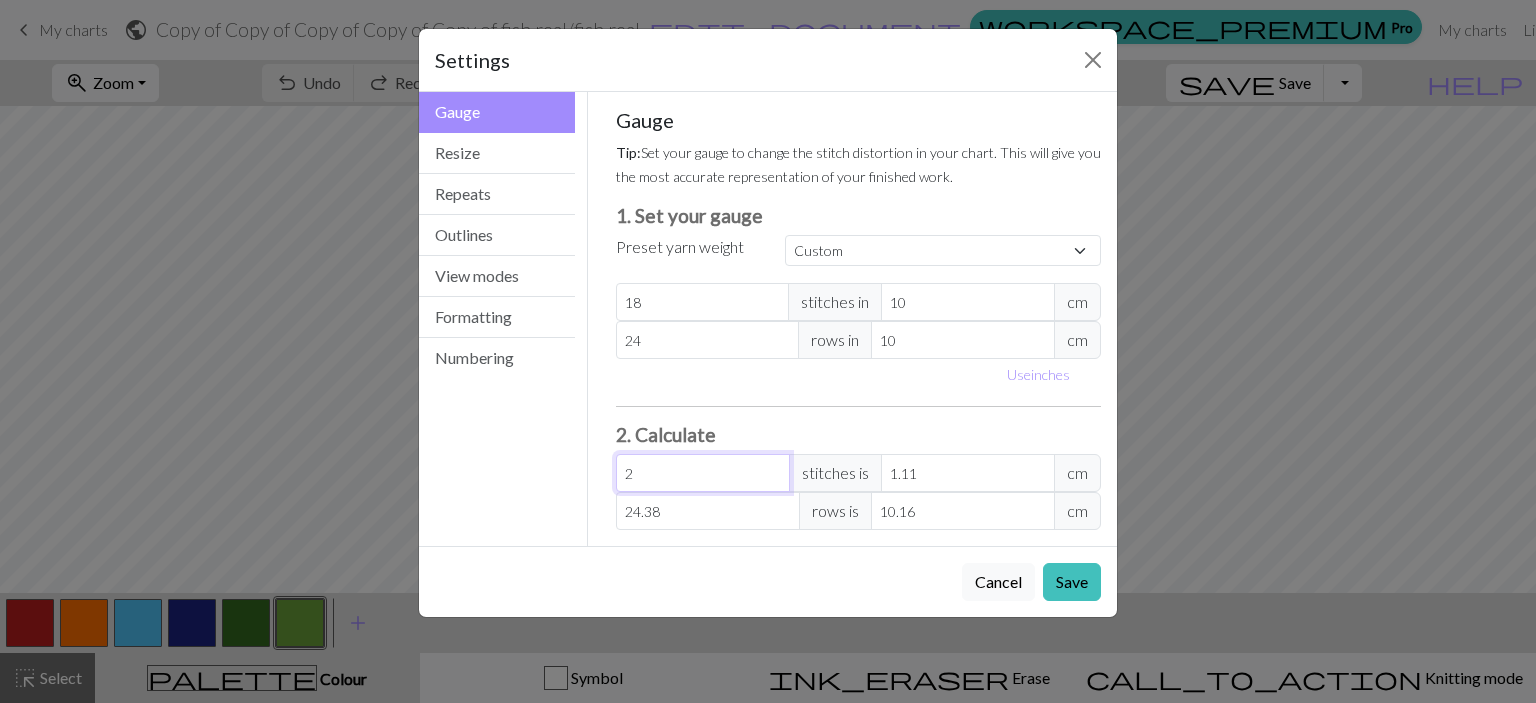 type 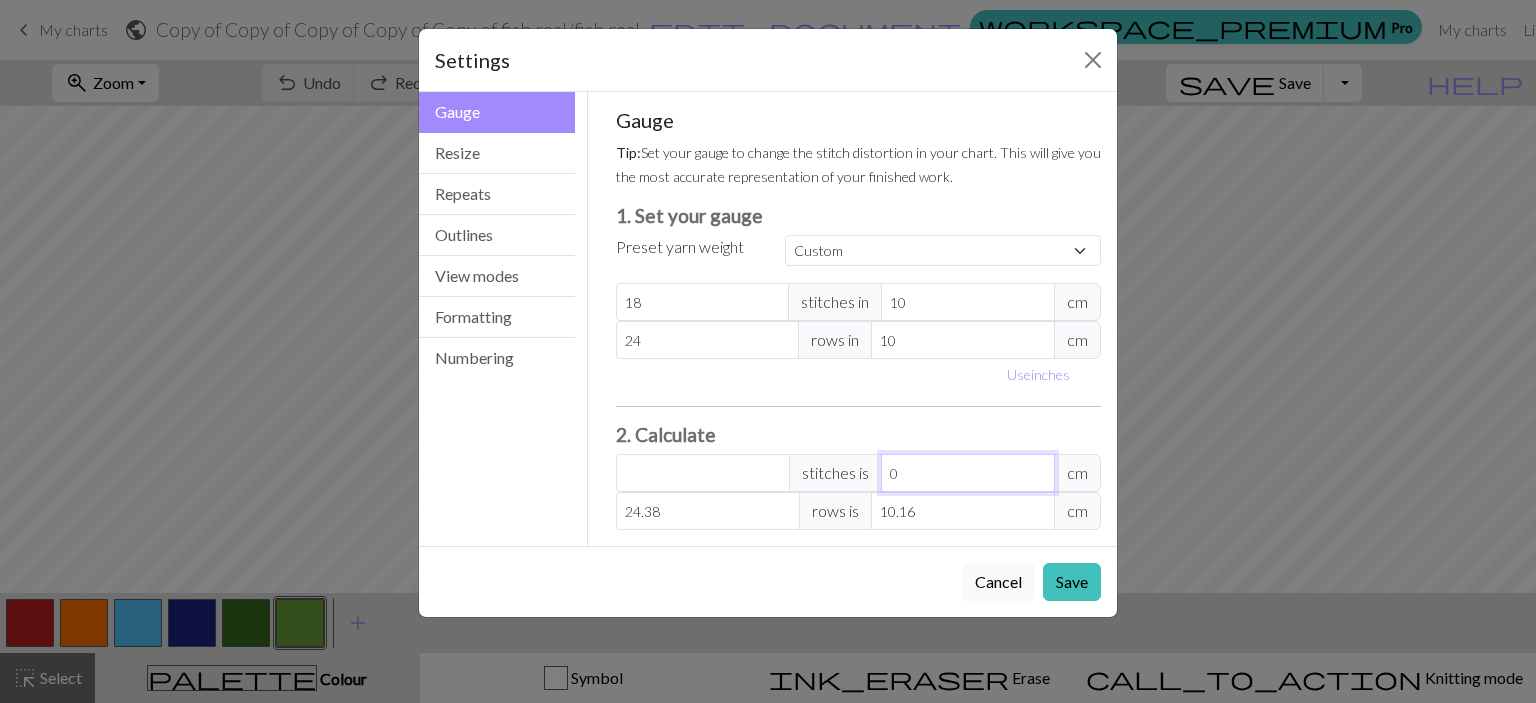 click on "0" at bounding box center (968, 473) 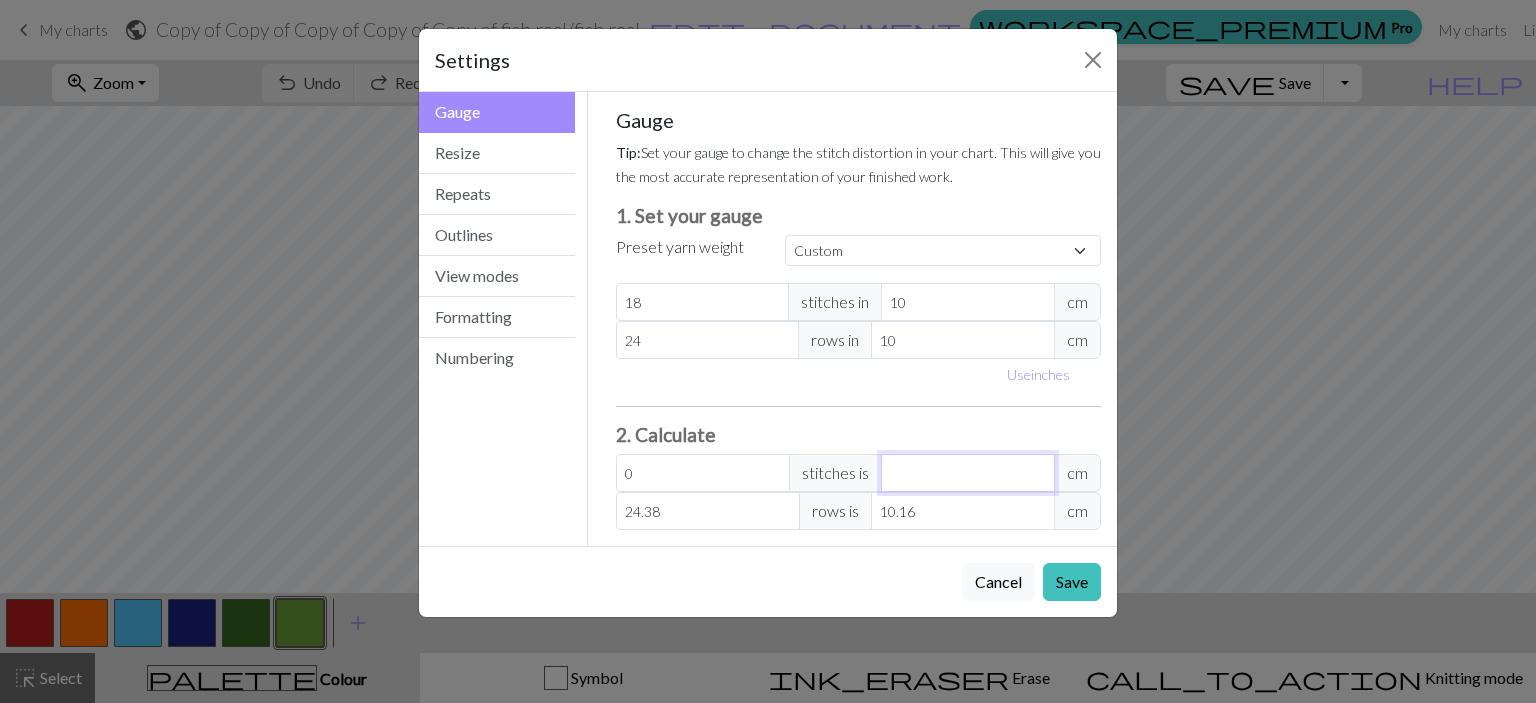 type on "3.6" 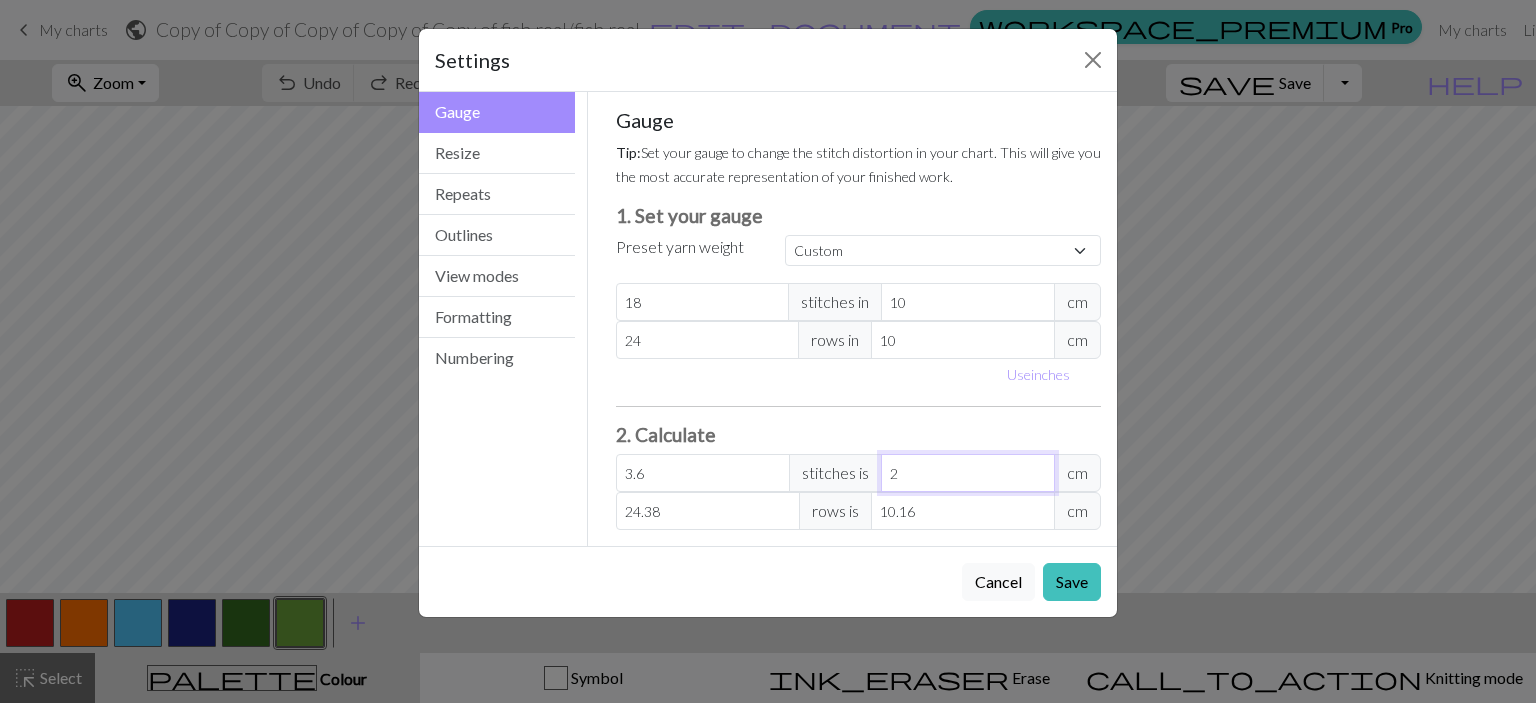type on "36" 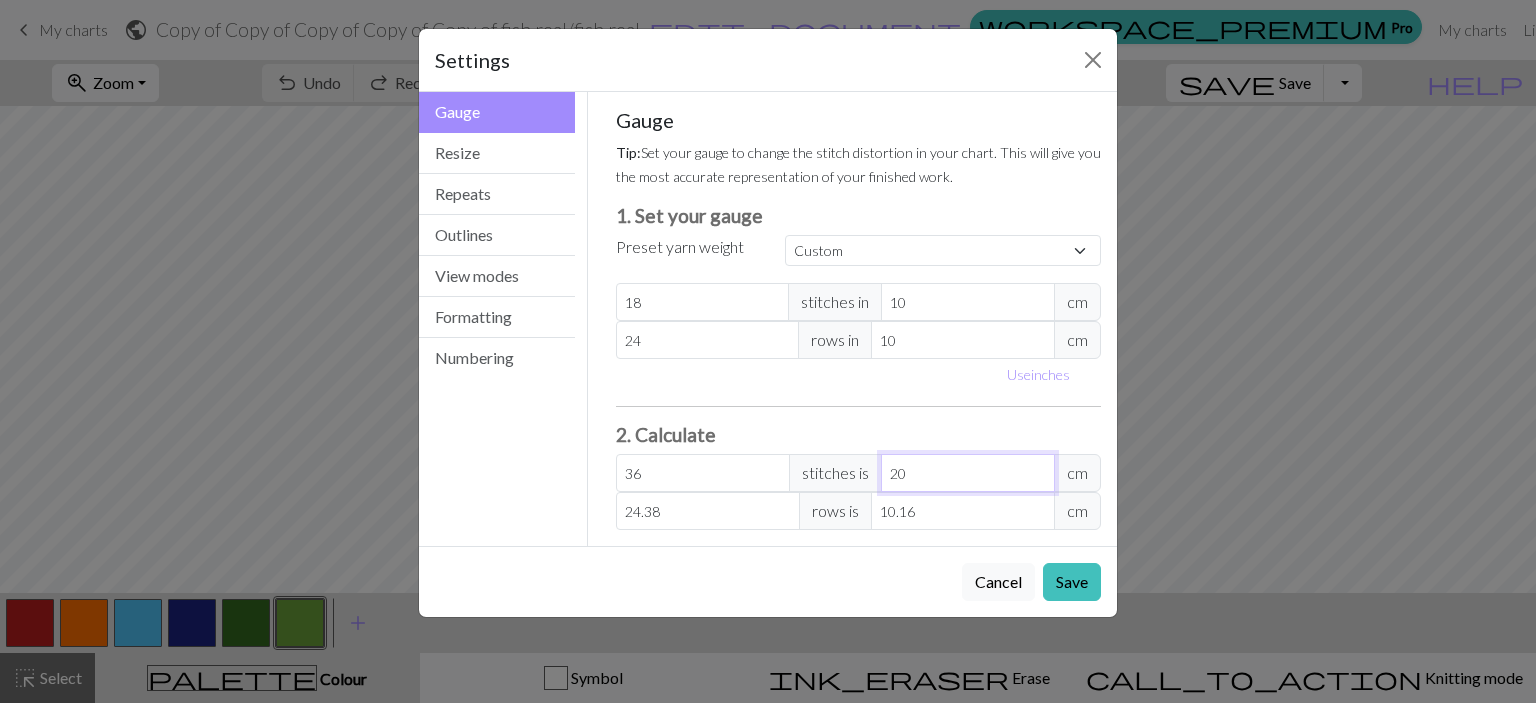 type on "20" 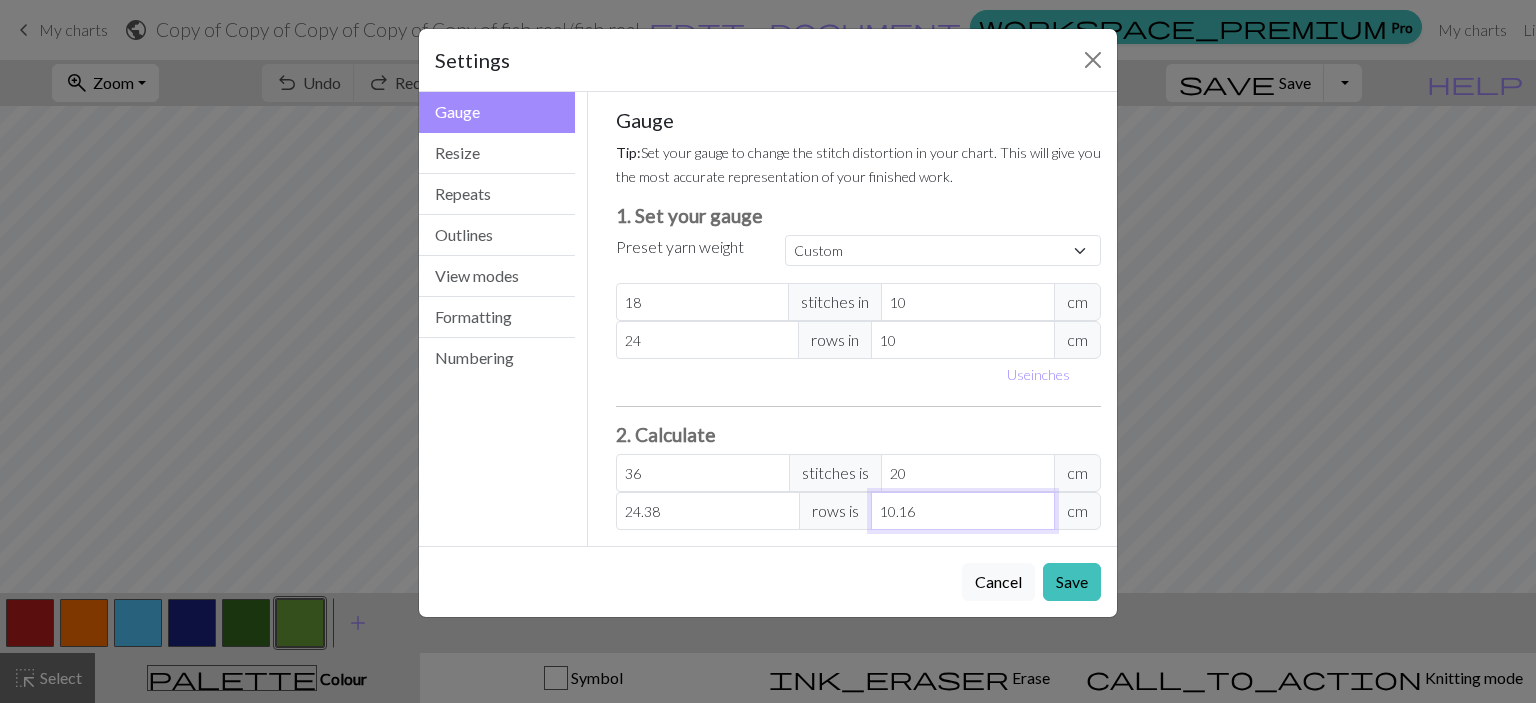 click on "10.16" at bounding box center [963, 511] 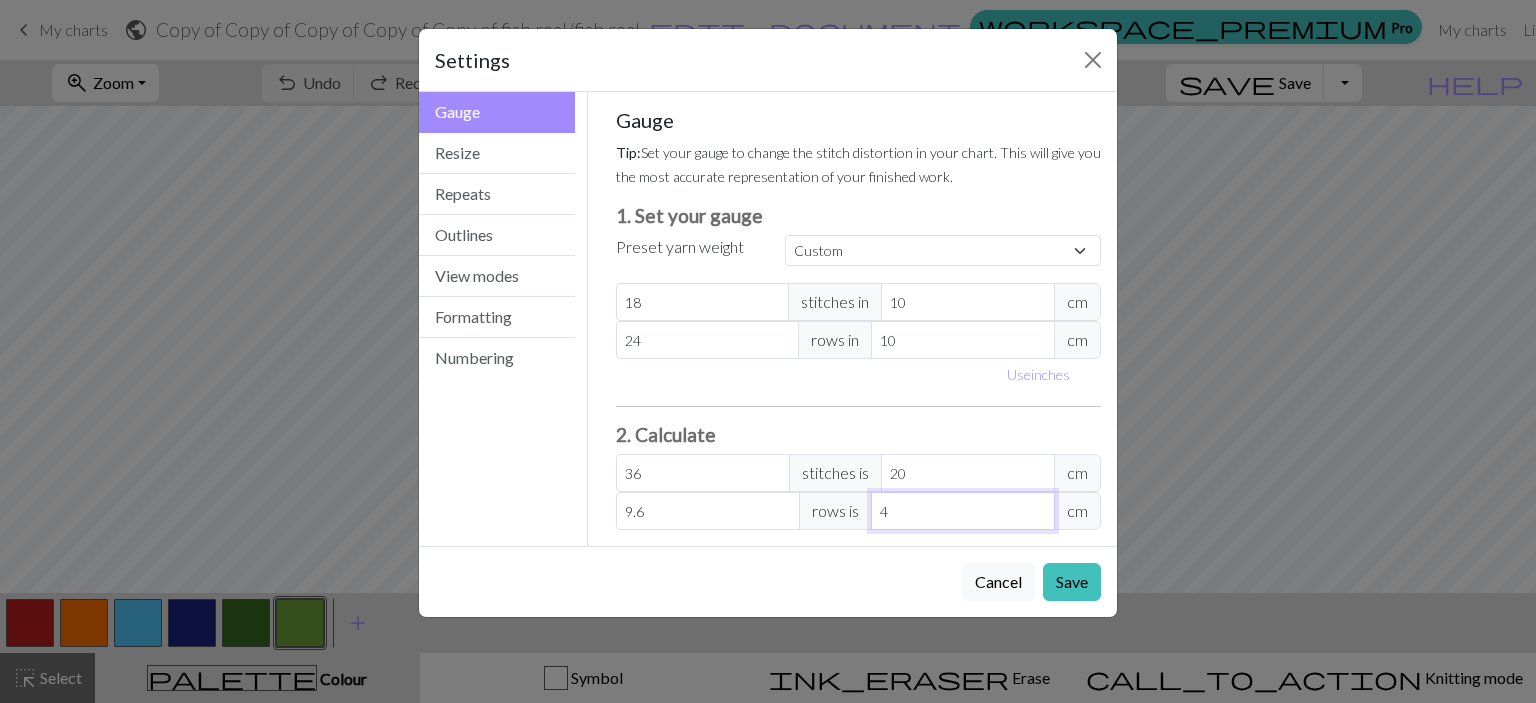 type on "96" 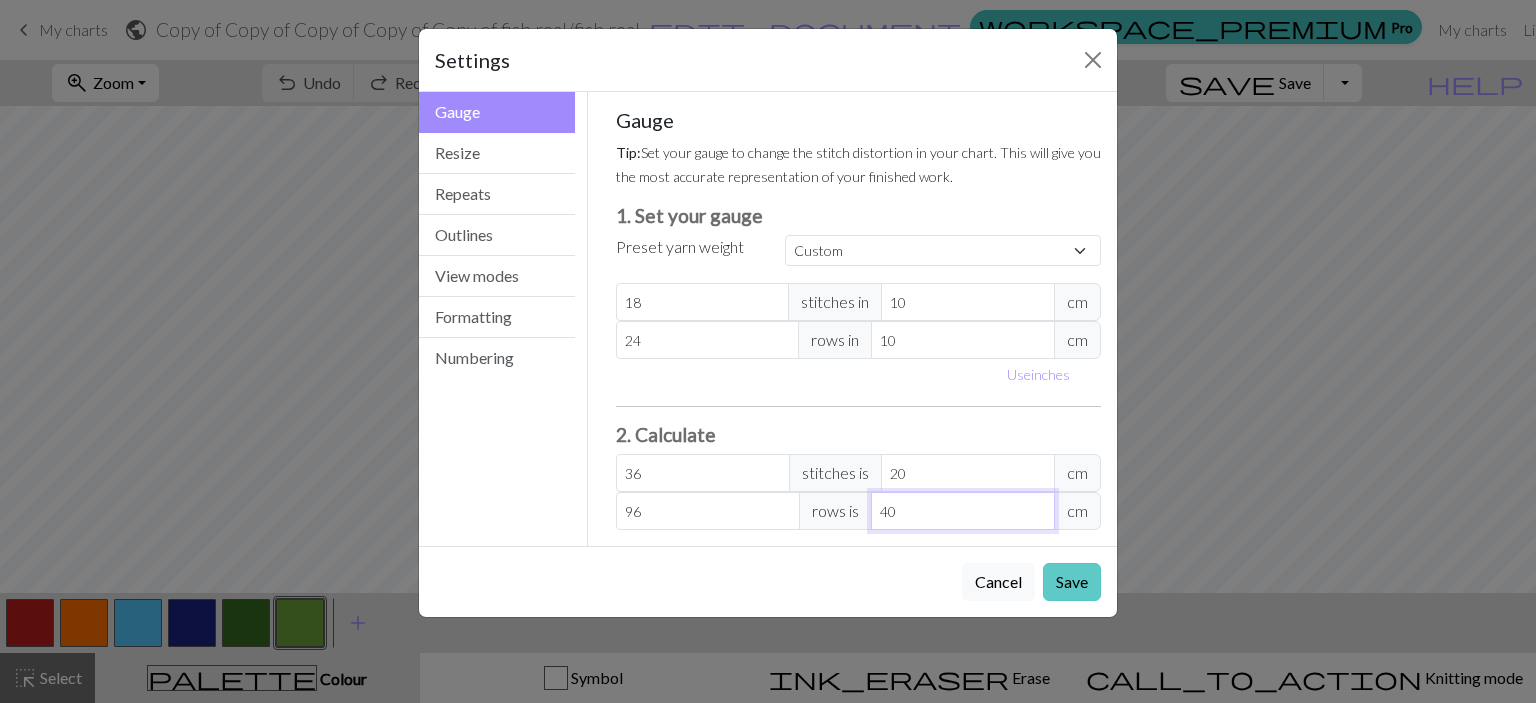 type on "40" 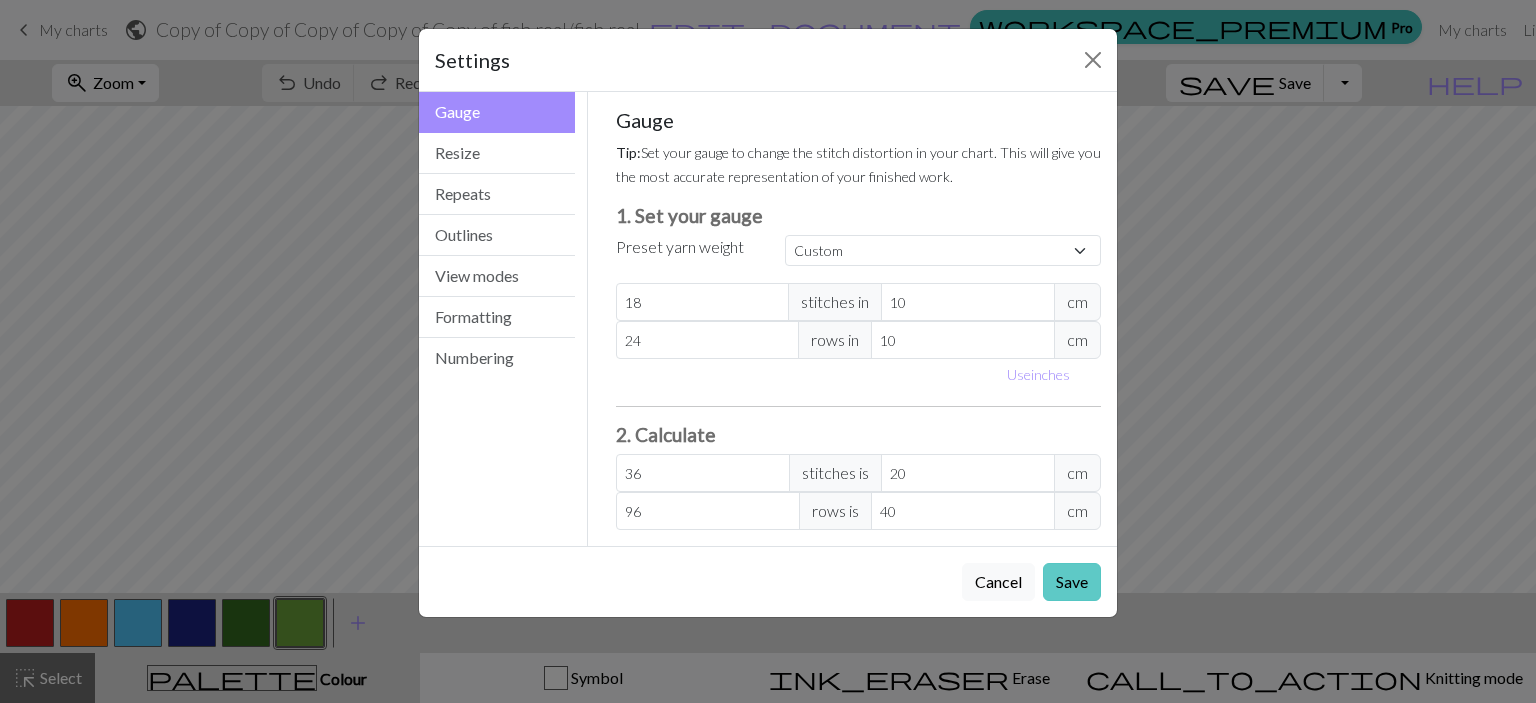 click on "Save" at bounding box center [1072, 582] 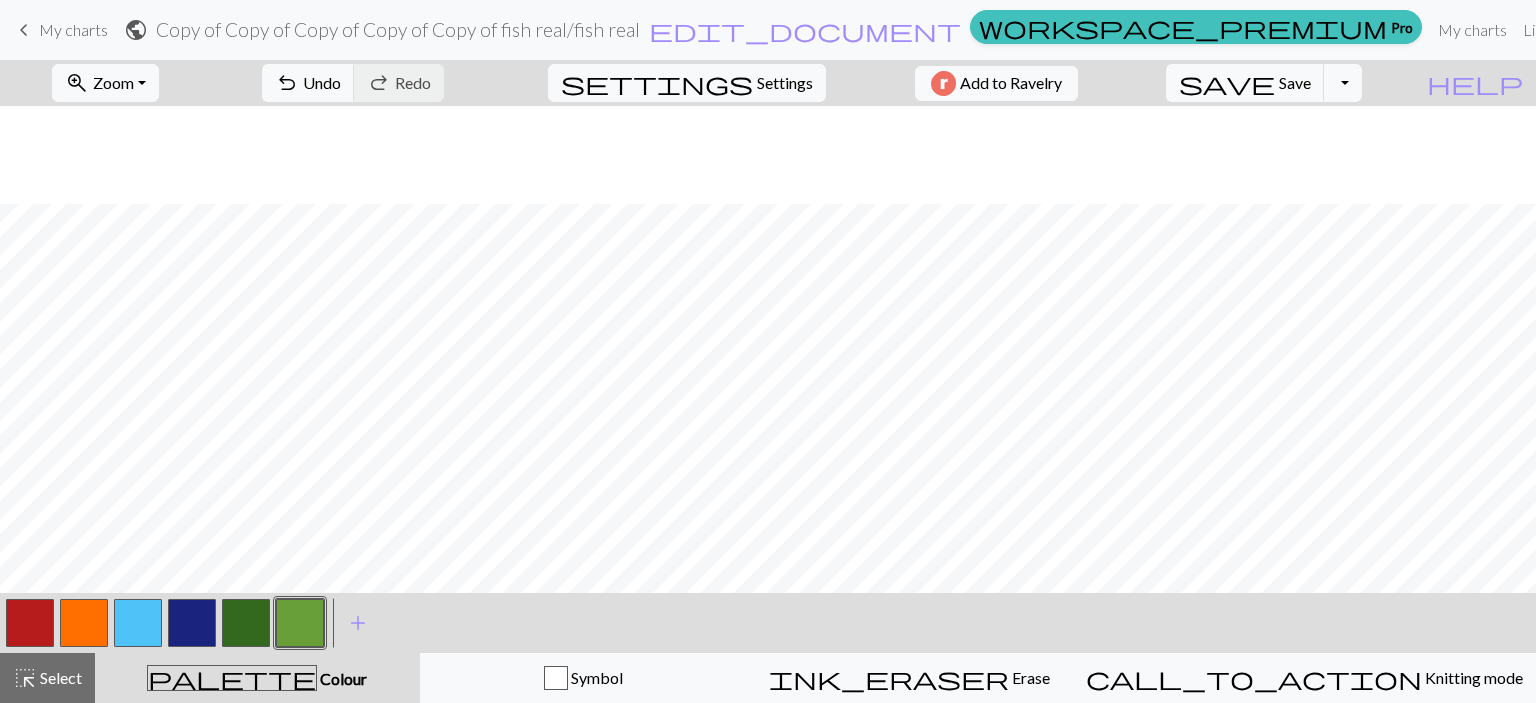 scroll, scrollTop: 1152, scrollLeft: 0, axis: vertical 